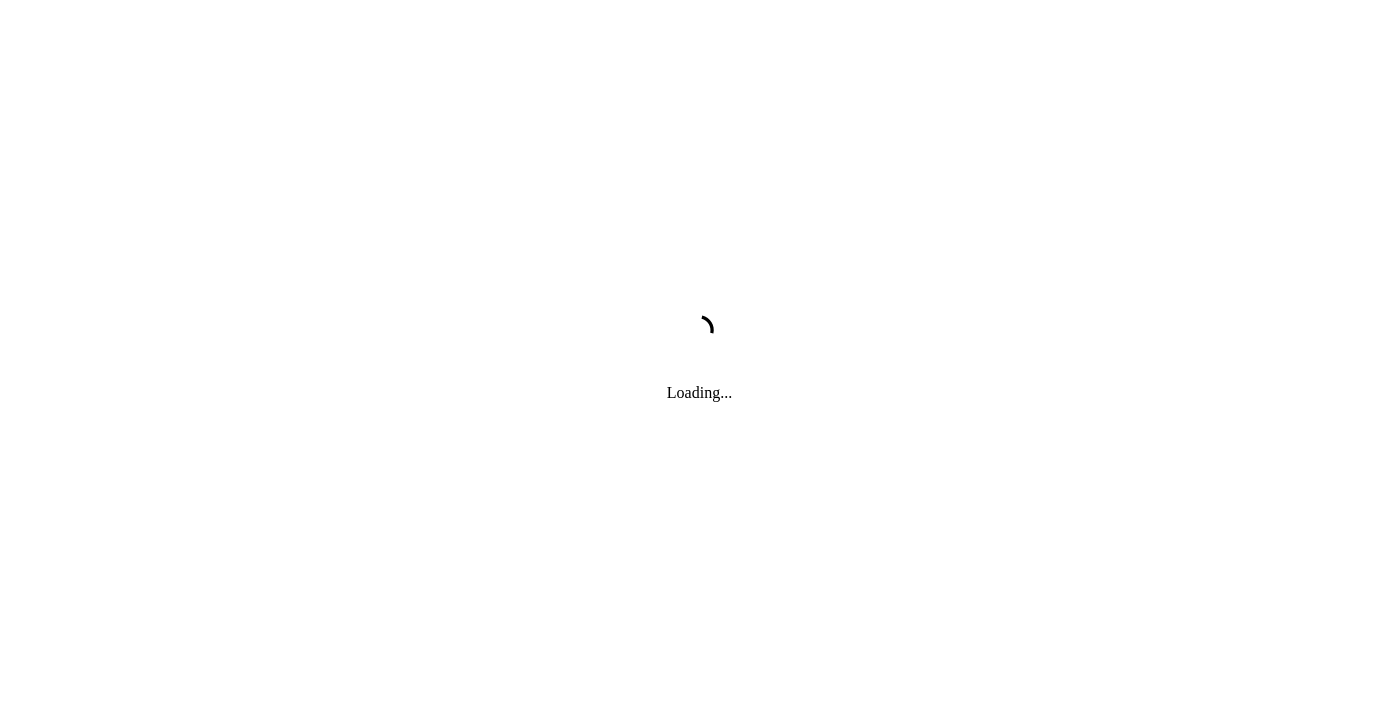 scroll, scrollTop: 0, scrollLeft: 0, axis: both 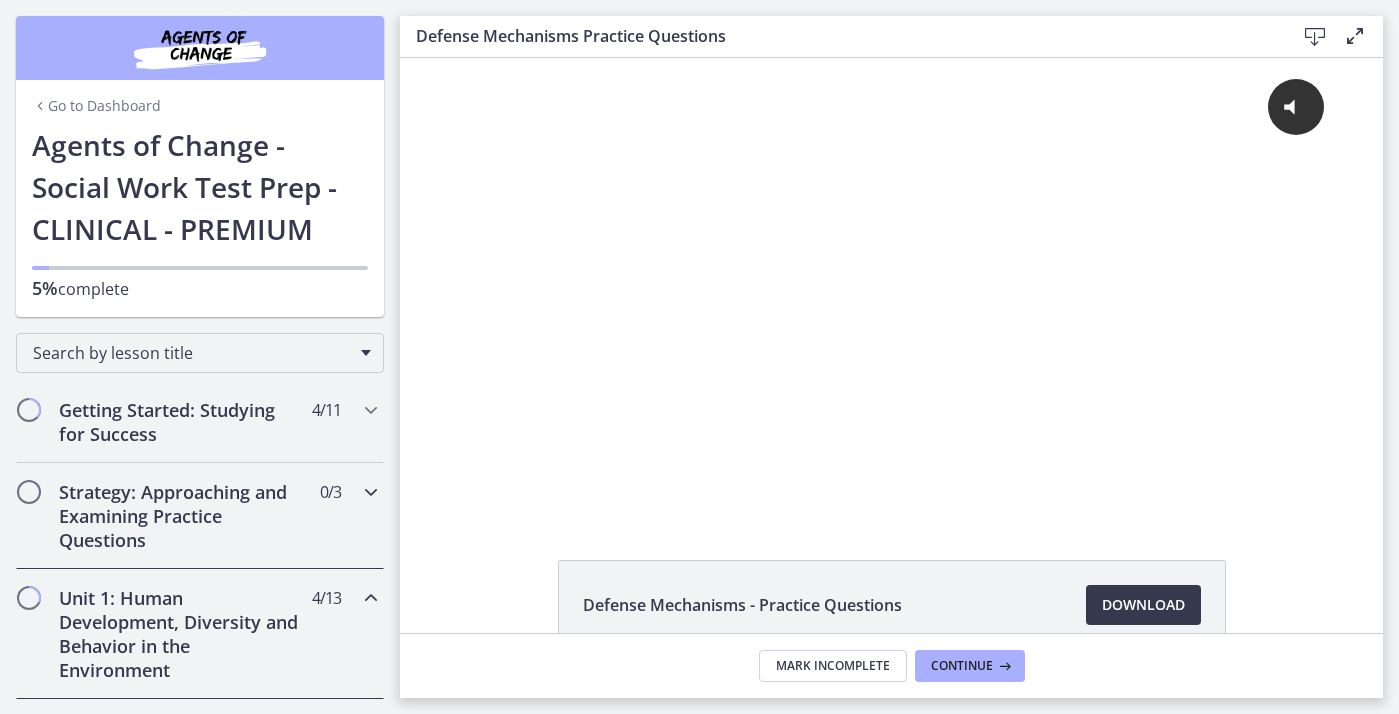 click on "Strategy: Approaching and Examining Practice Questions
0  /  3
Completed" at bounding box center (200, 516) 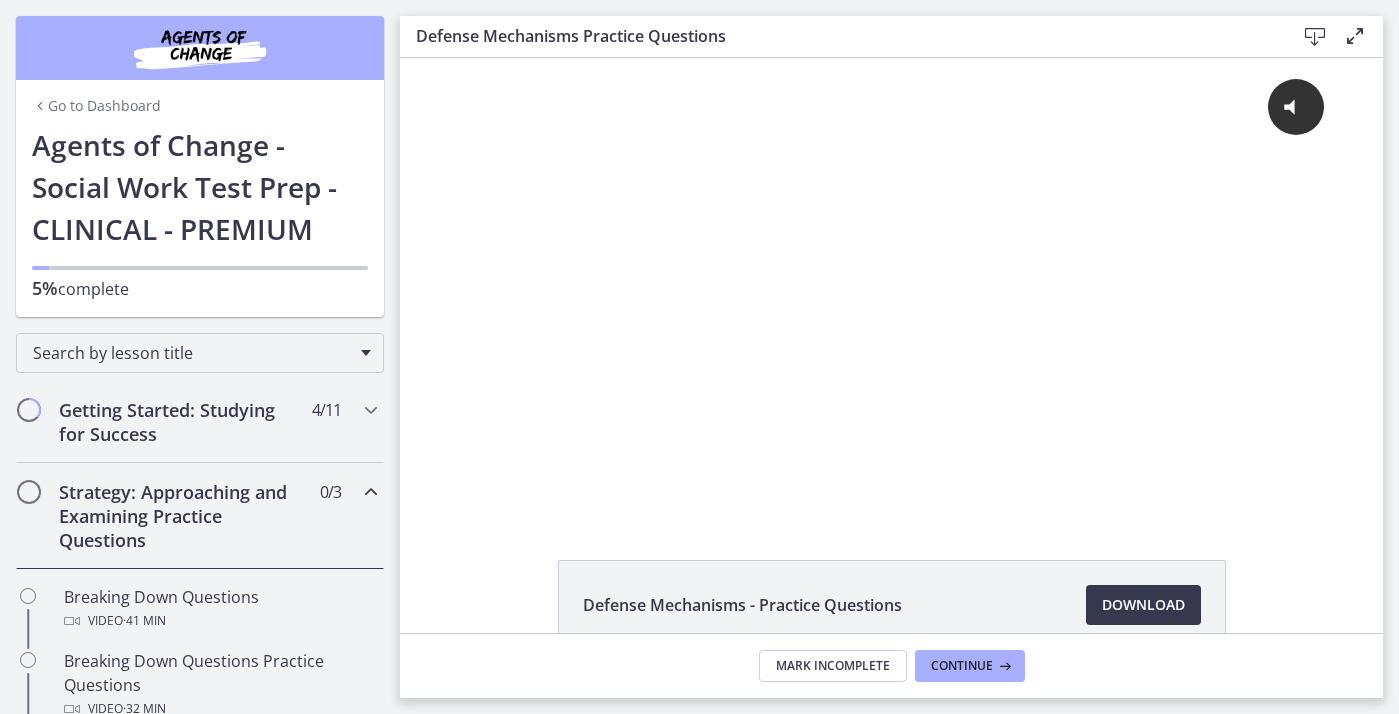 click on "Strategy: Approaching and Examining Practice Questions
0  /  3
Completed" at bounding box center (200, 516) 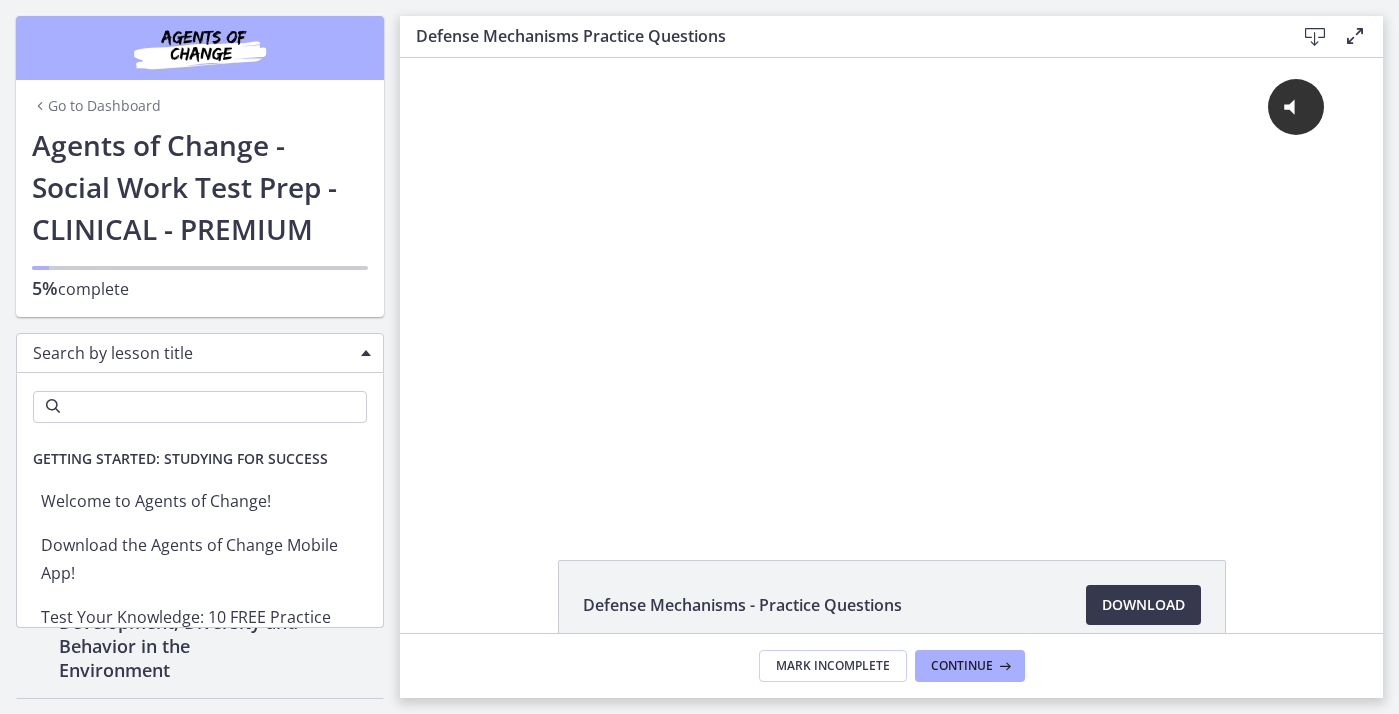 click on "Search by lesson title" at bounding box center (200, 353) 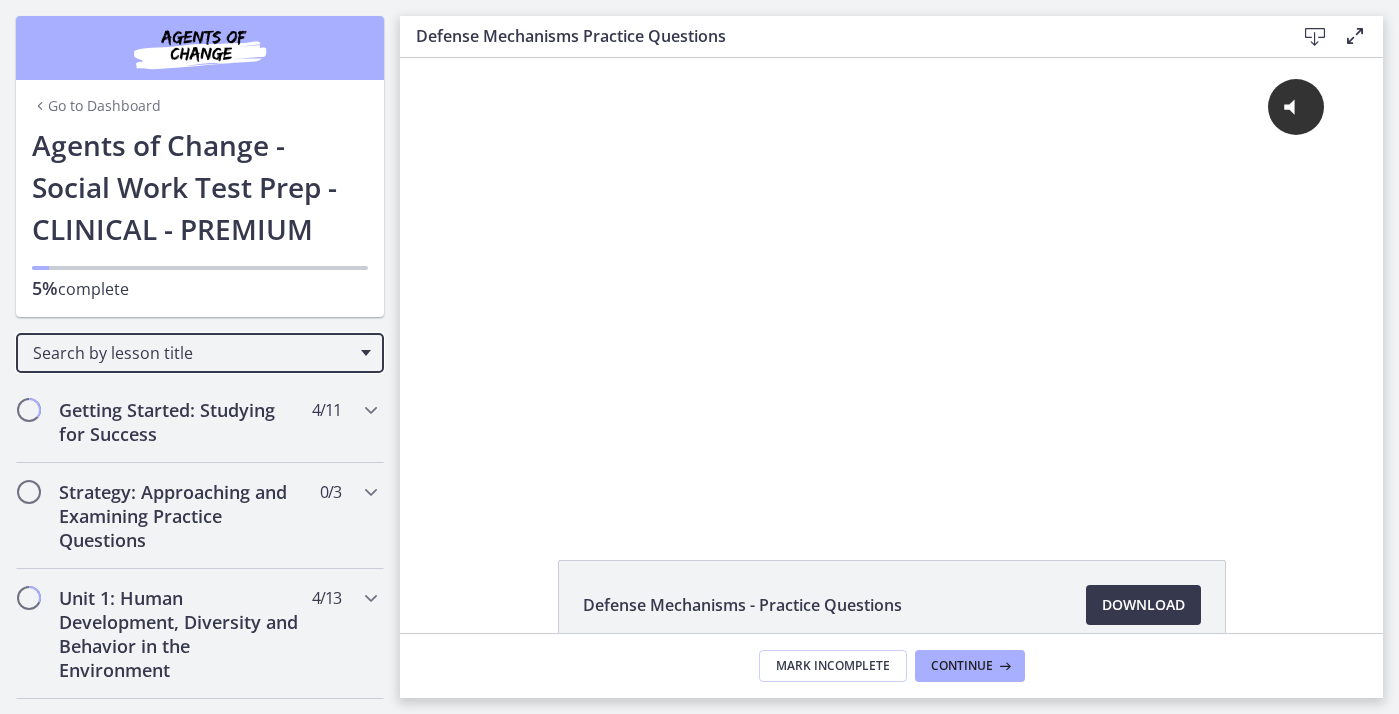 click on "Search by lesson title" at bounding box center [200, 349] 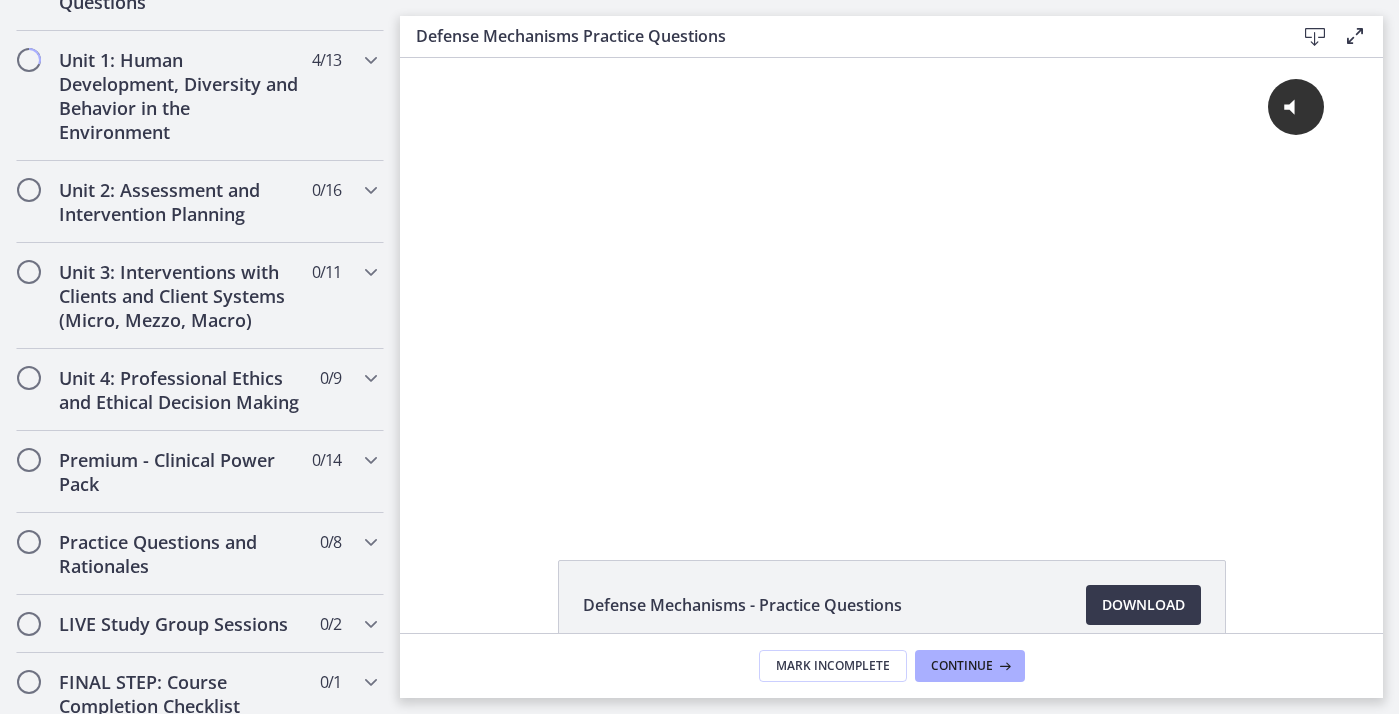 scroll, scrollTop: 560, scrollLeft: 0, axis: vertical 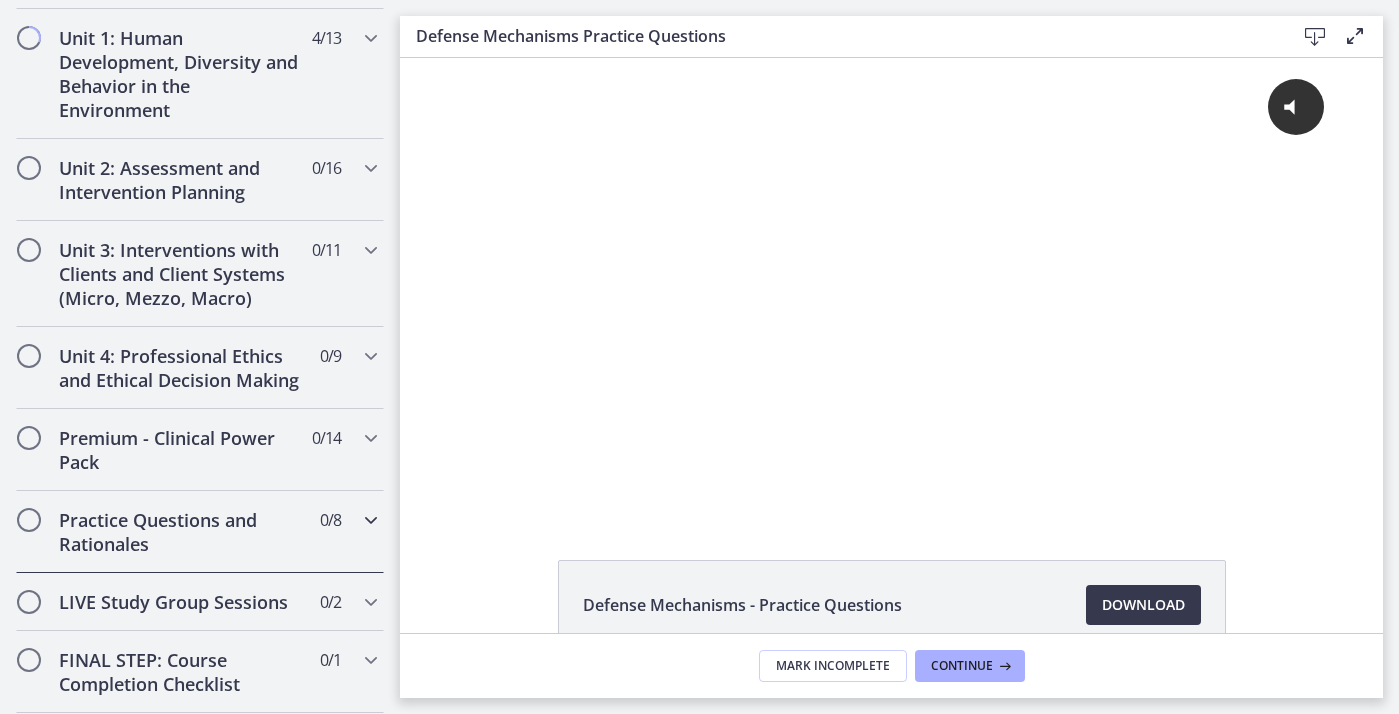click on "Practice Questions and Rationales" at bounding box center [181, 532] 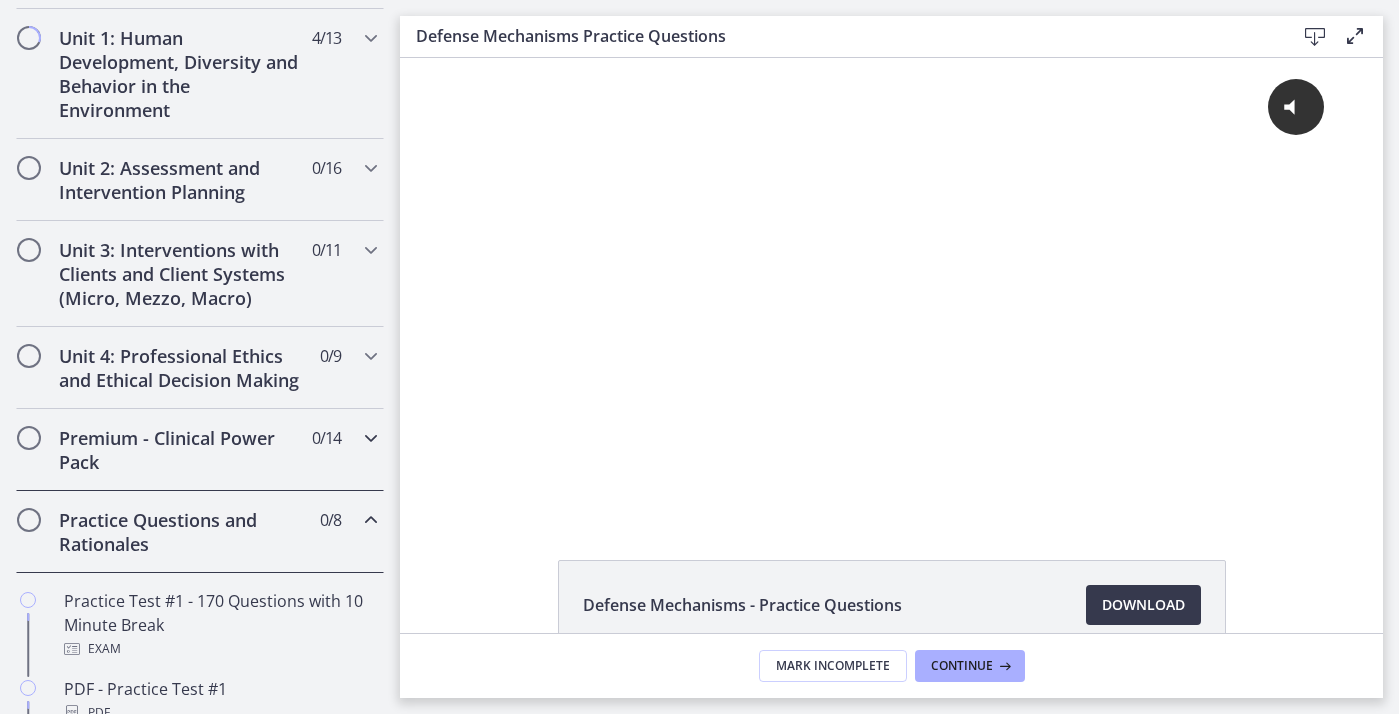 click on "Premium - Clinical Power Pack
0  /  14
Completed" at bounding box center (200, 450) 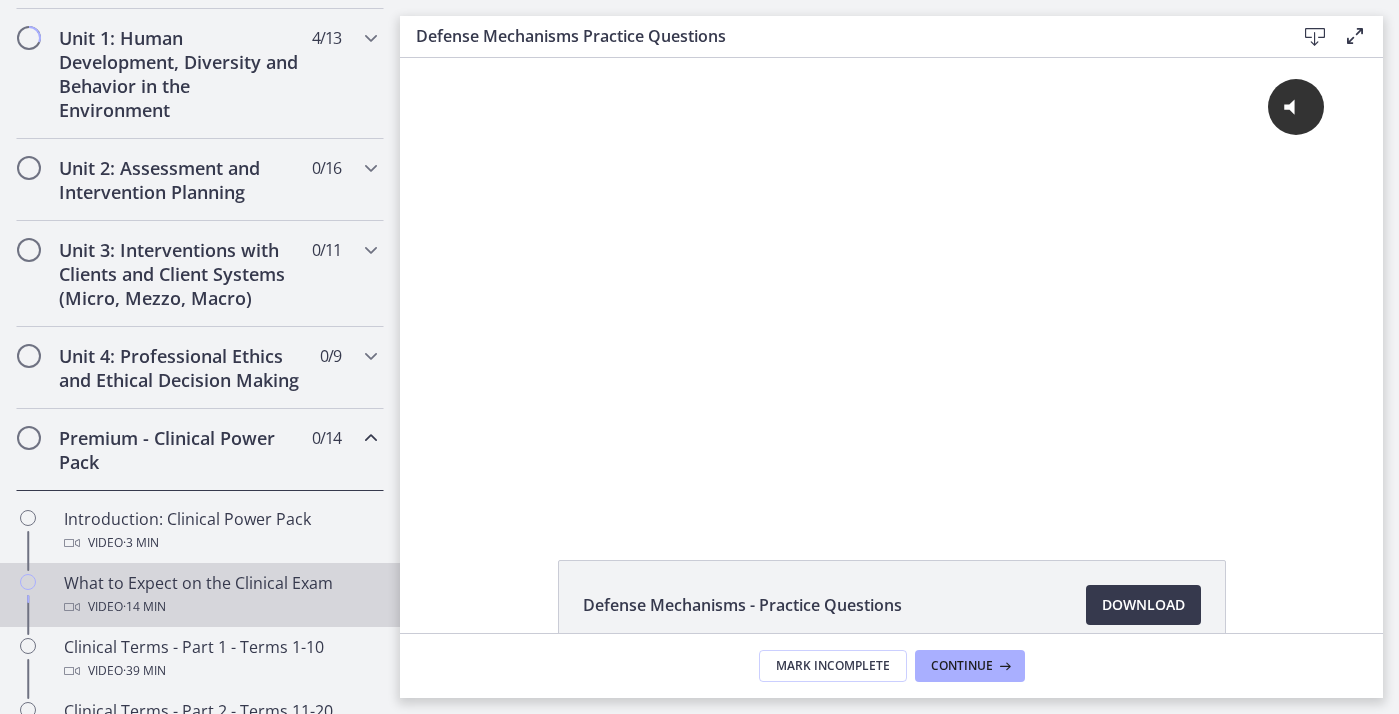 click on "Video
·  14 min" at bounding box center [220, 607] 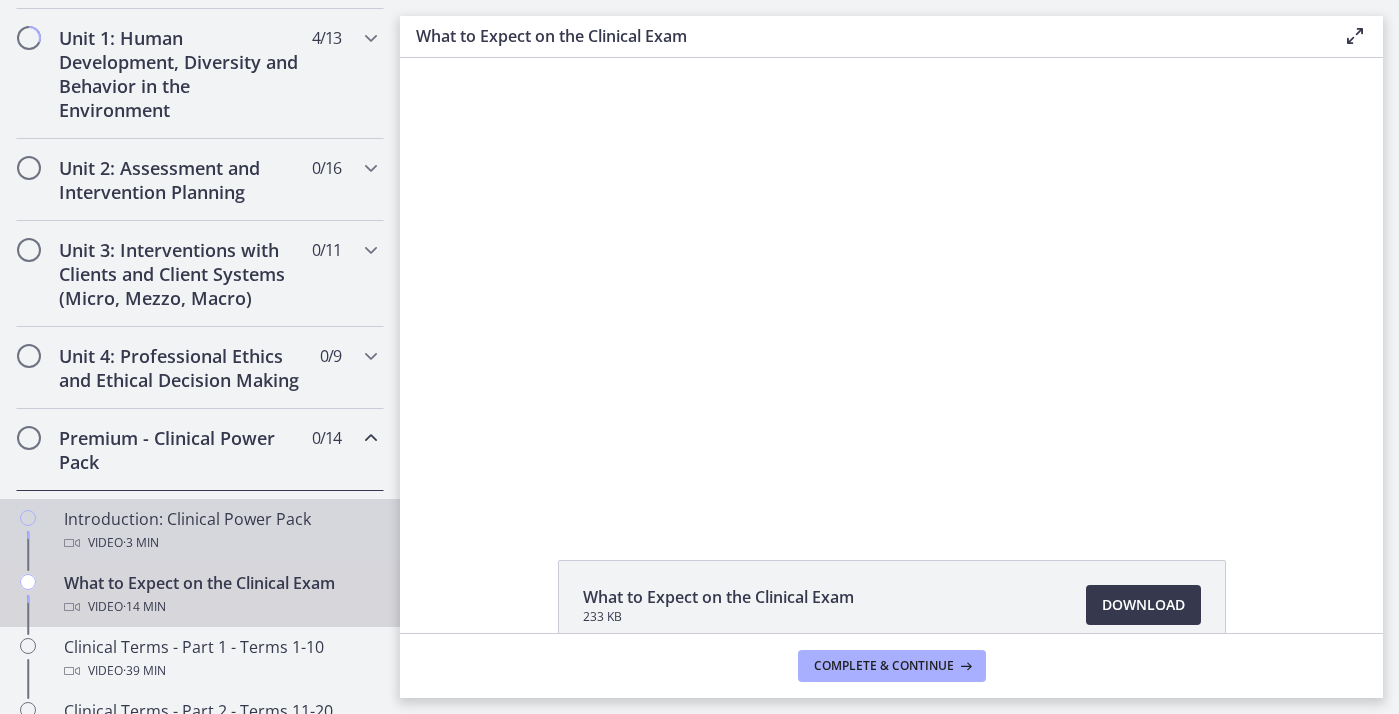 scroll, scrollTop: 0, scrollLeft: 0, axis: both 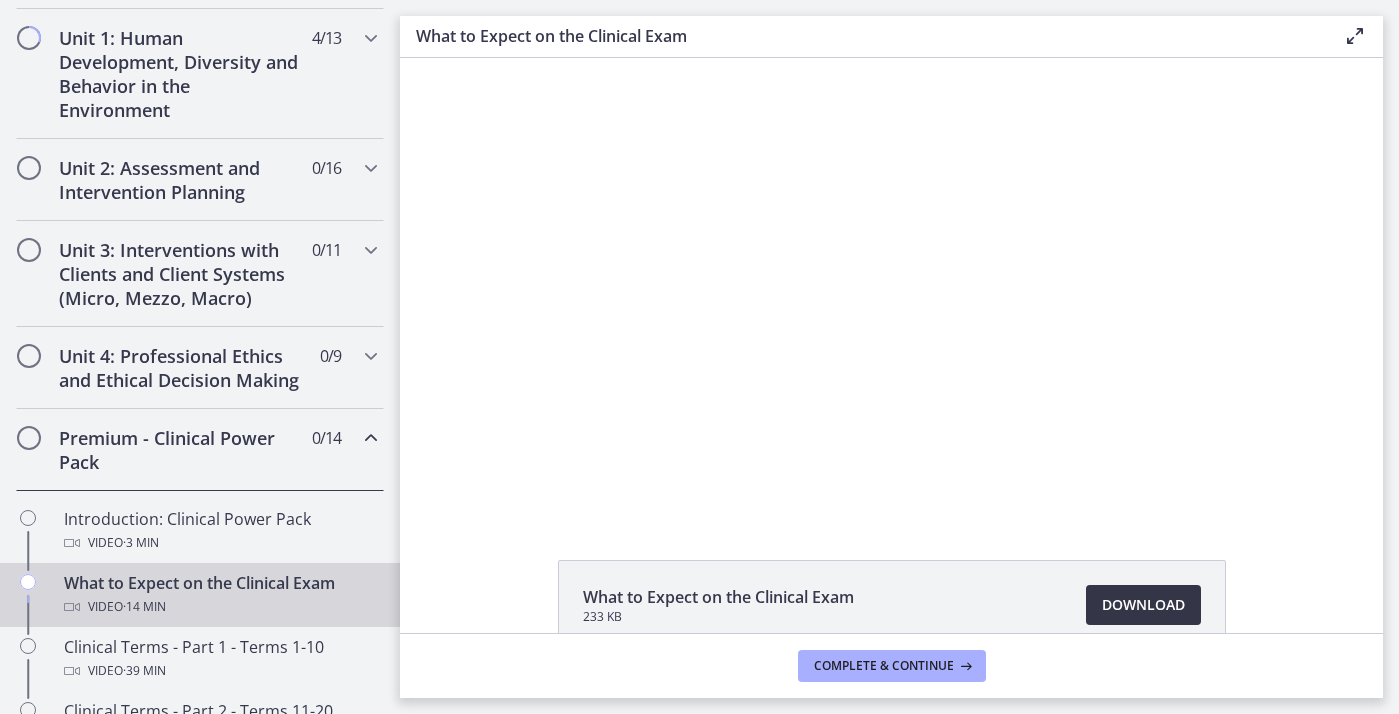 click on "Download
Opens in a new window" at bounding box center [1143, 605] 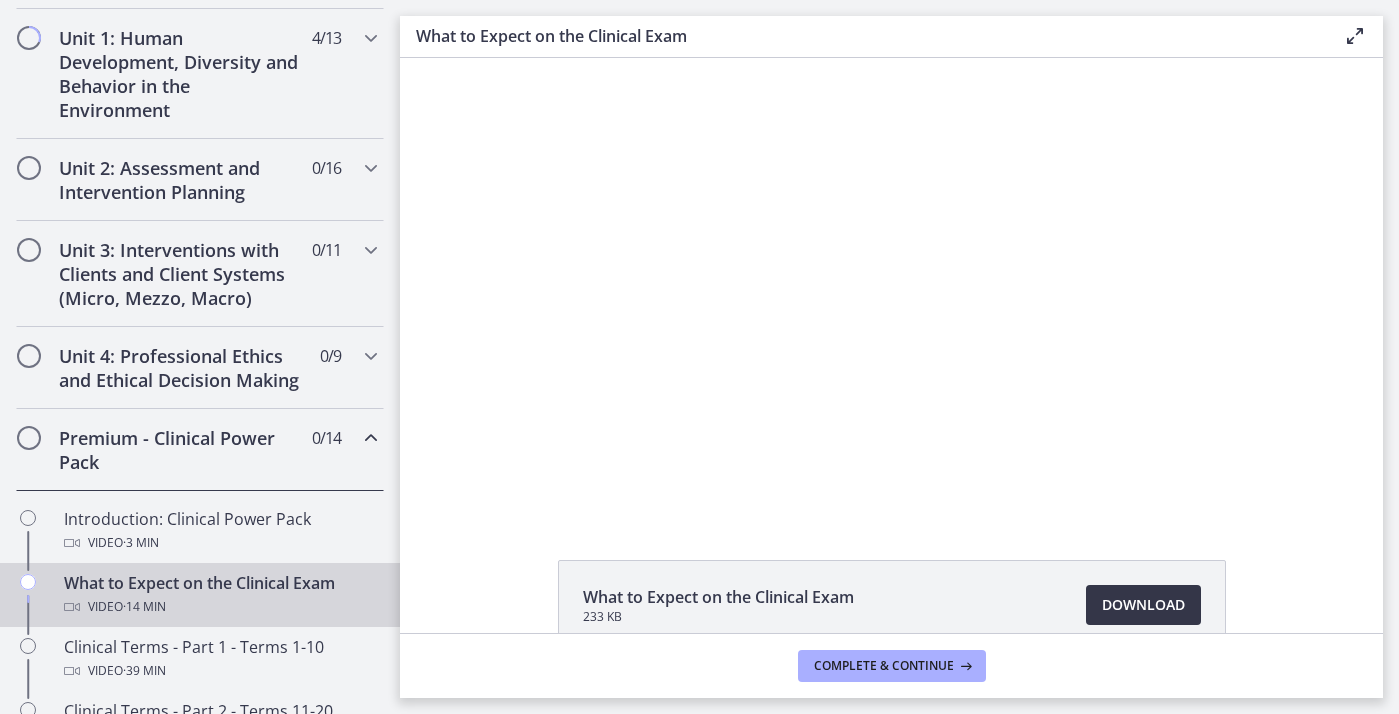 click on "Download
Opens in a new window" at bounding box center (1143, 605) 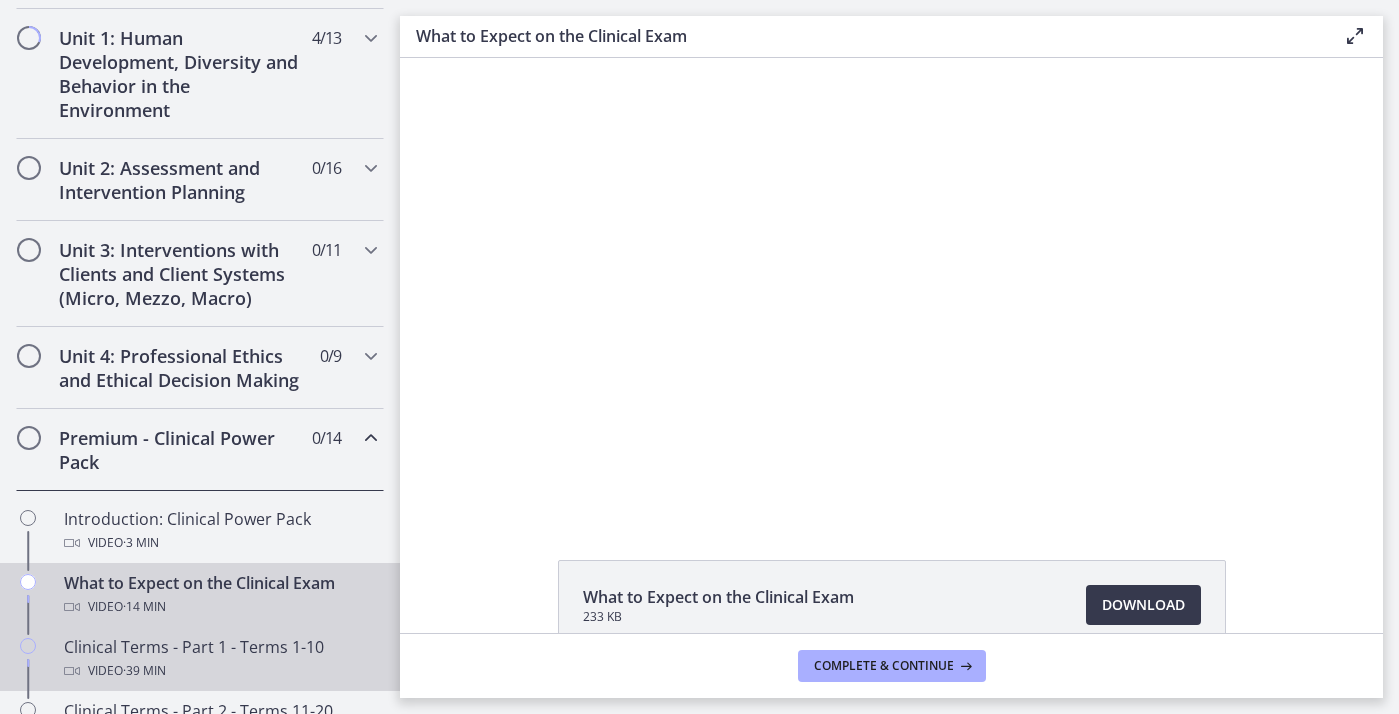 click on "Clinical Terms - Part 1 - Terms 1-10
Video
·  39 min" at bounding box center (220, 659) 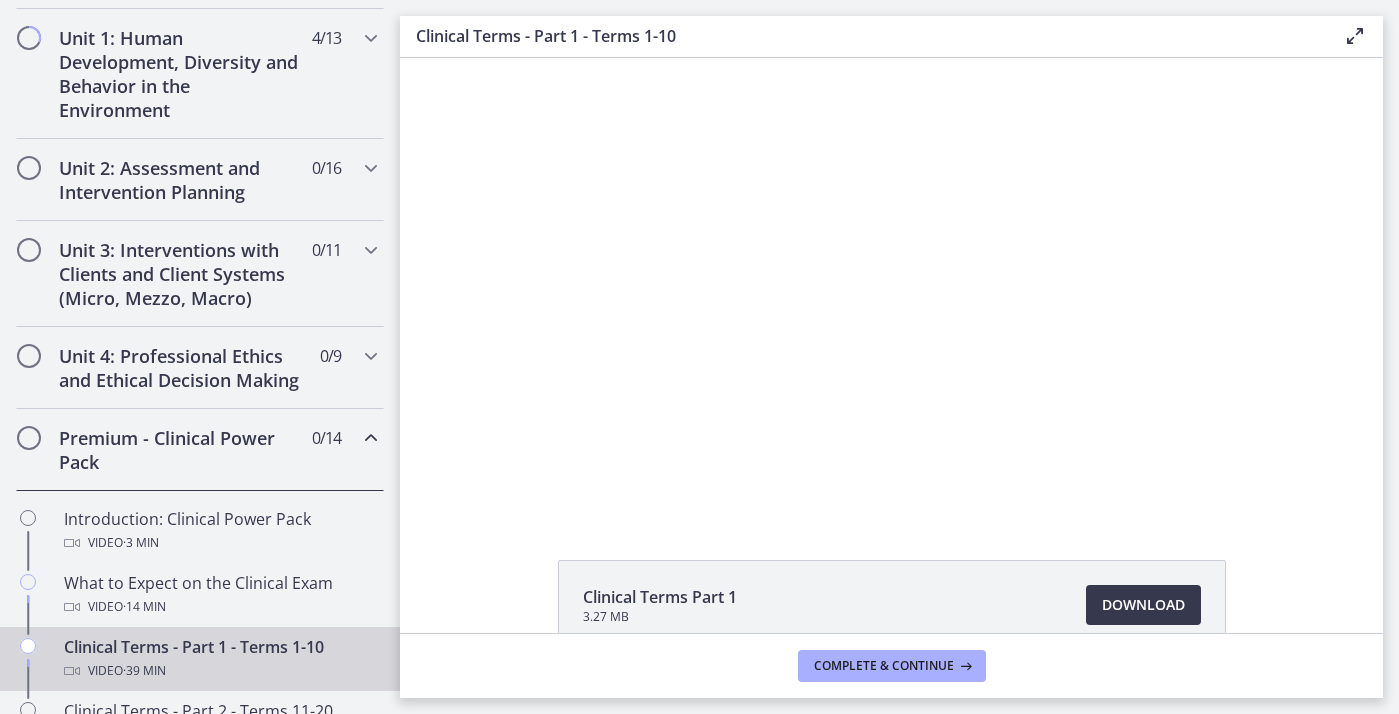 scroll, scrollTop: 0, scrollLeft: 0, axis: both 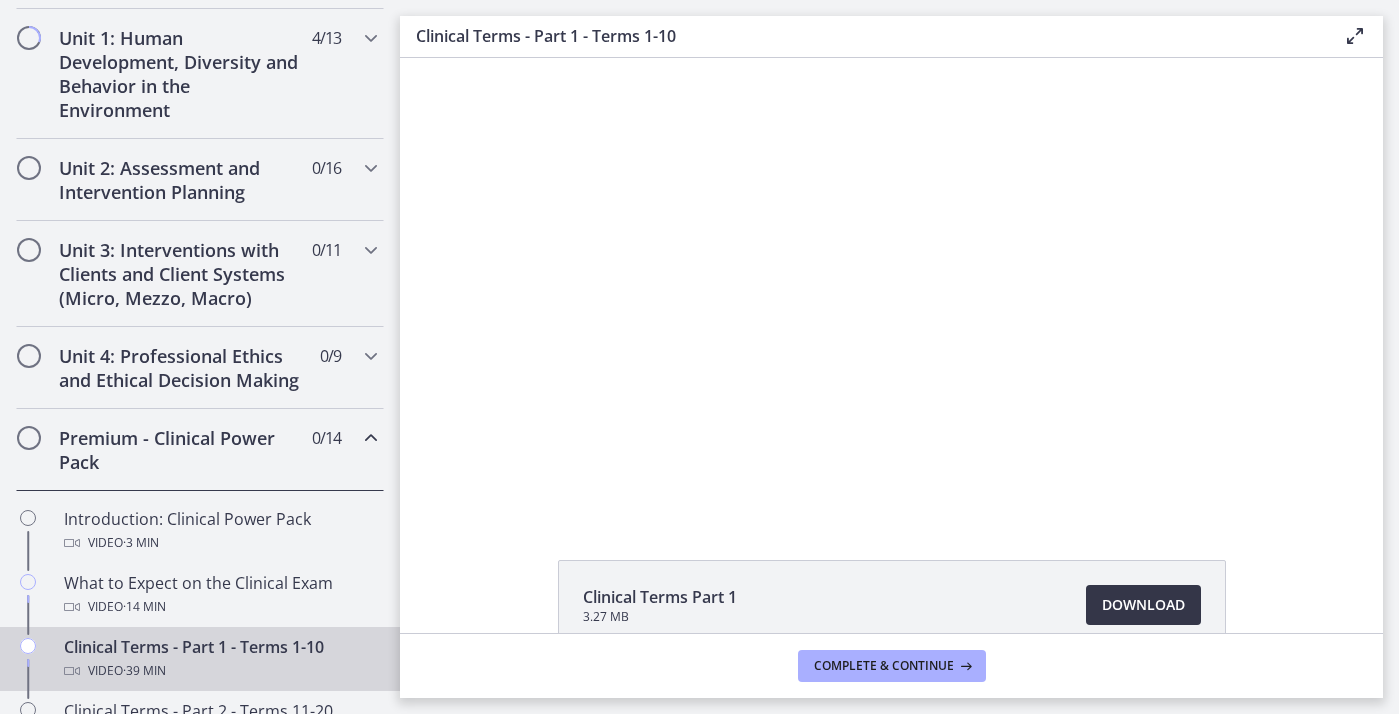 click on "Download
Opens in a new window" at bounding box center (1143, 605) 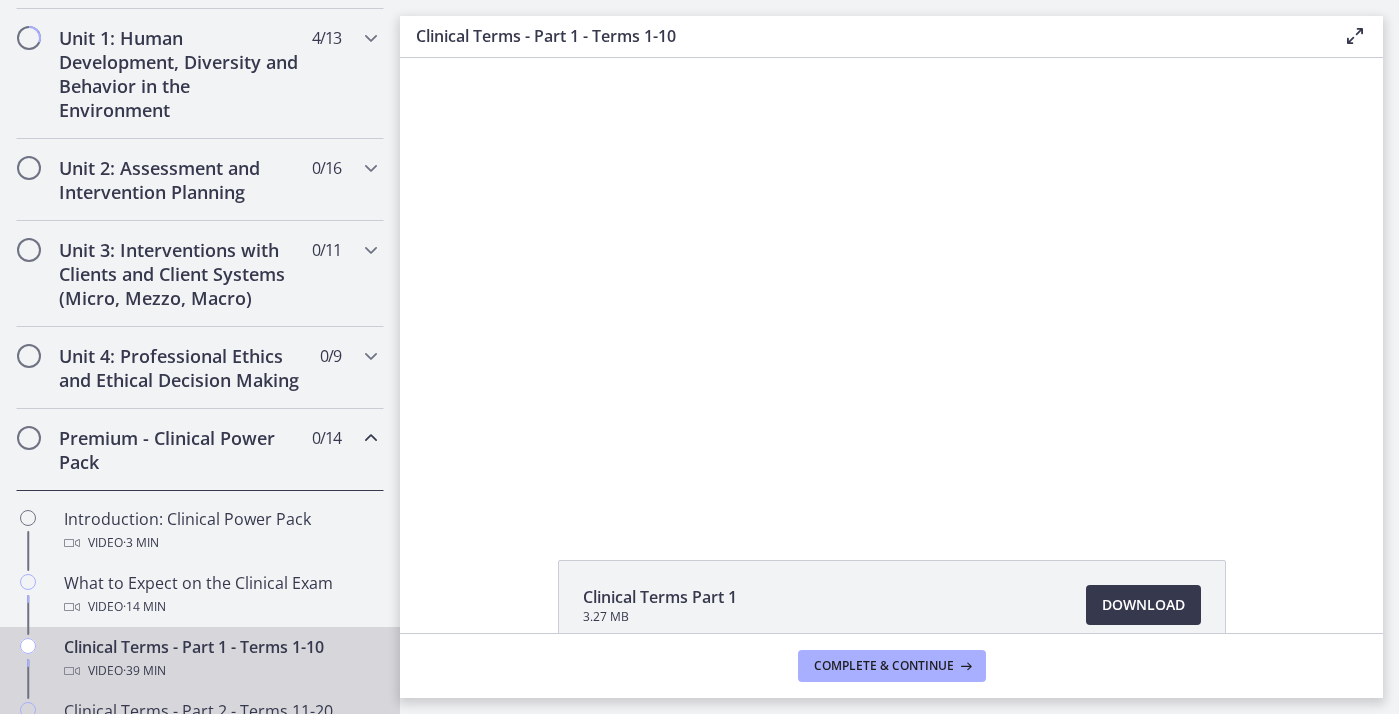 click on "Clinical Terms - Part 2 - Terms 11-20
Video
·  42 min" at bounding box center (220, 723) 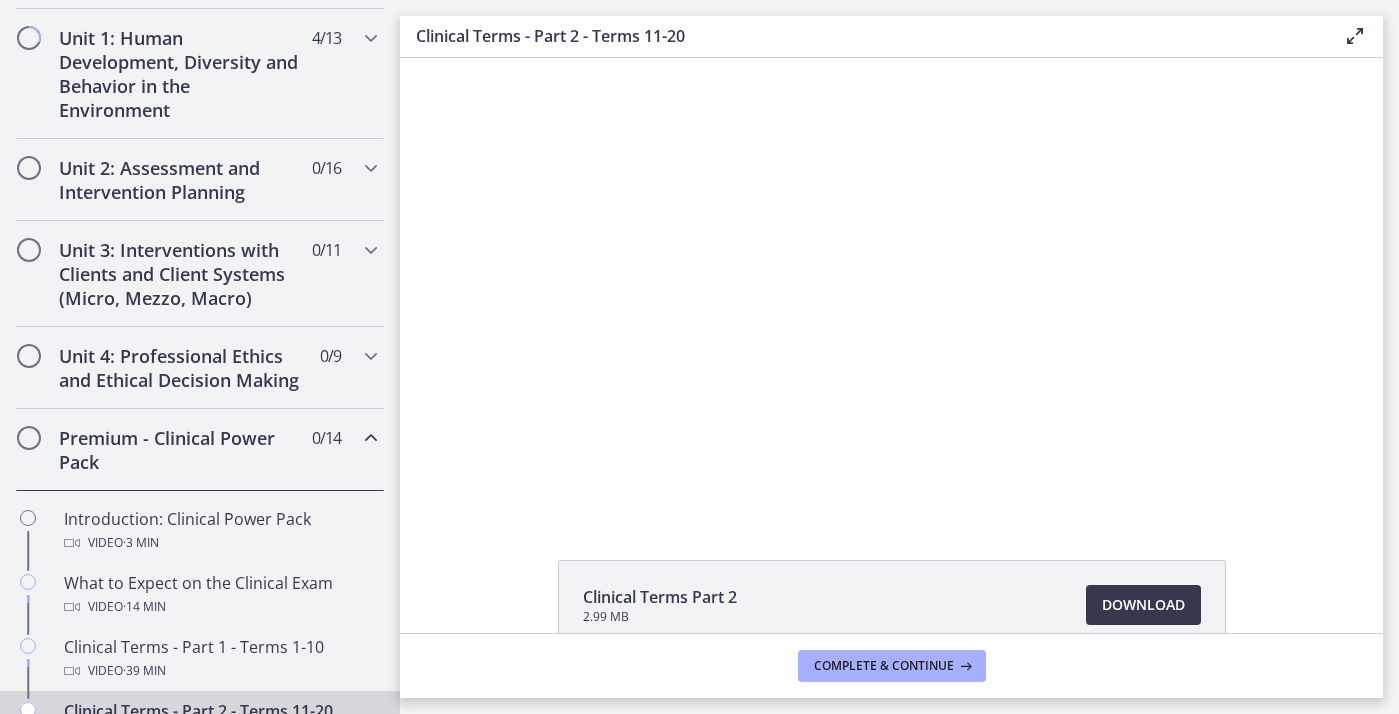 scroll, scrollTop: 0, scrollLeft: 0, axis: both 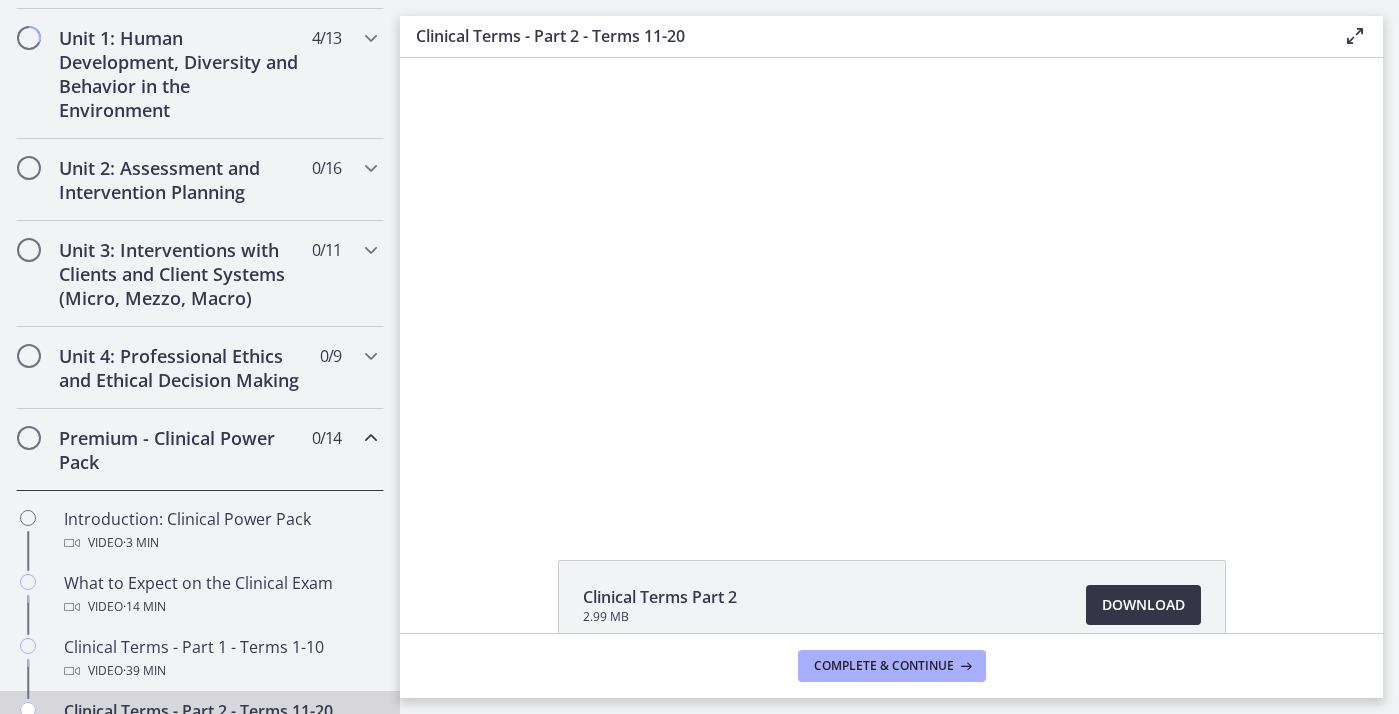 click on "Download
Opens in a new window" at bounding box center [1143, 605] 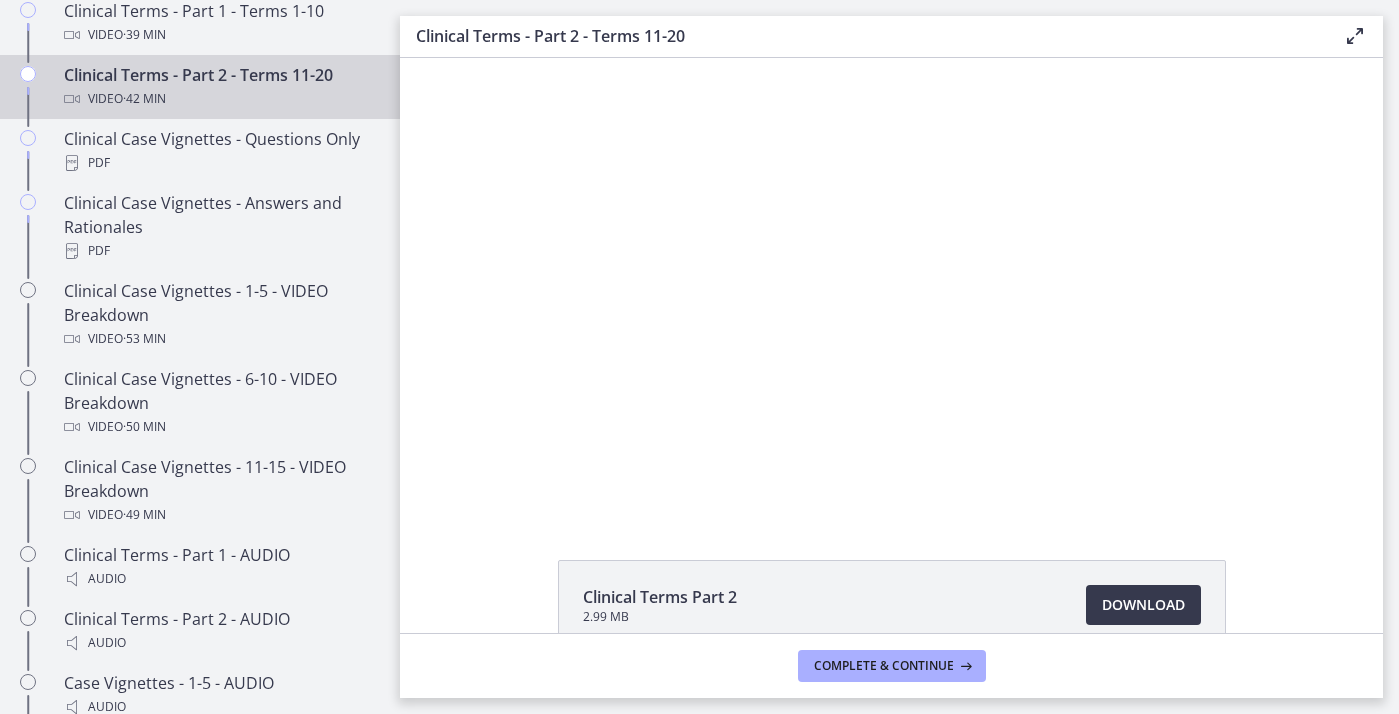 scroll, scrollTop: 1240, scrollLeft: 0, axis: vertical 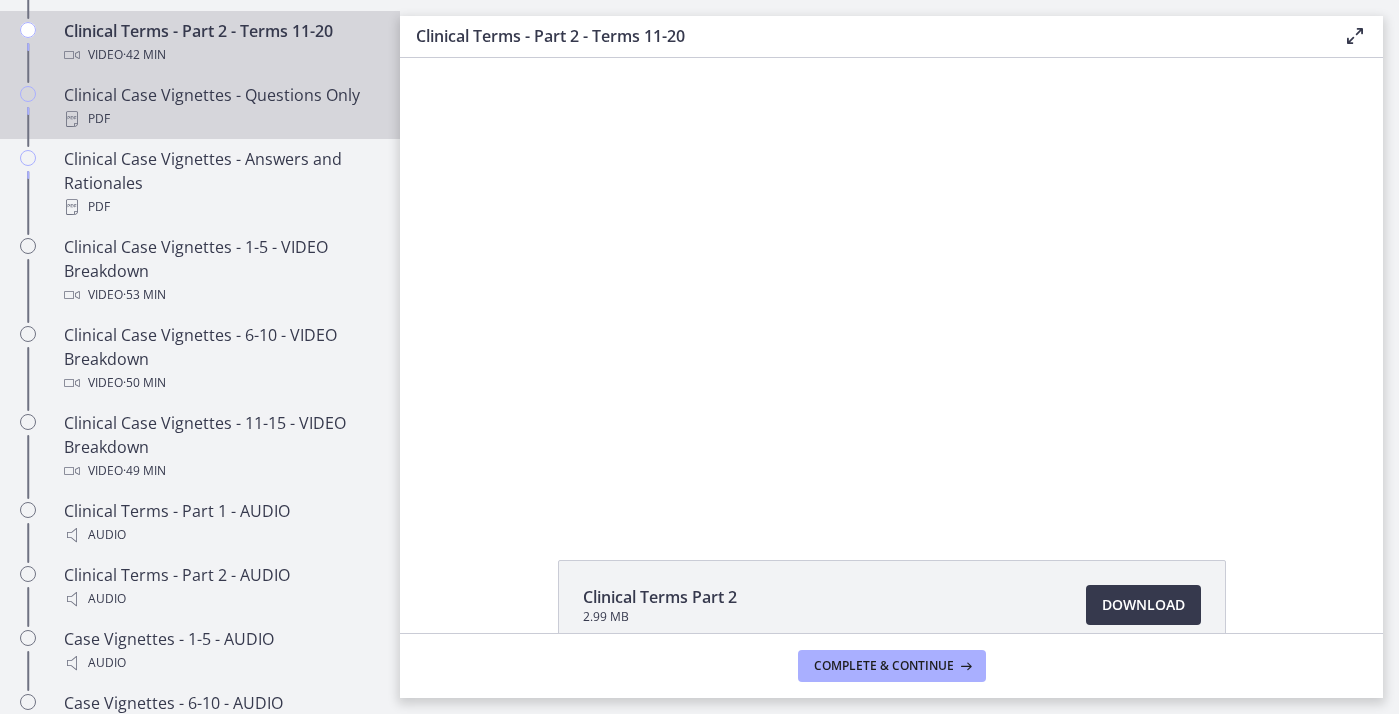 click on "PDF" at bounding box center [220, 119] 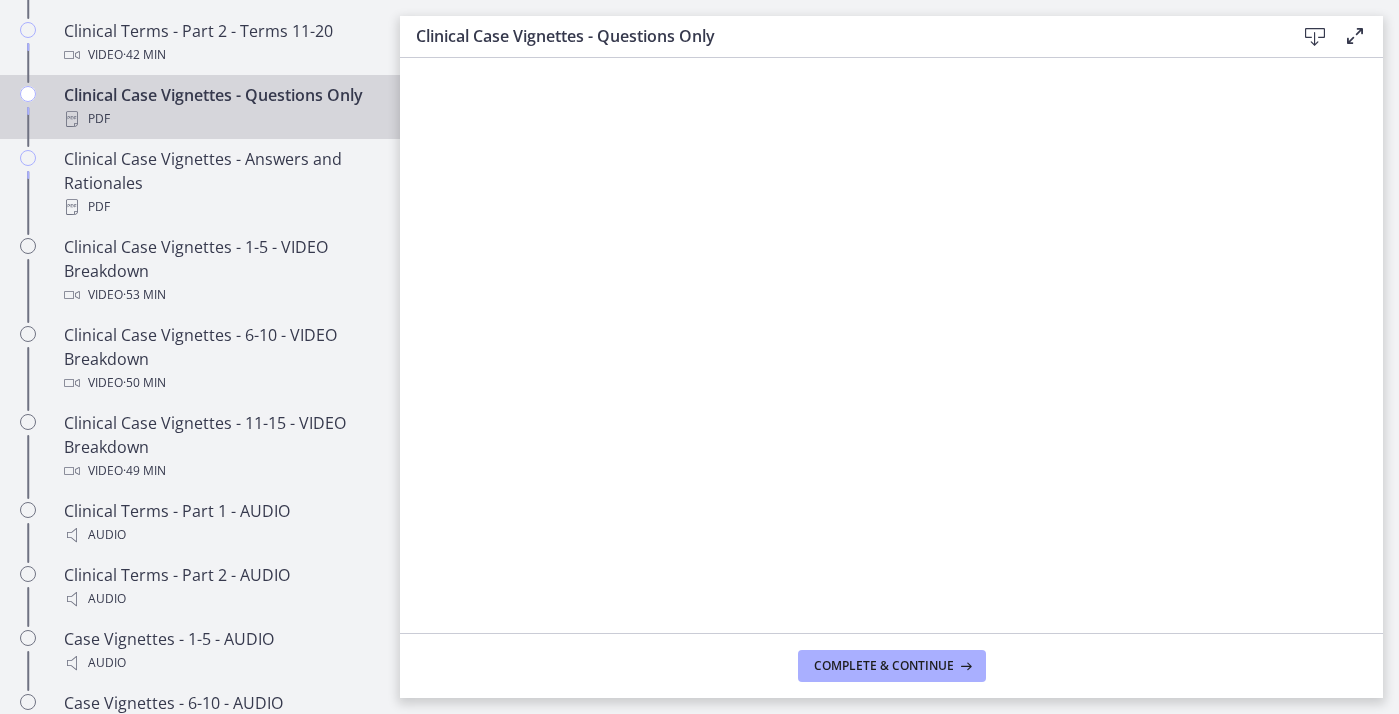 click at bounding box center (1315, 37) 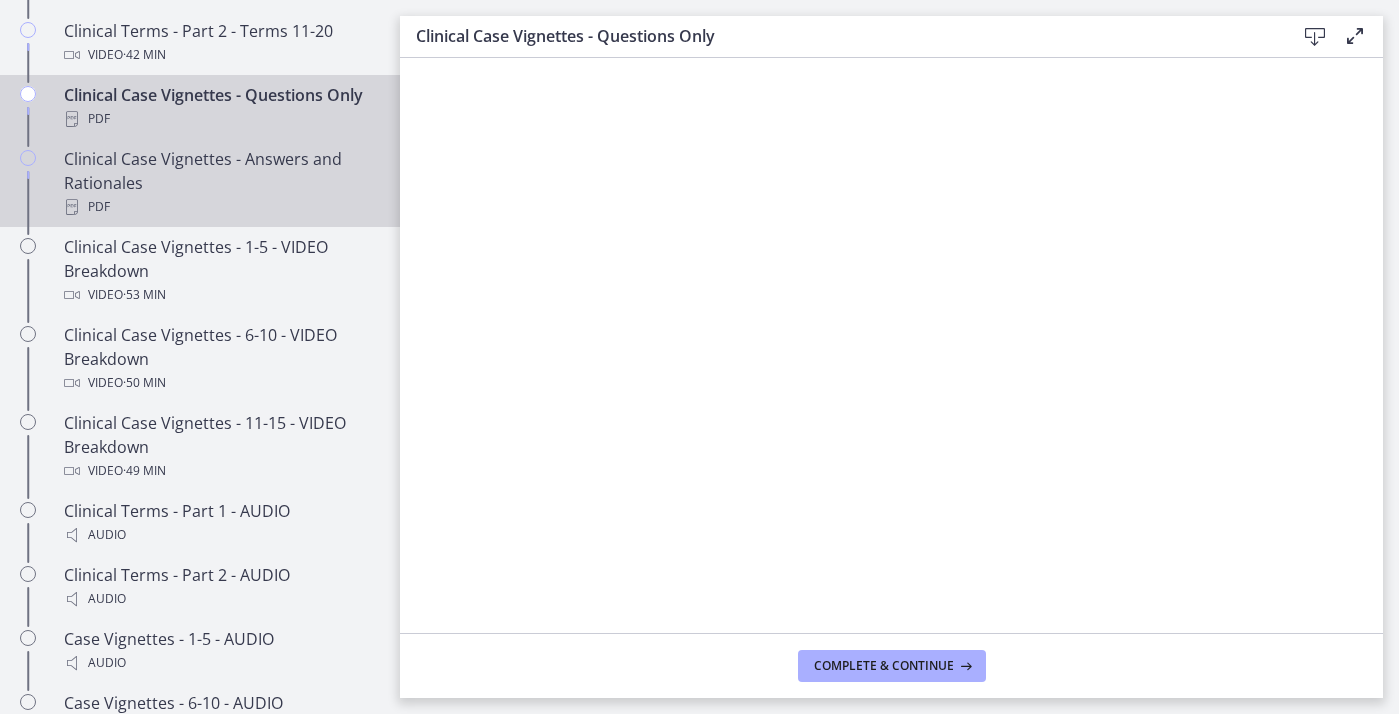 click on "Clinical Case Vignettes - Answers and Rationales
PDF" at bounding box center [220, 183] 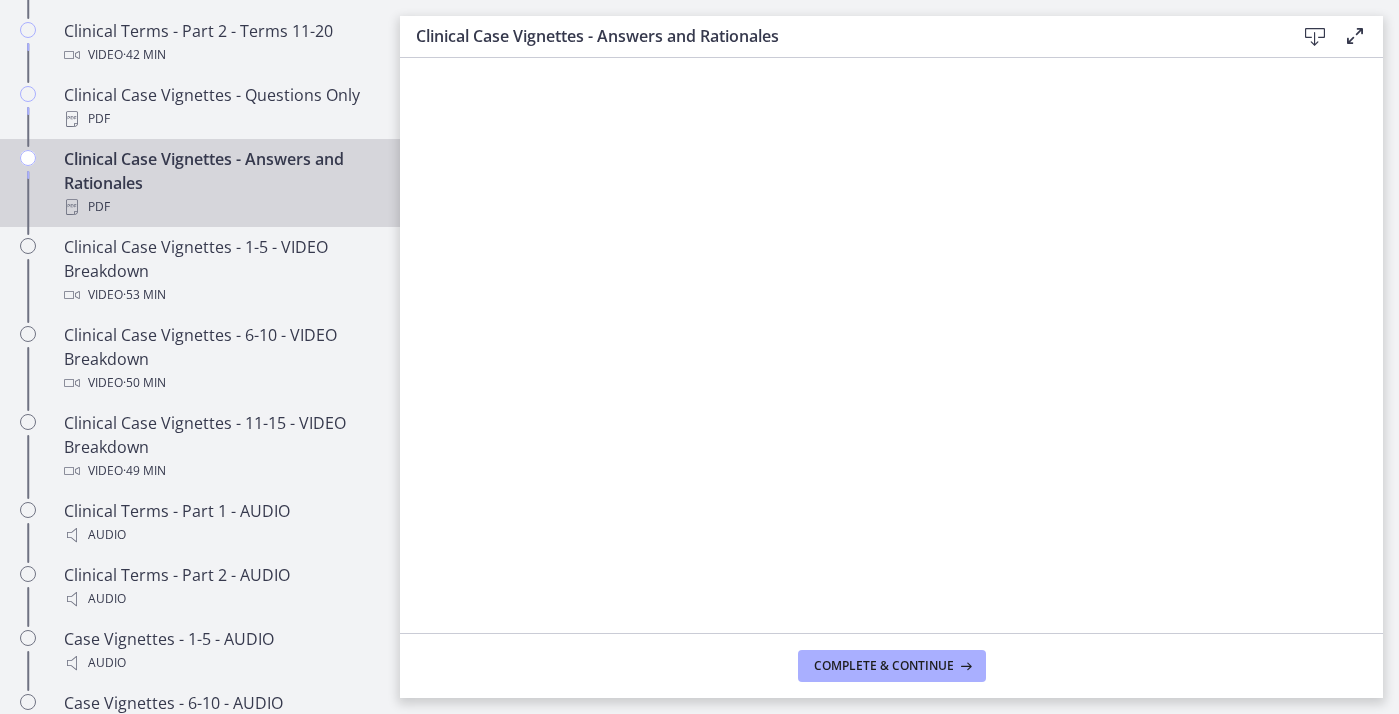 click at bounding box center (1315, 37) 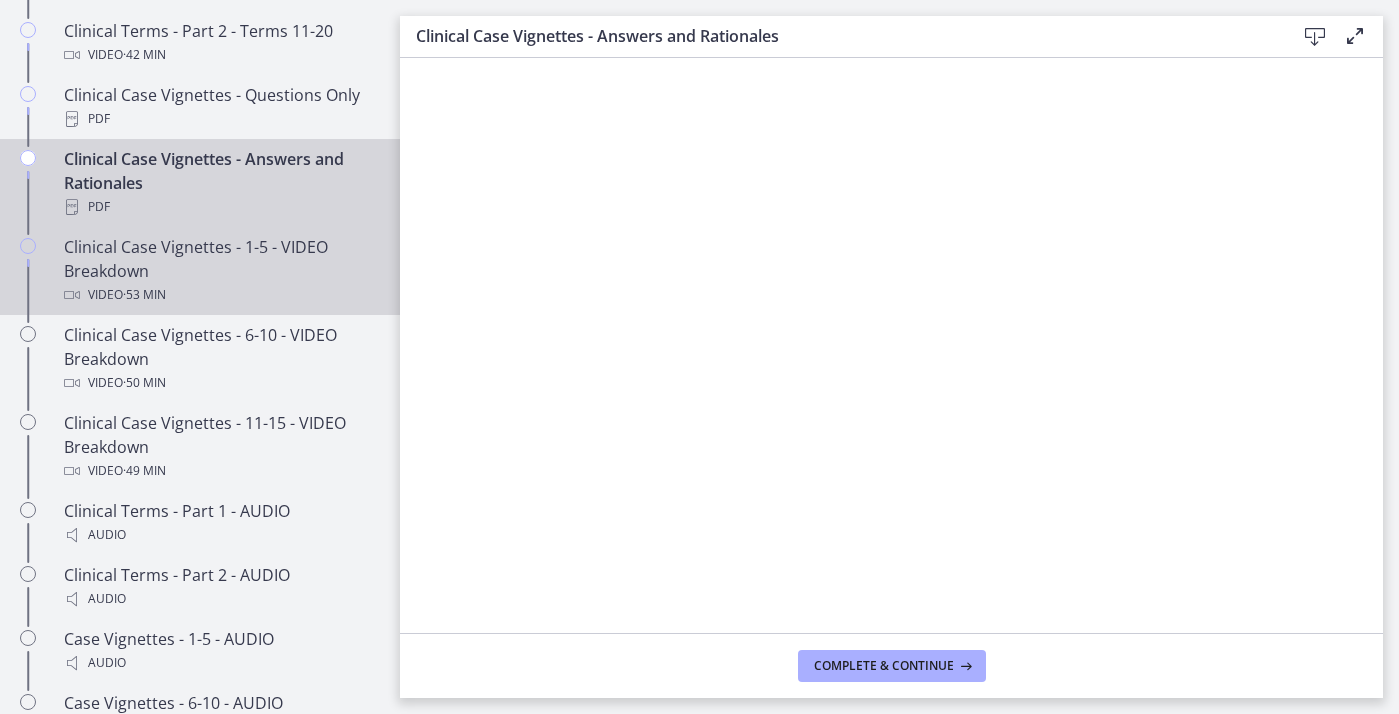 click on "Clinical Case Vignettes - 1-5 - VIDEO Breakdown
Video
·  53 min" at bounding box center [220, 271] 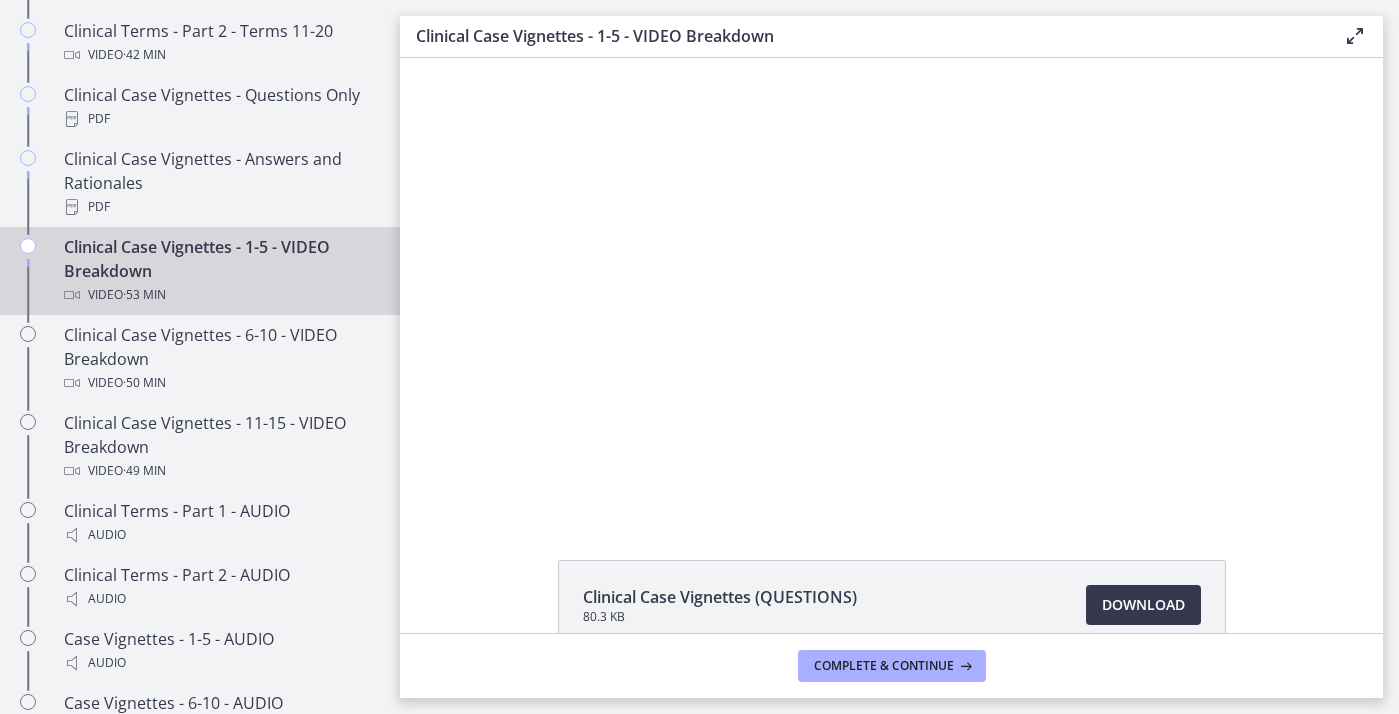 scroll, scrollTop: 0, scrollLeft: 0, axis: both 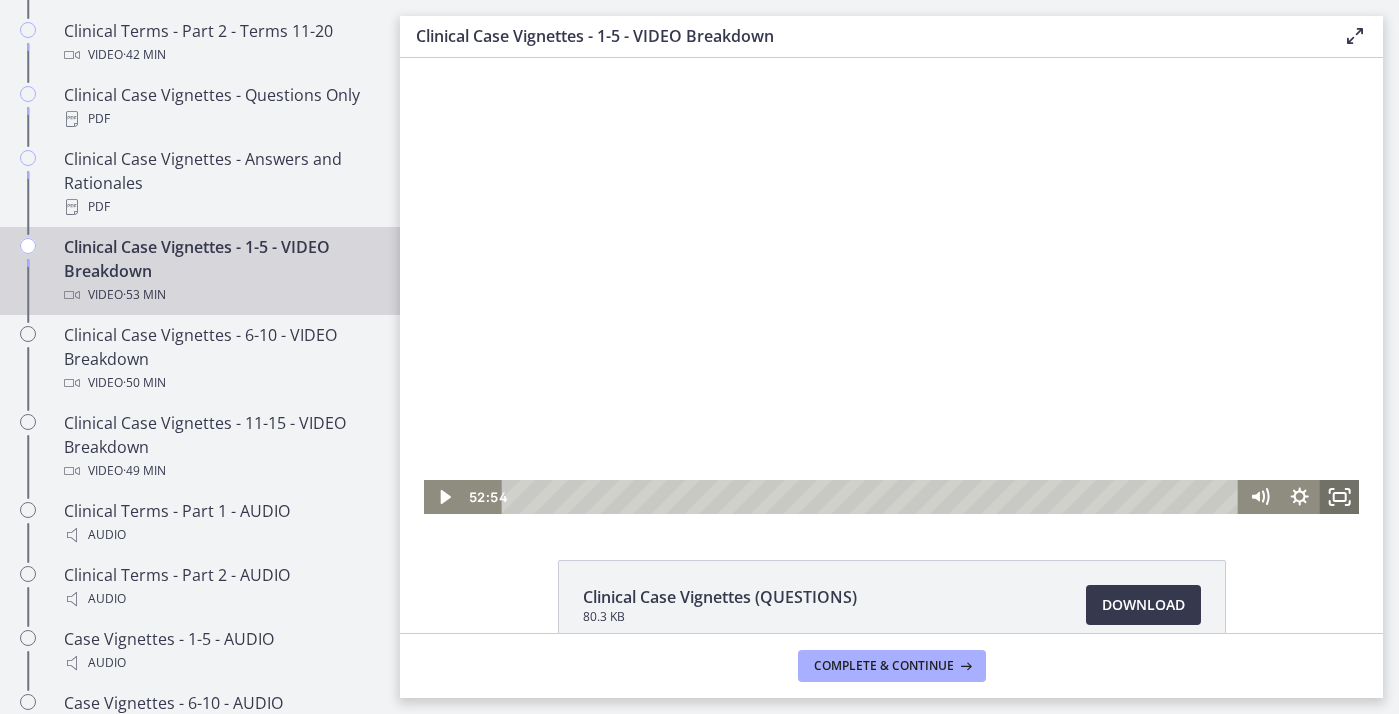 drag, startPoint x: 520, startPoint y: 500, endPoint x: 1342, endPoint y: 504, distance: 822.0097 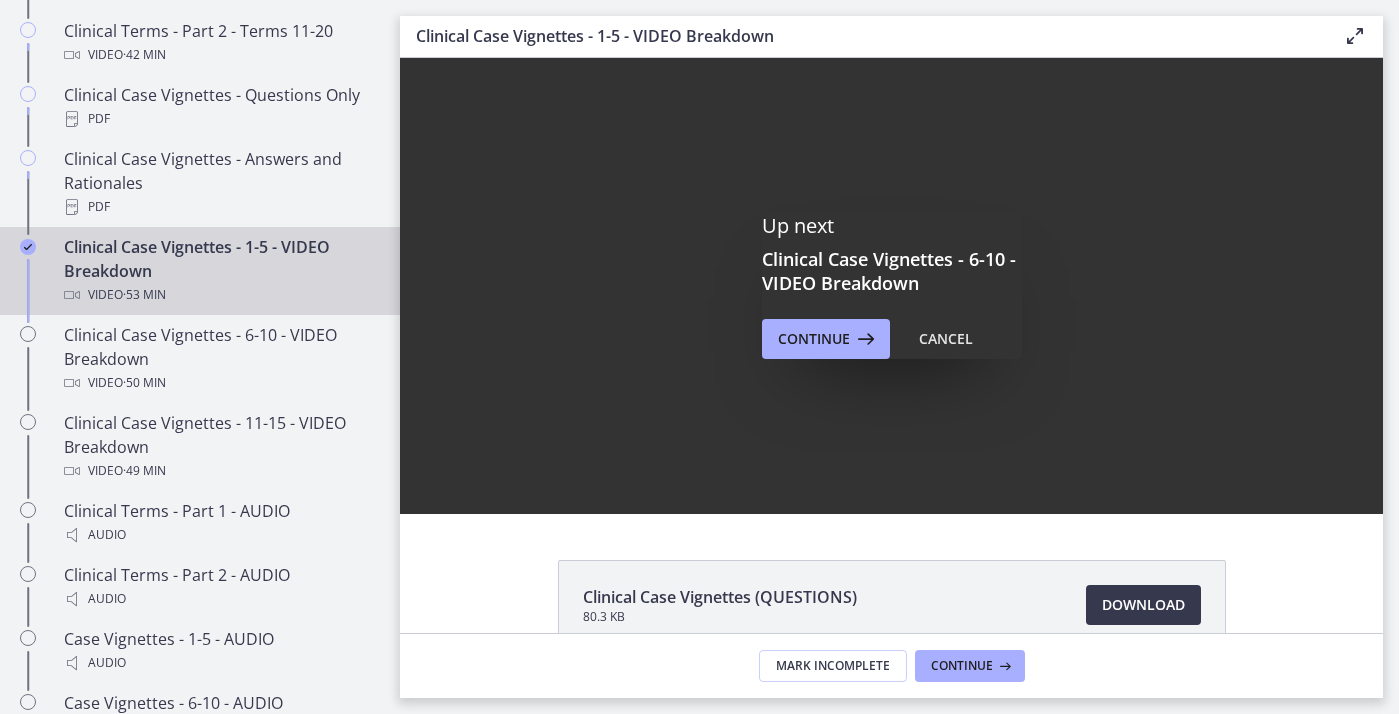 scroll, scrollTop: 0, scrollLeft: 0, axis: both 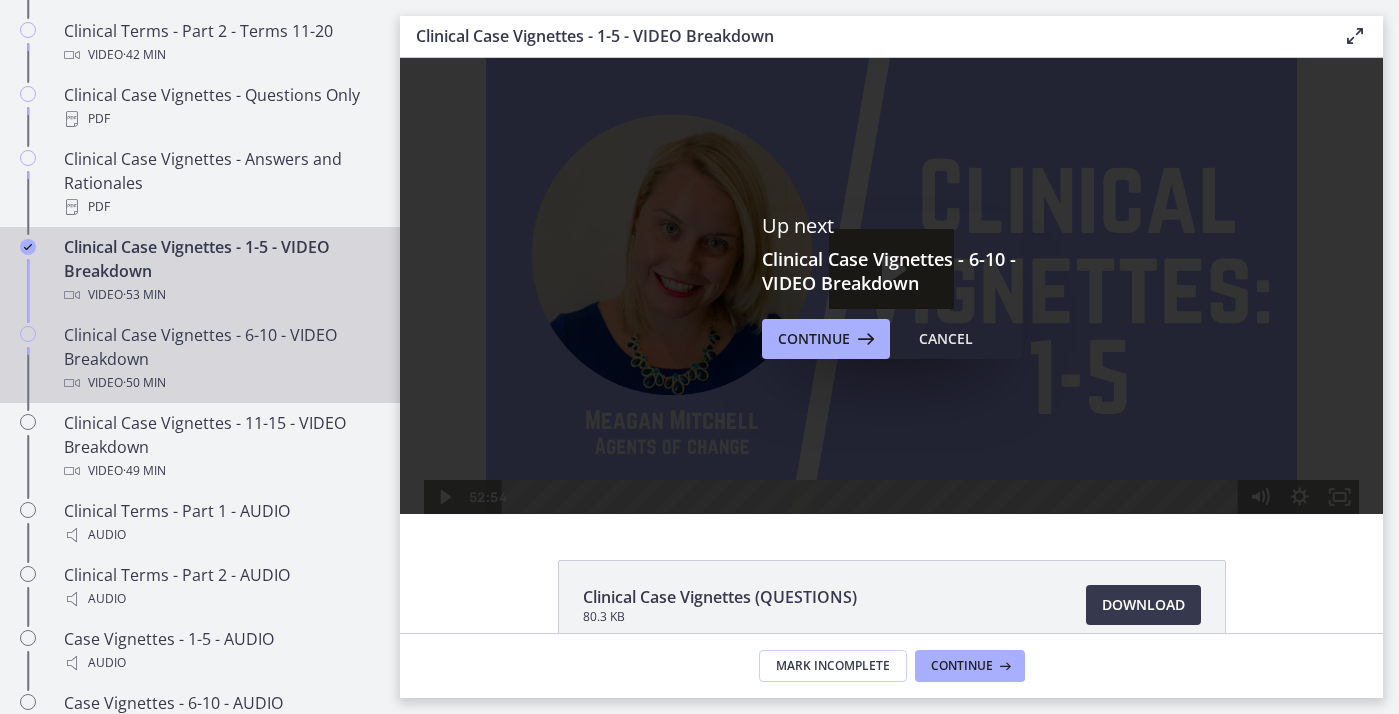 click on "Clinical Case Vignettes - 6-10 - VIDEO Breakdown
Video
·  50 min" at bounding box center [220, 359] 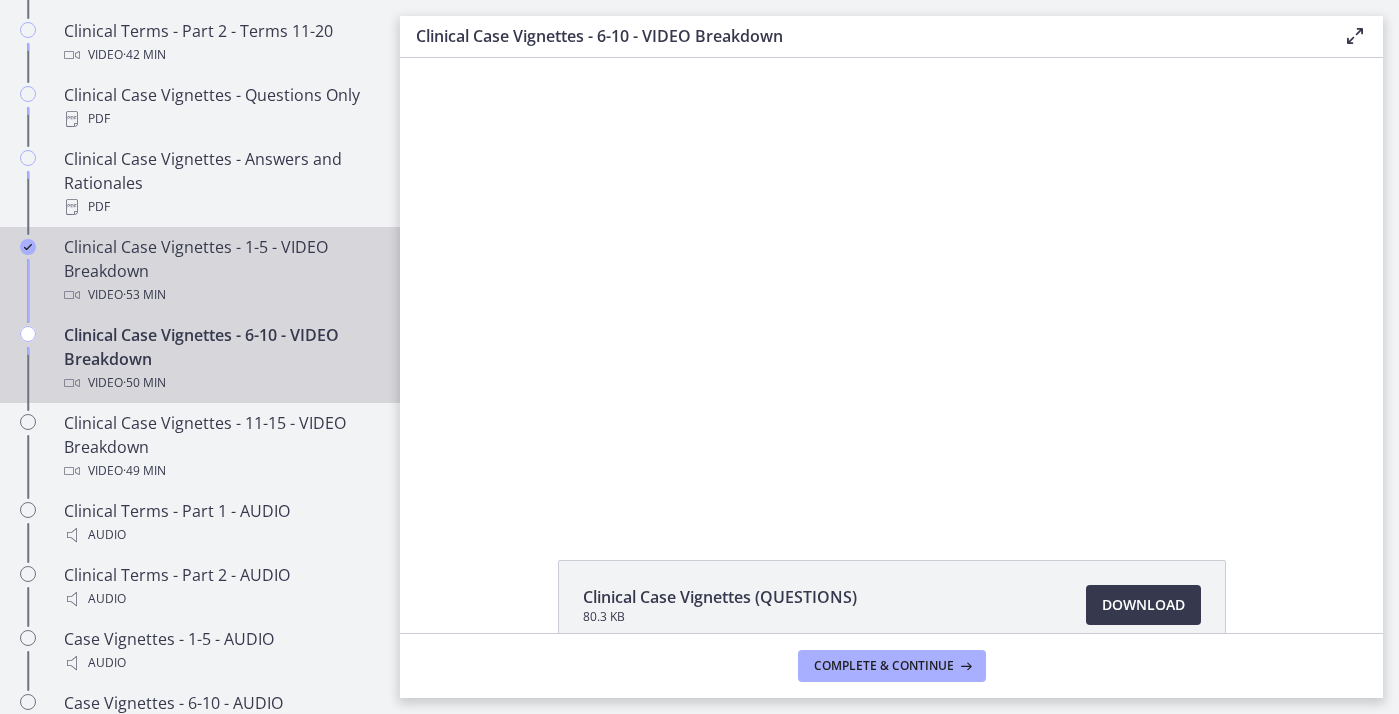 scroll, scrollTop: 0, scrollLeft: 0, axis: both 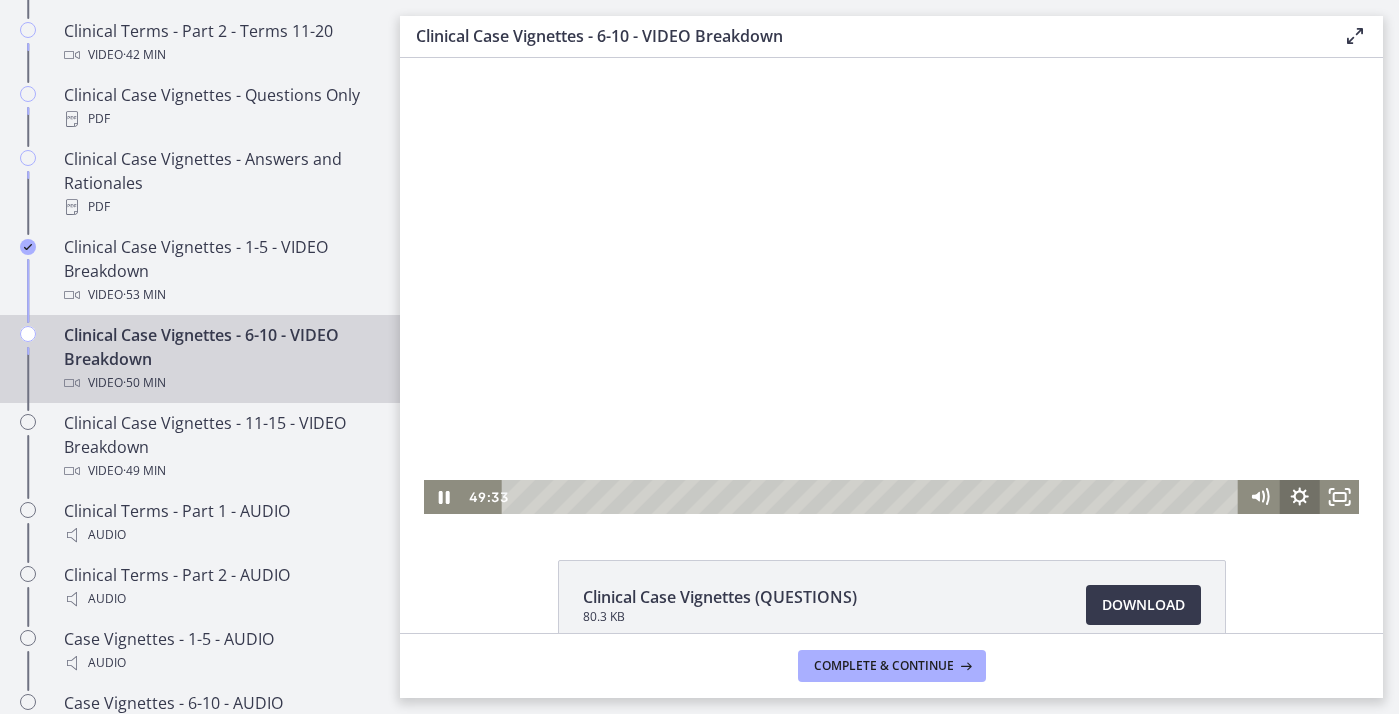 drag, startPoint x: 517, startPoint y: 498, endPoint x: 1314, endPoint y: 485, distance: 797.106 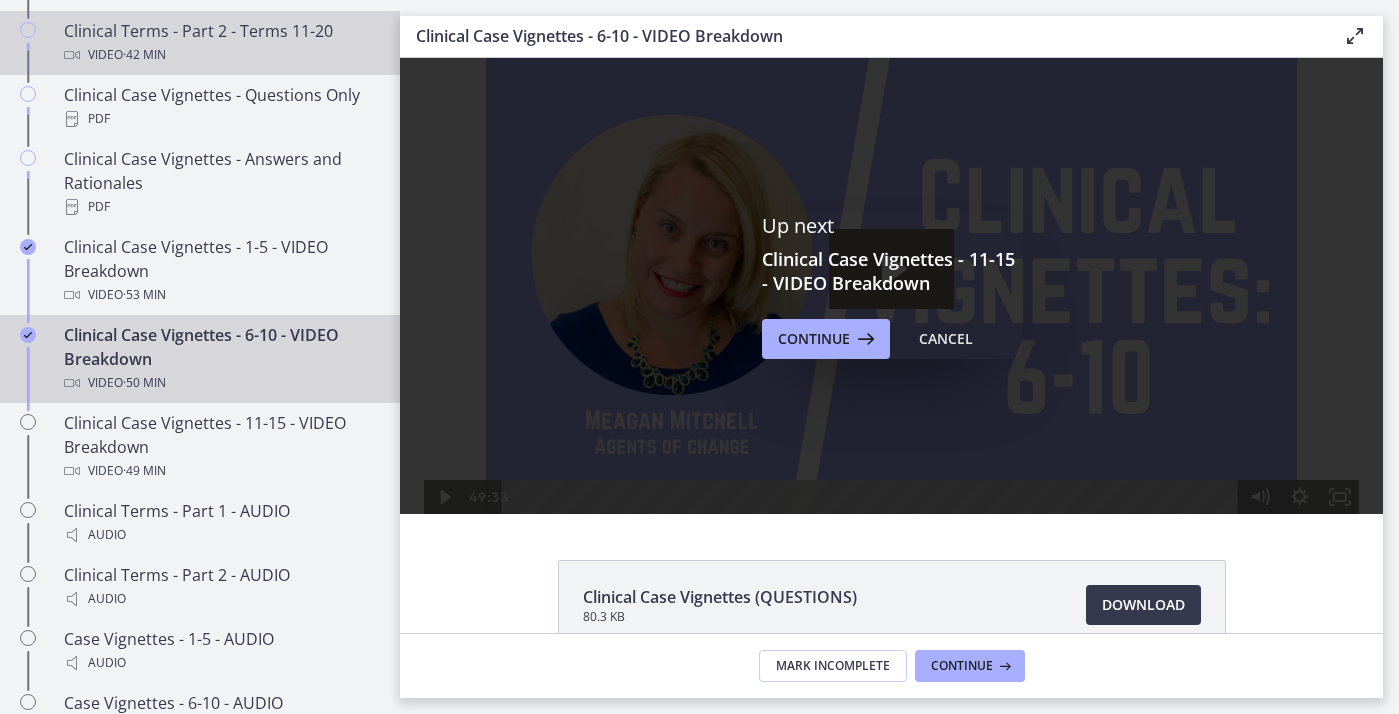 click on "Clinical Terms - Part 2 - Terms 11-20
Video
·  42 min" at bounding box center (220, 43) 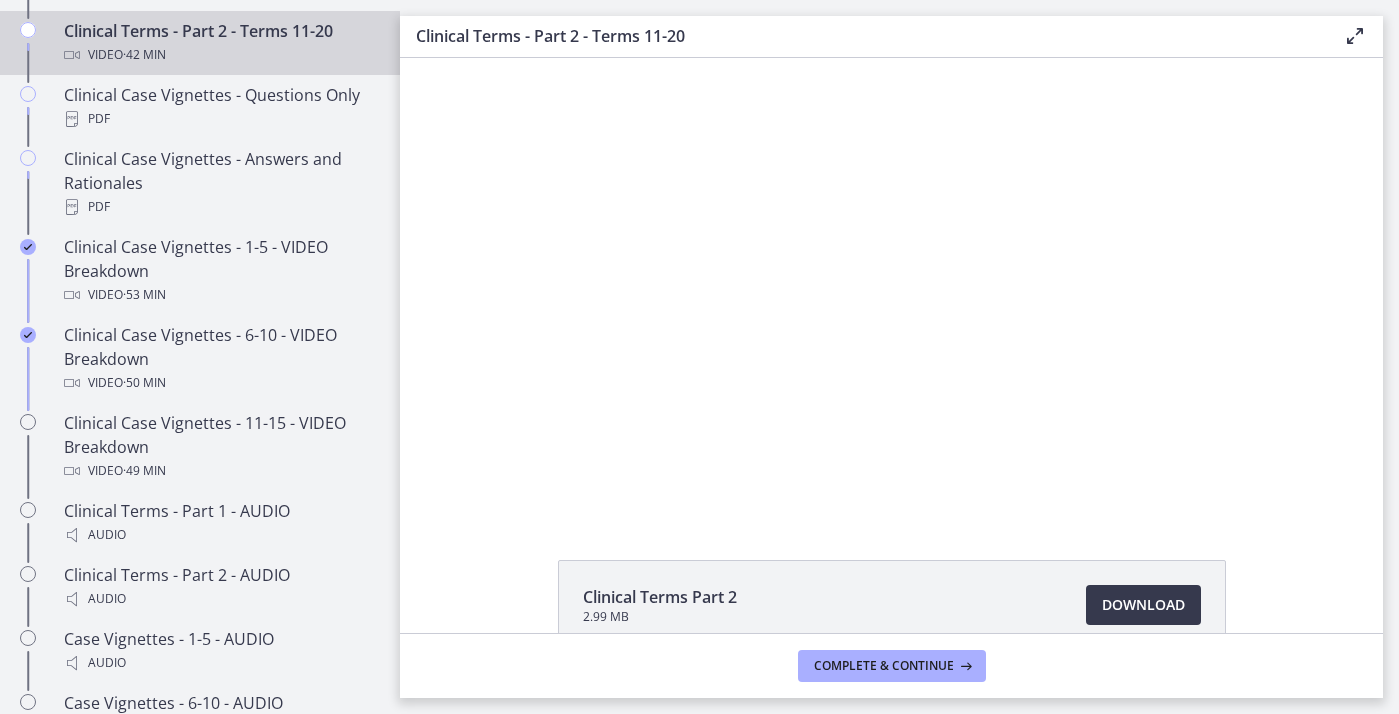 scroll, scrollTop: 0, scrollLeft: 0, axis: both 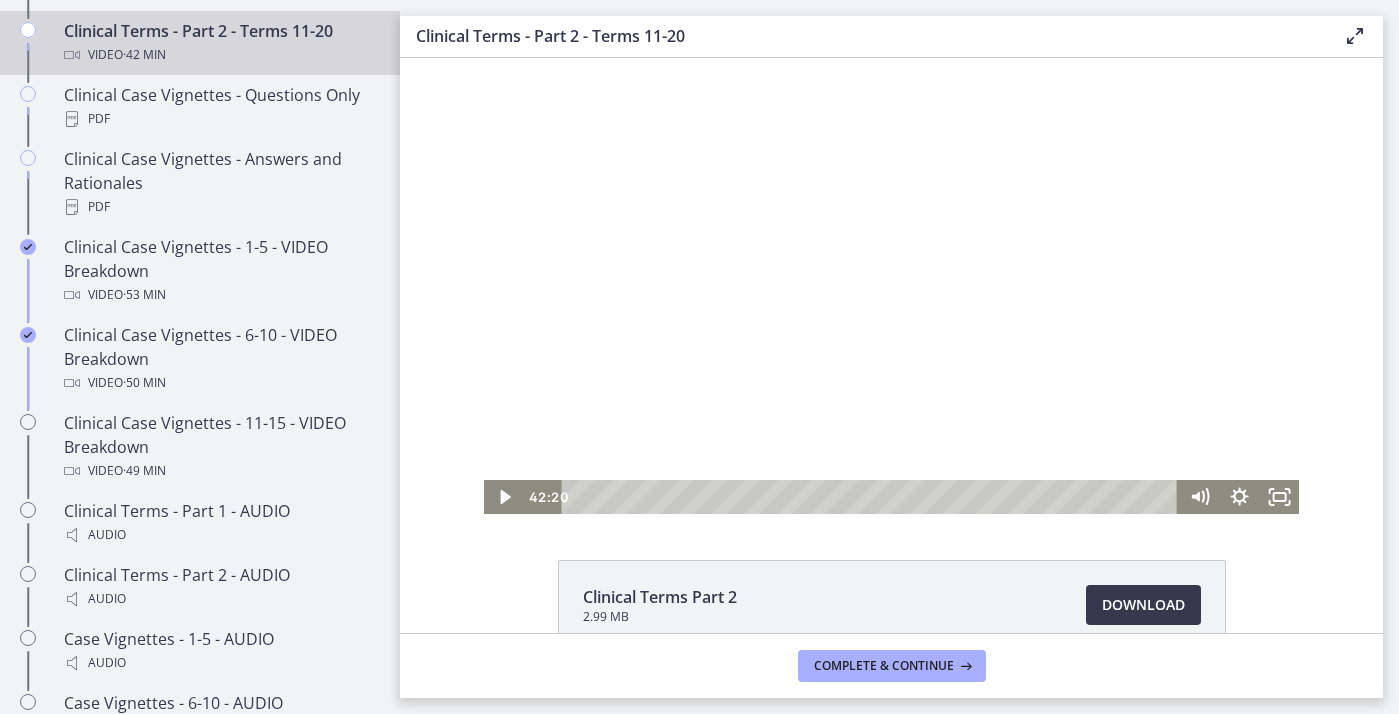 drag, startPoint x: 614, startPoint y: 499, endPoint x: 1292, endPoint y: 470, distance: 678.61993 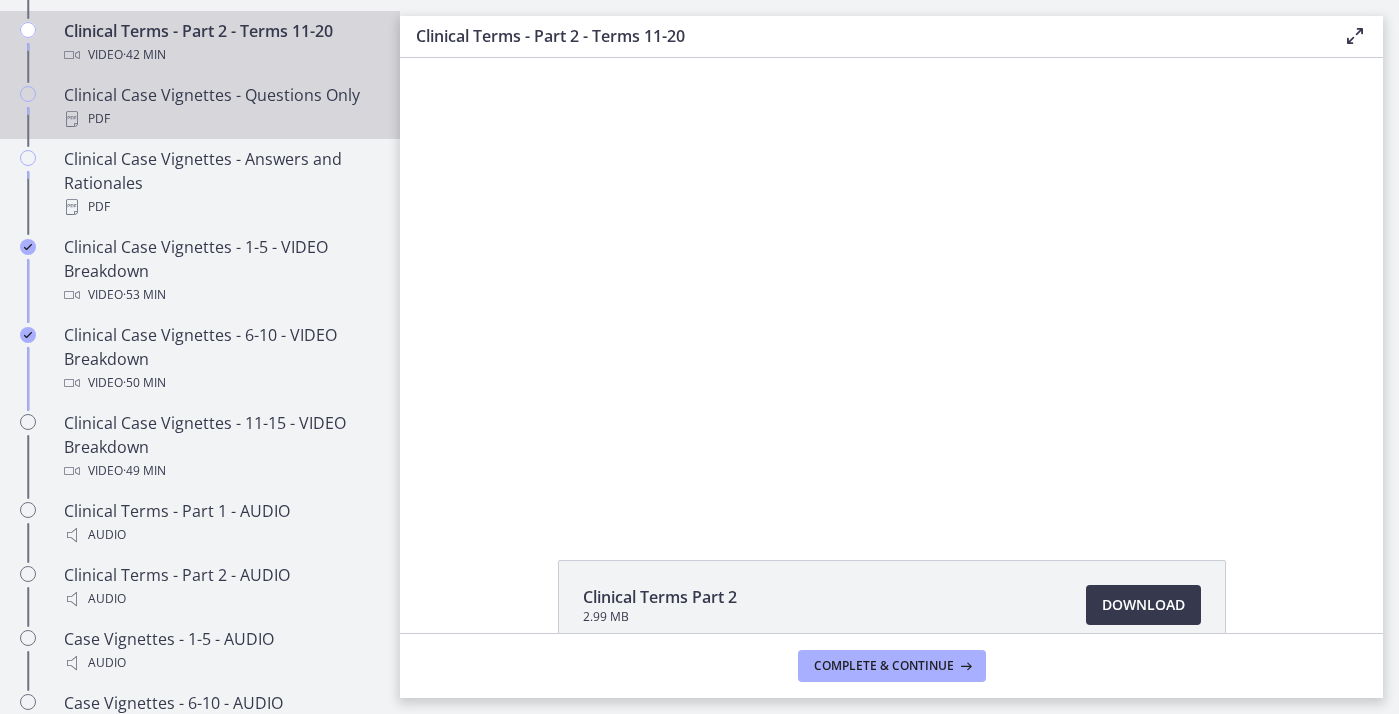 click on "Clinical Case Vignettes - Questions Only
PDF" at bounding box center (220, 107) 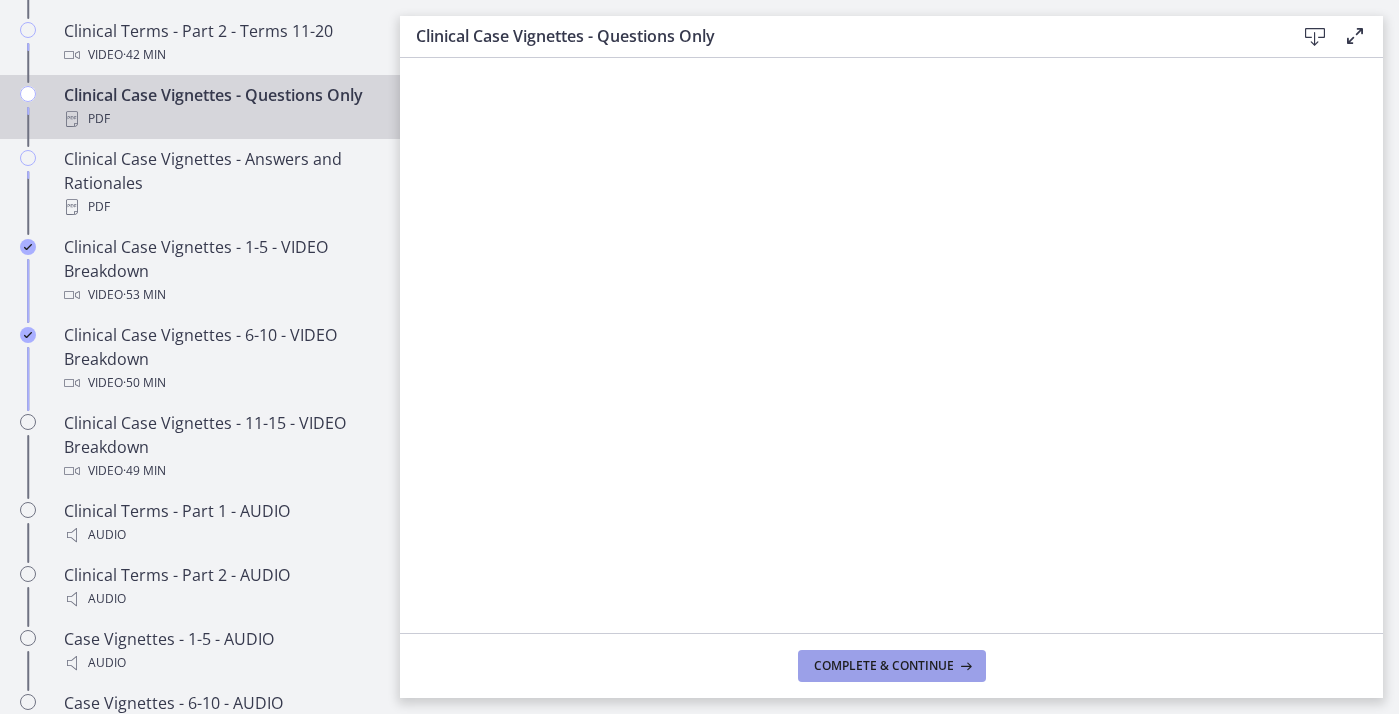 click on "Complete & continue" at bounding box center [884, 666] 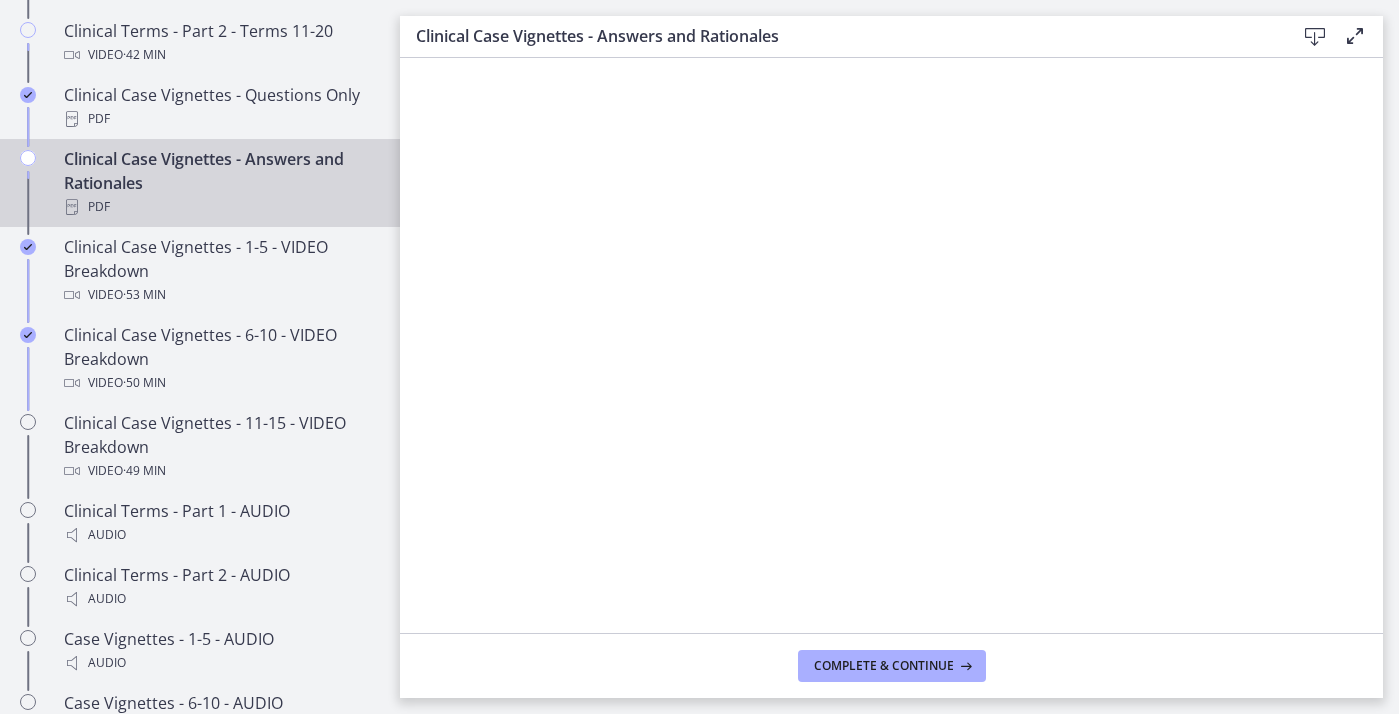 click on "Clinical Case Vignettes - Answers and Rationales
PDF" at bounding box center [220, 183] 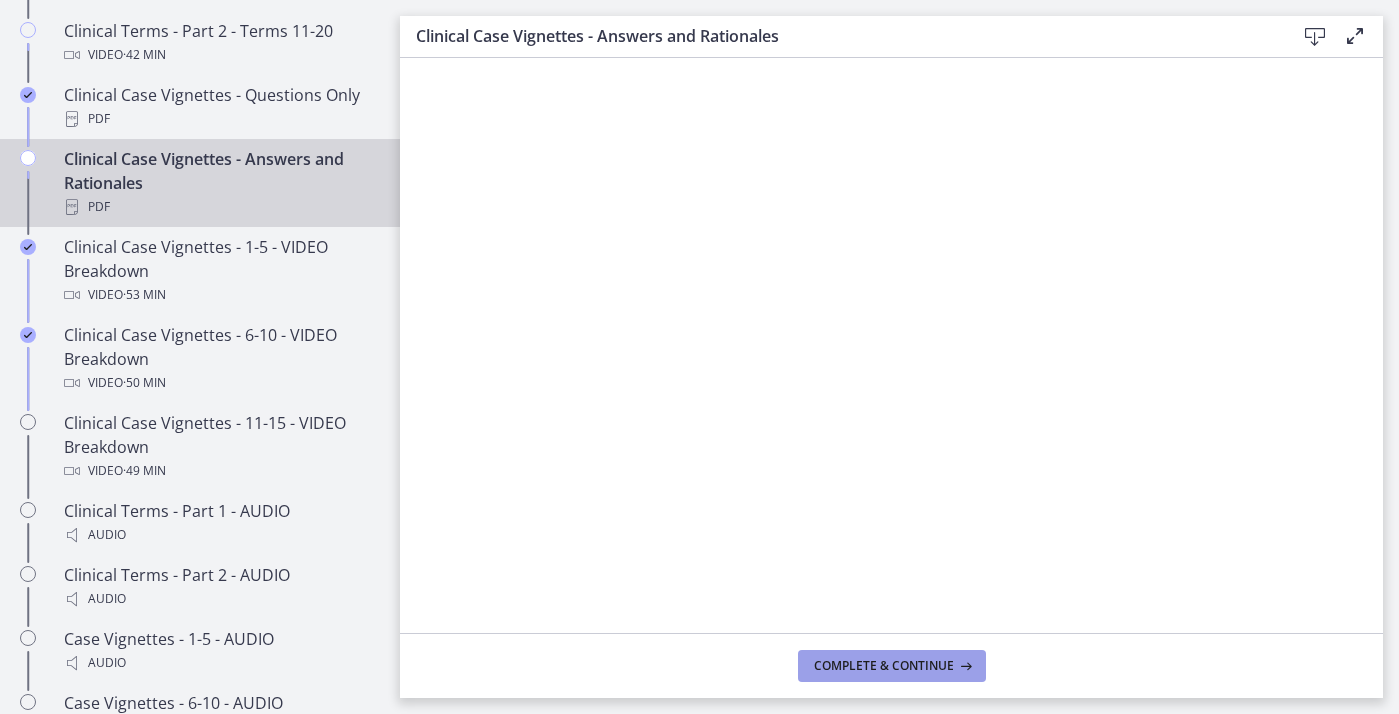 click on "Complete & continue" at bounding box center (884, 666) 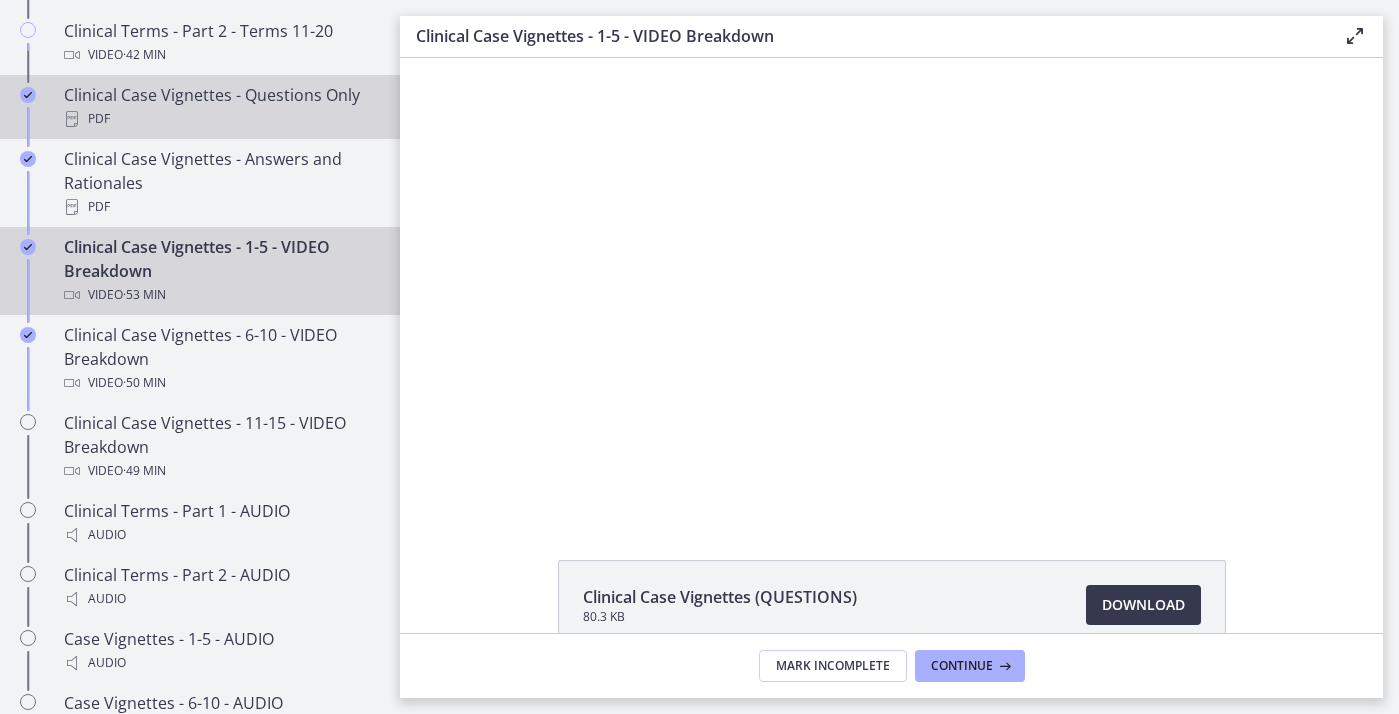 scroll, scrollTop: 0, scrollLeft: 0, axis: both 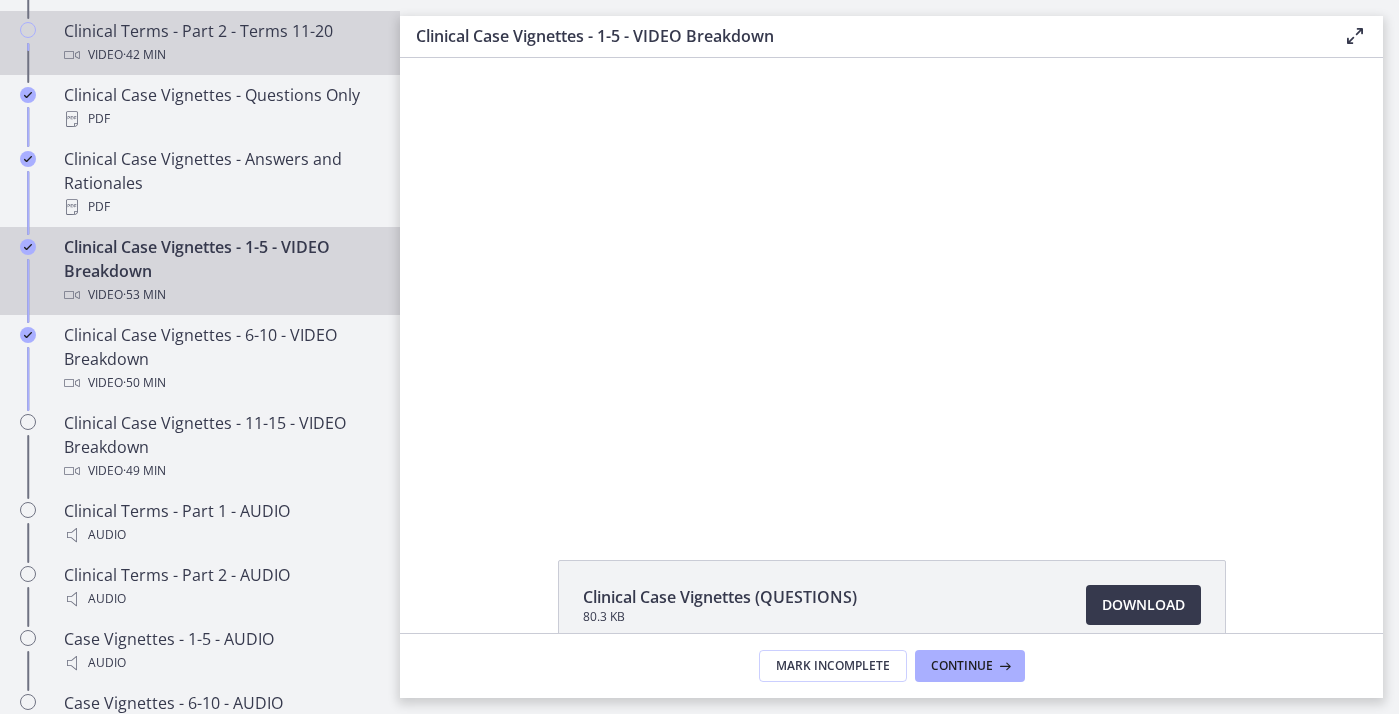 click on "Video
·  42 min" at bounding box center [220, 55] 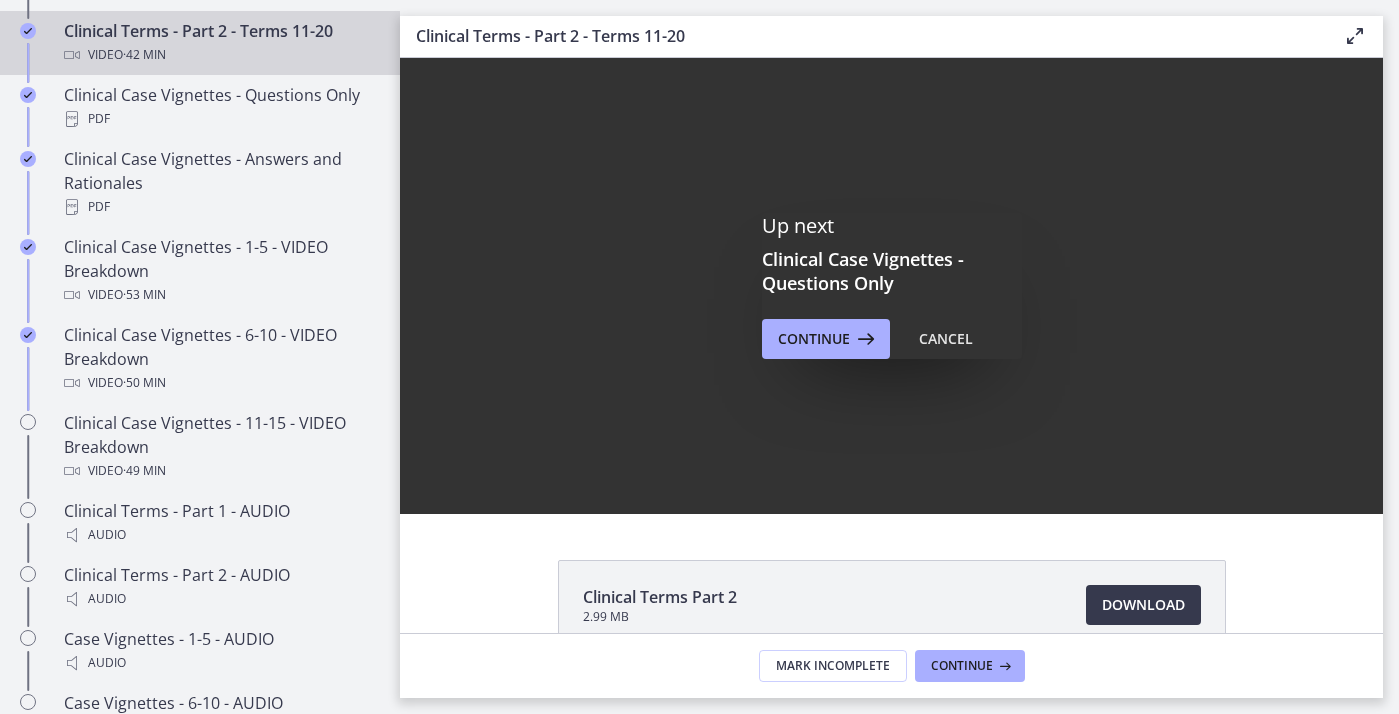 scroll, scrollTop: 0, scrollLeft: 0, axis: both 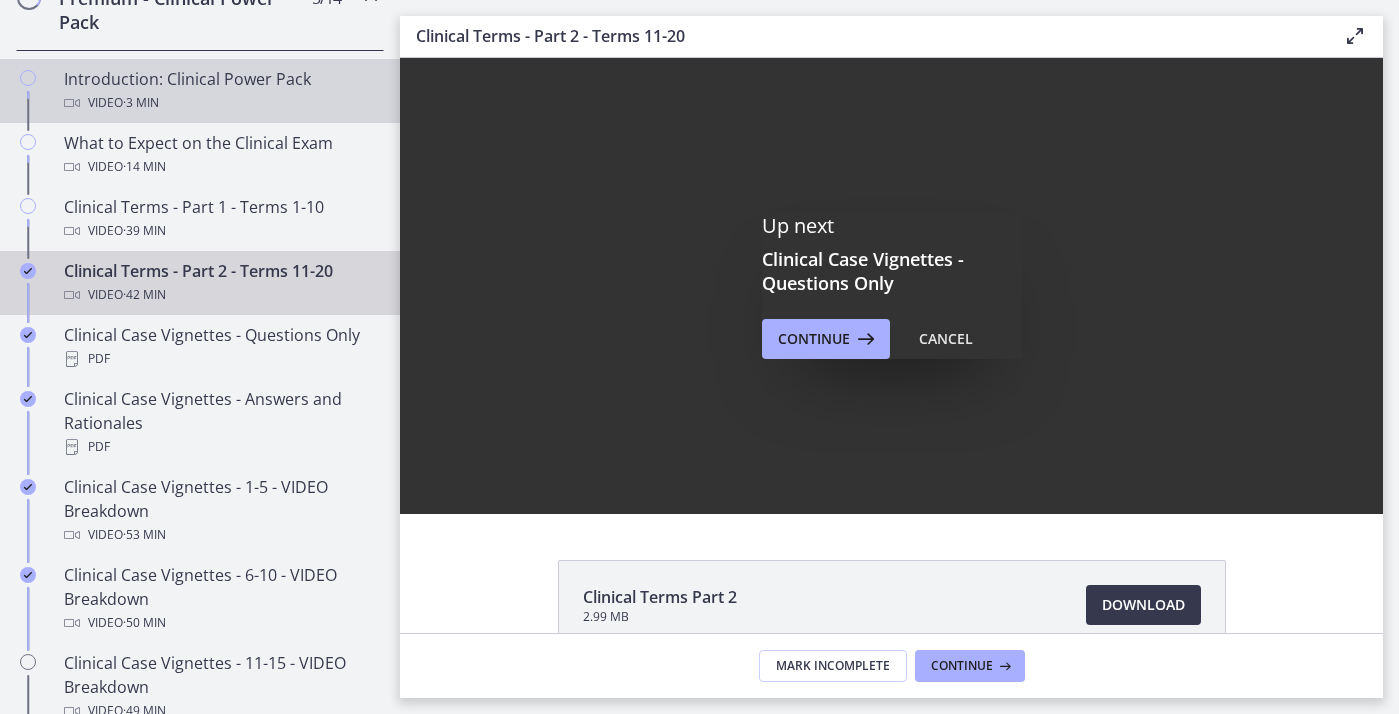 click on "Introduction: Clinical Power Pack
Video
·  3 min" at bounding box center [220, 91] 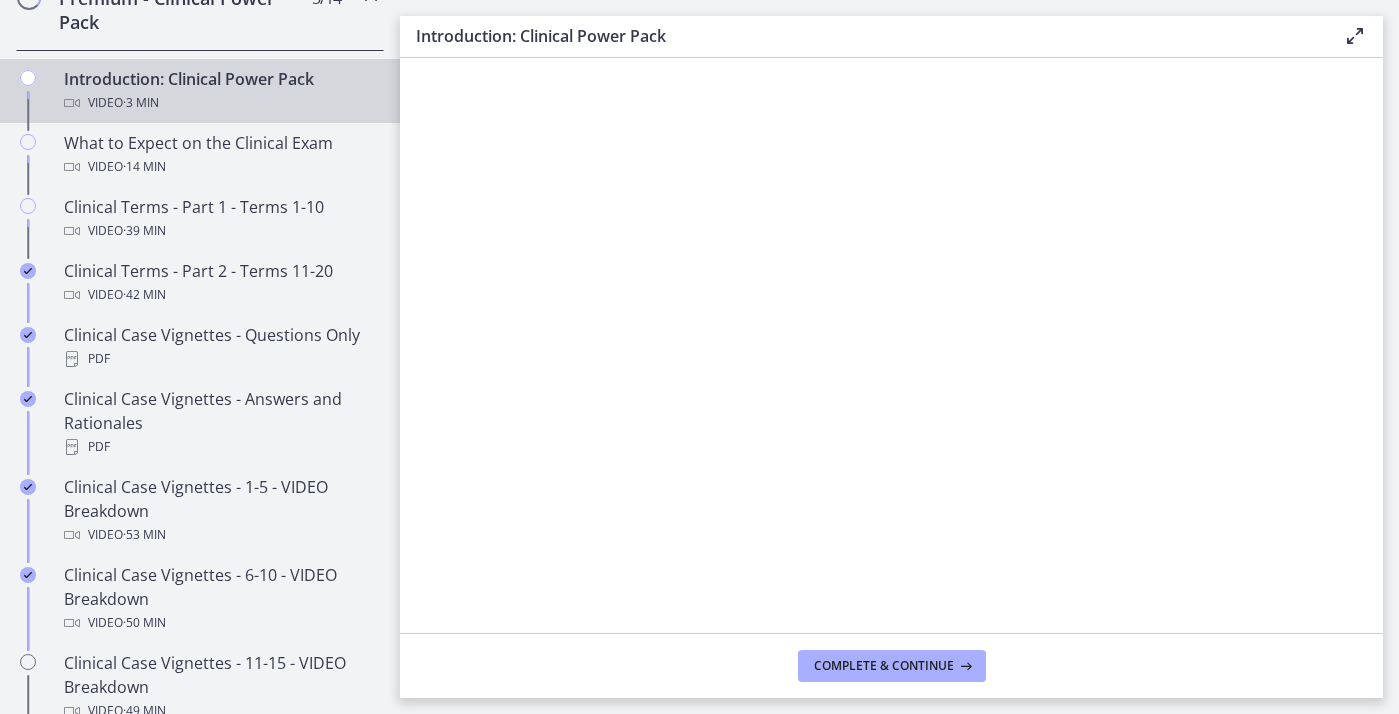 scroll, scrollTop: 0, scrollLeft: 0, axis: both 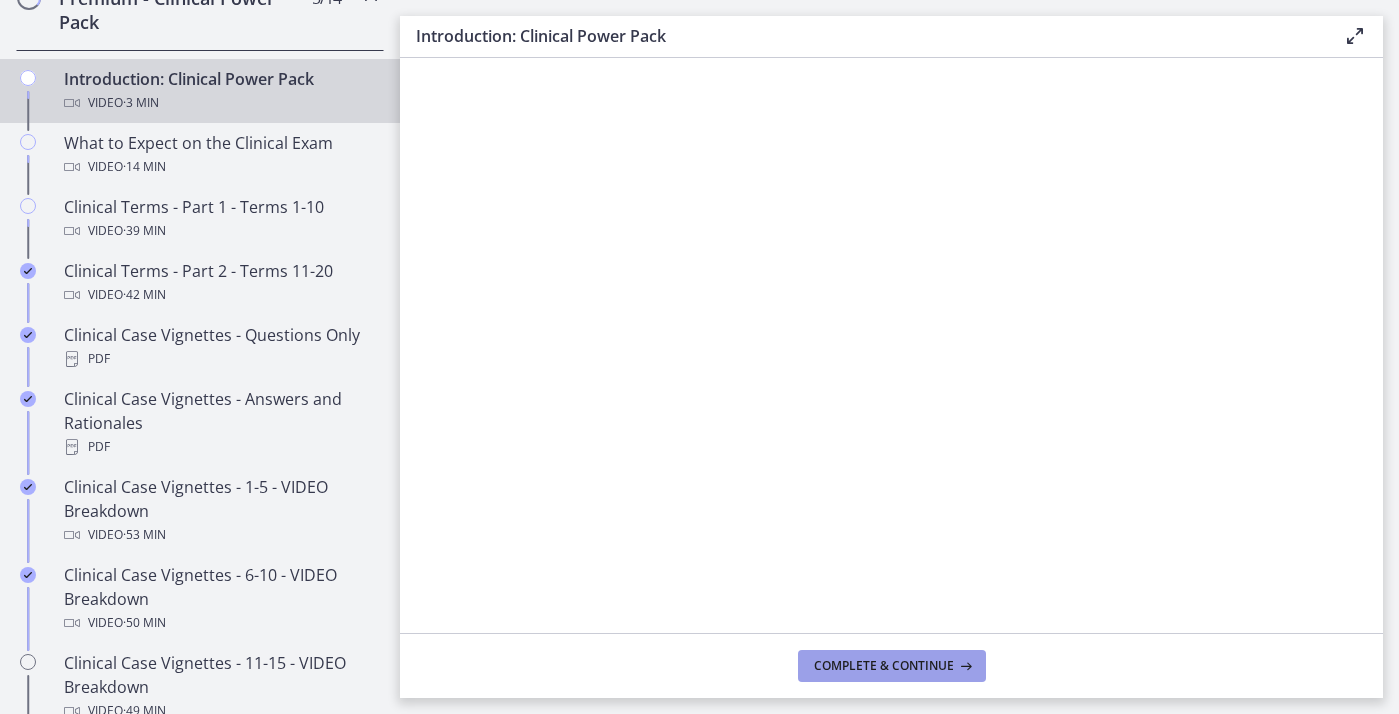 click on "Complete & continue" at bounding box center [884, 666] 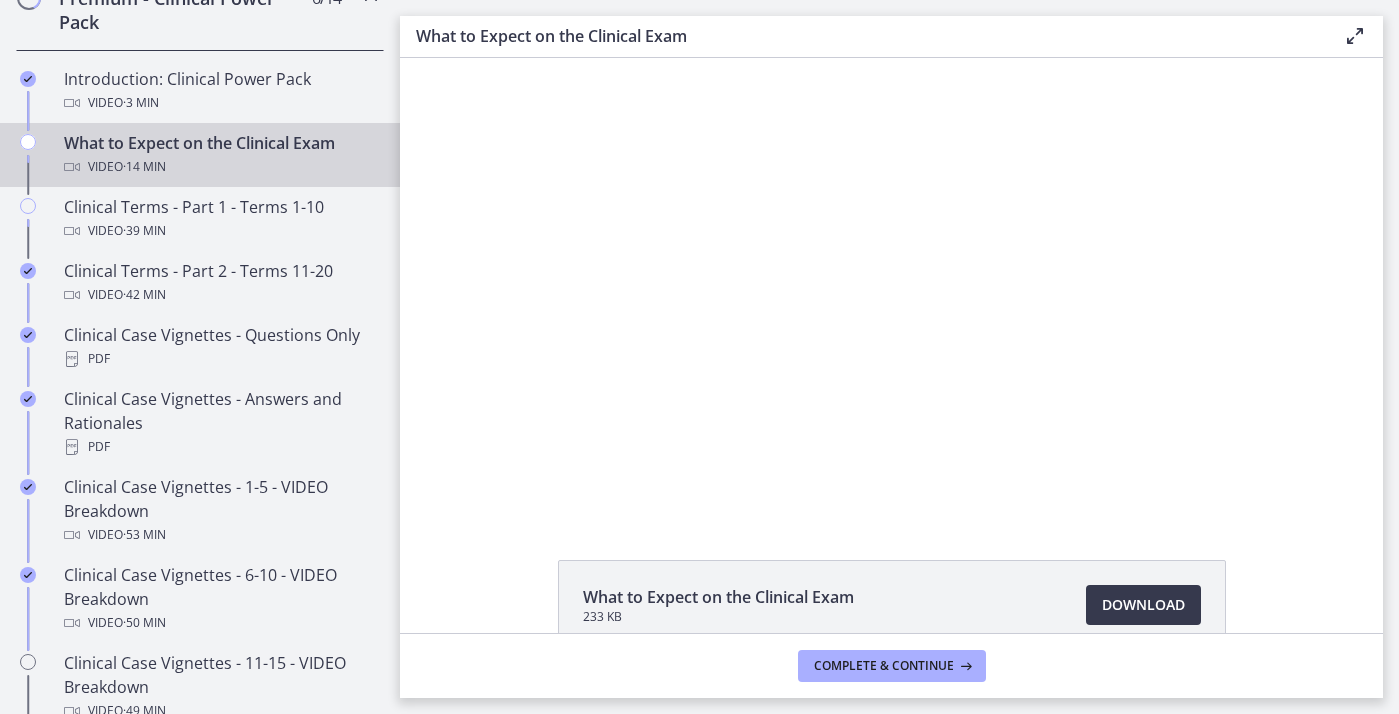 scroll, scrollTop: 0, scrollLeft: 0, axis: both 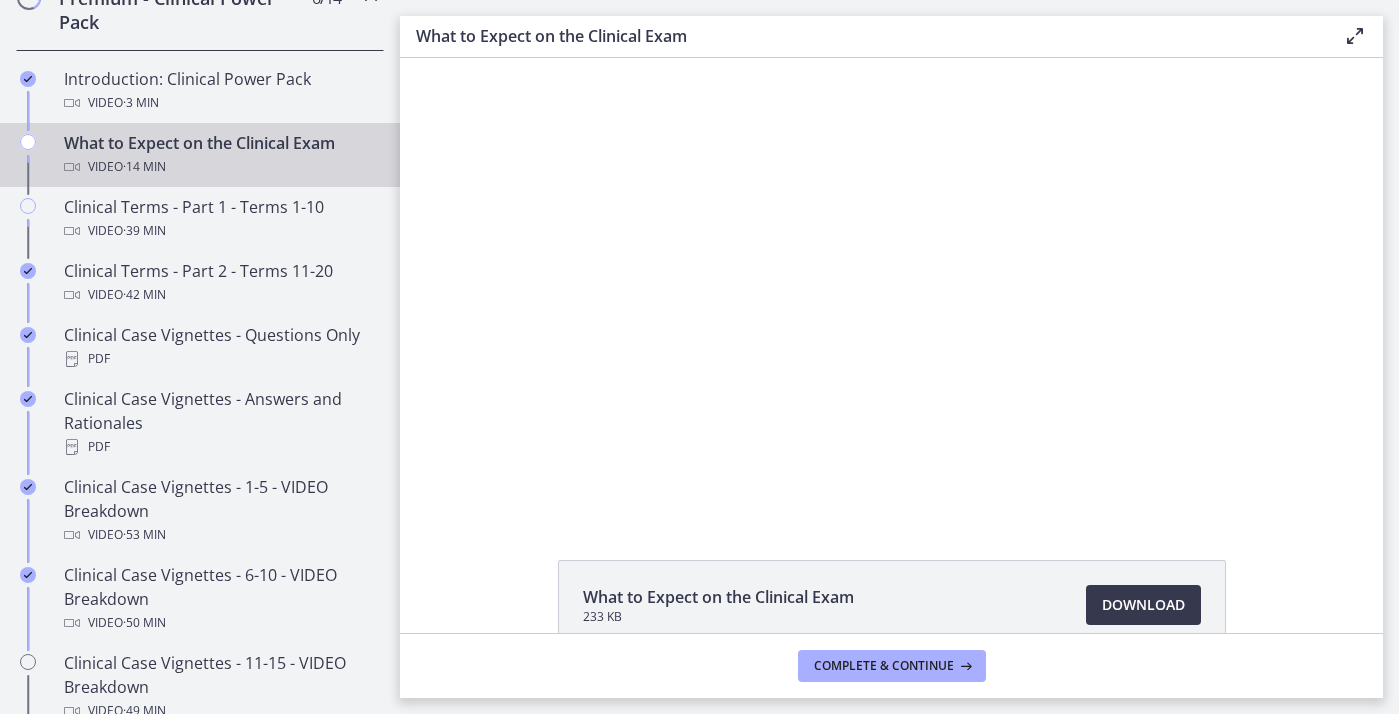 click on "Complete & continue" at bounding box center (891, 665) 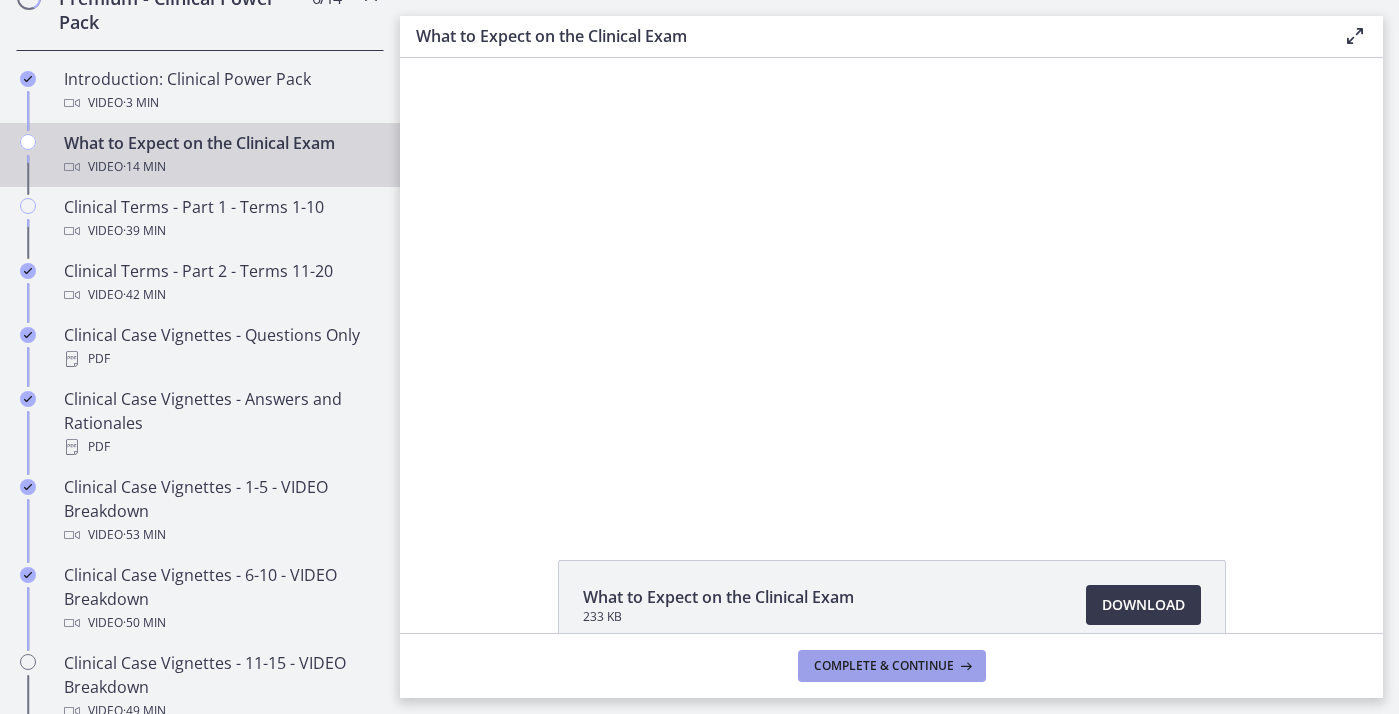 click on "Complete & continue" at bounding box center (884, 666) 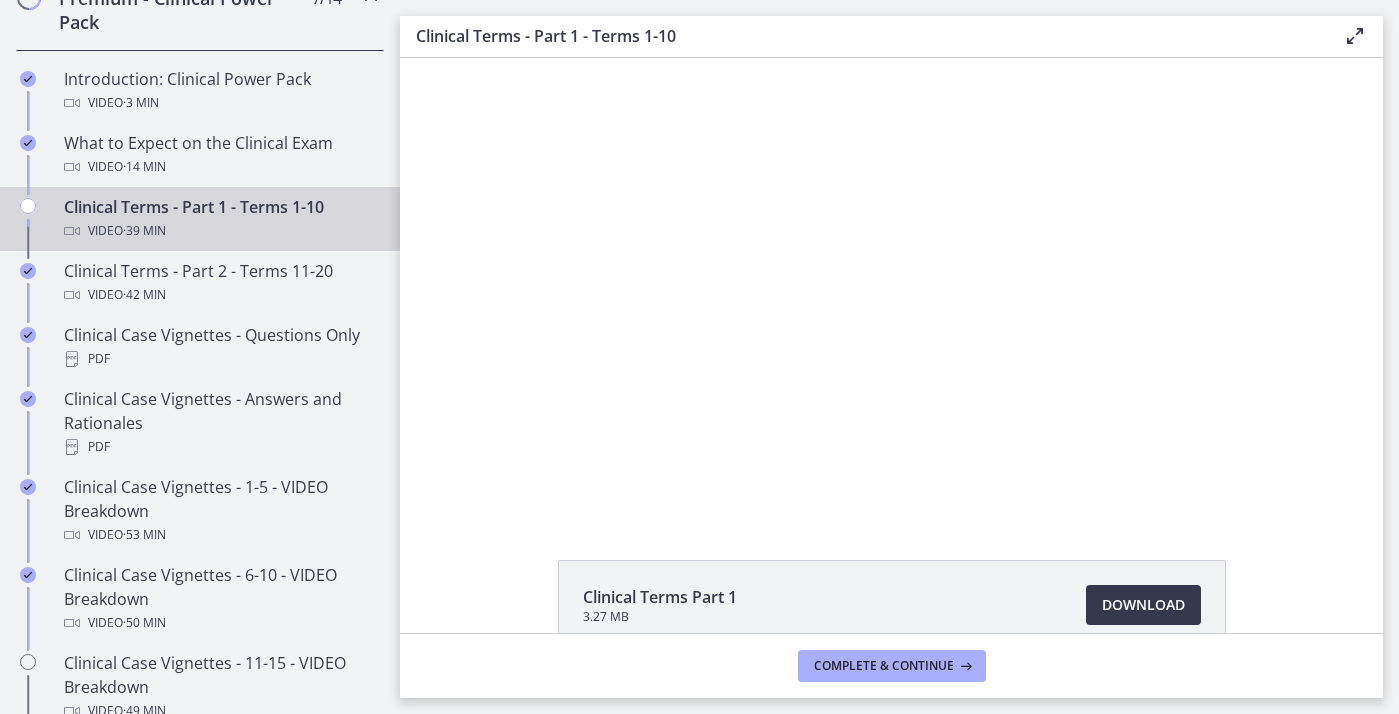 scroll, scrollTop: 0, scrollLeft: 0, axis: both 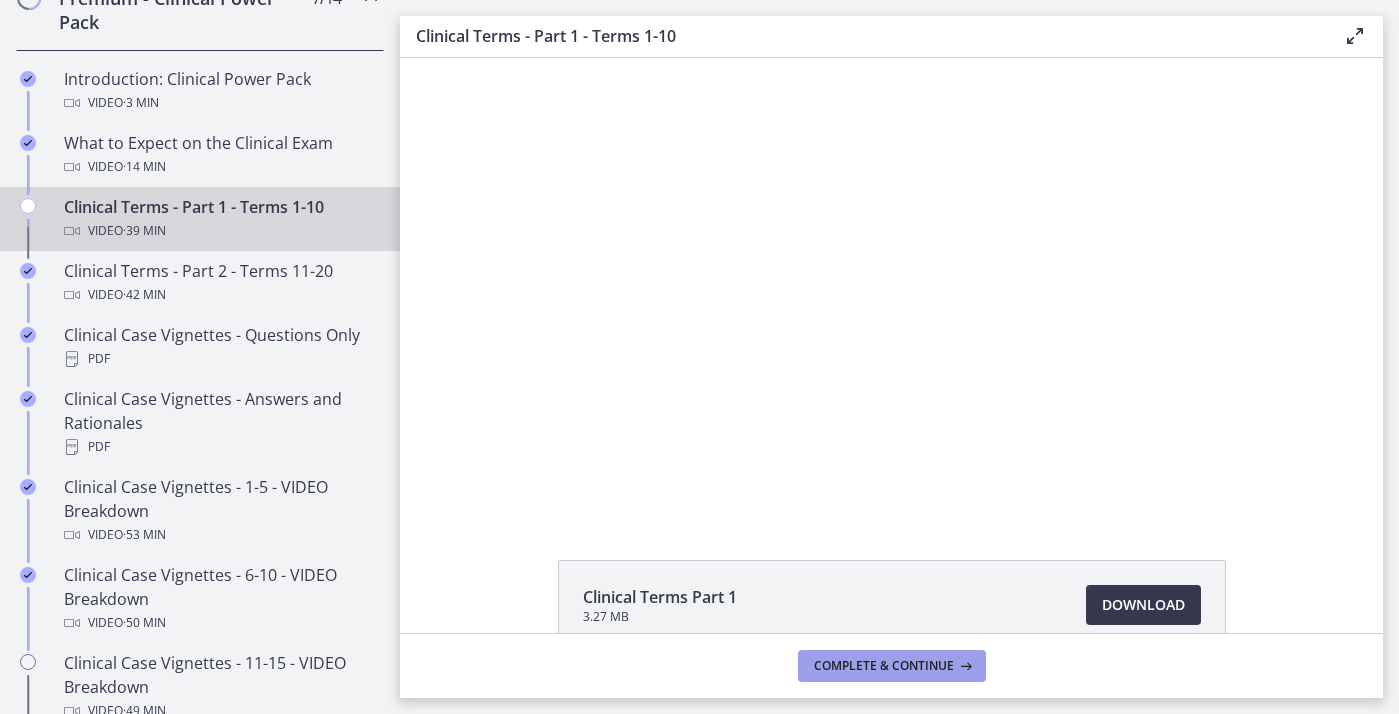 click on "Complete & continue" at bounding box center [884, 666] 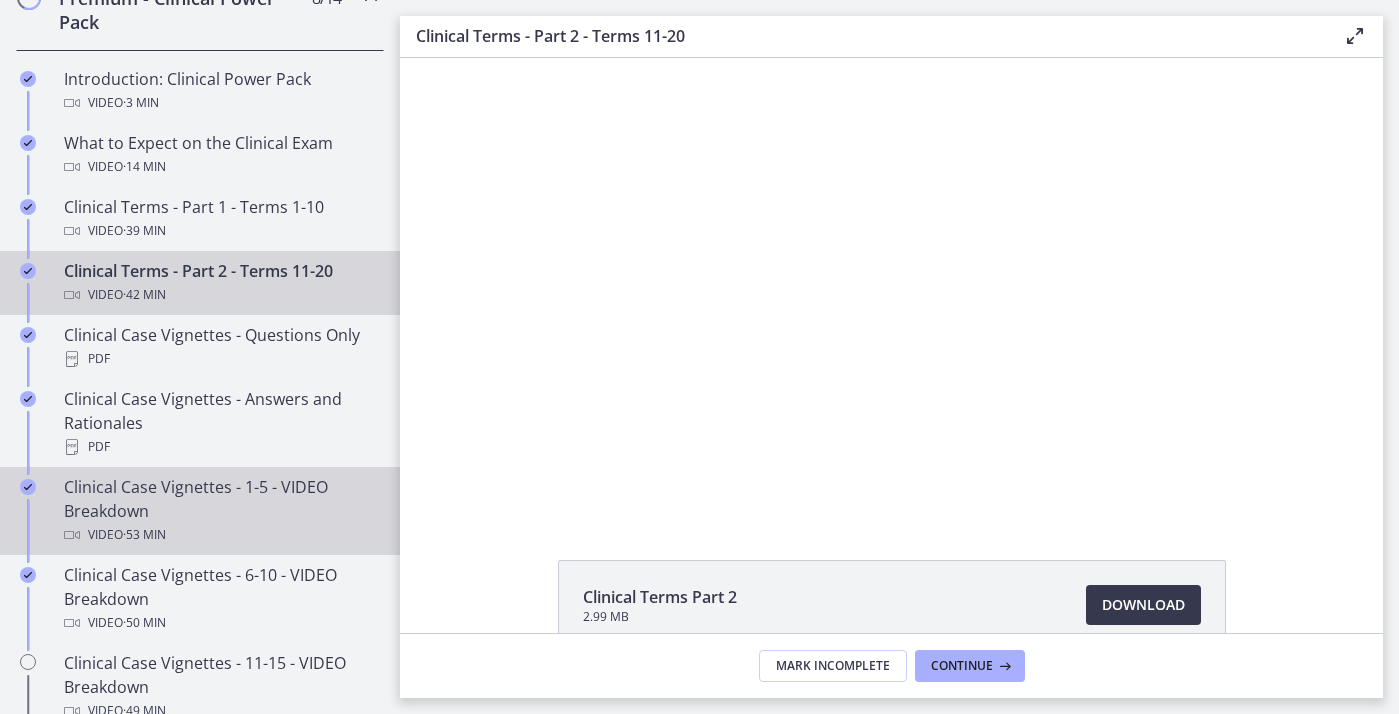 scroll, scrollTop: 0, scrollLeft: 0, axis: both 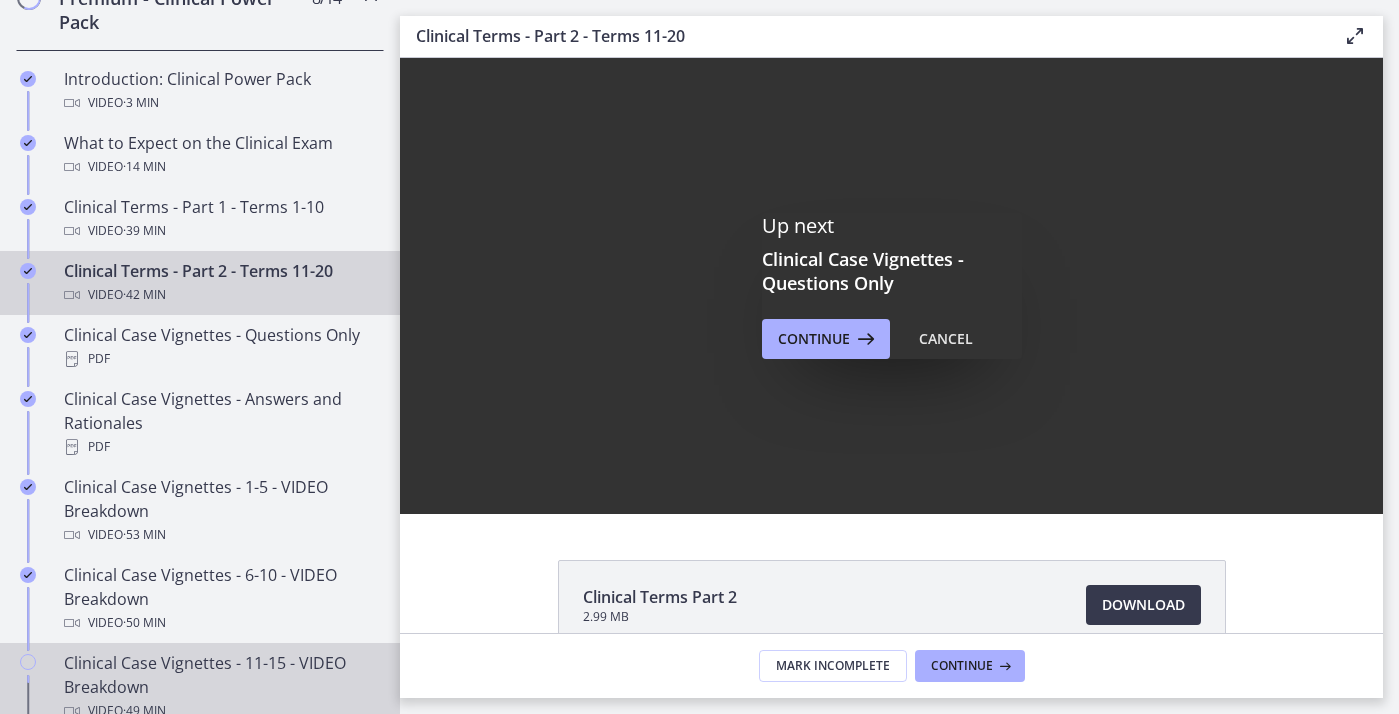 click on "Clinical Case Vignettes - 11-15 - VIDEO Breakdown
Video
·  49 min" at bounding box center [220, 687] 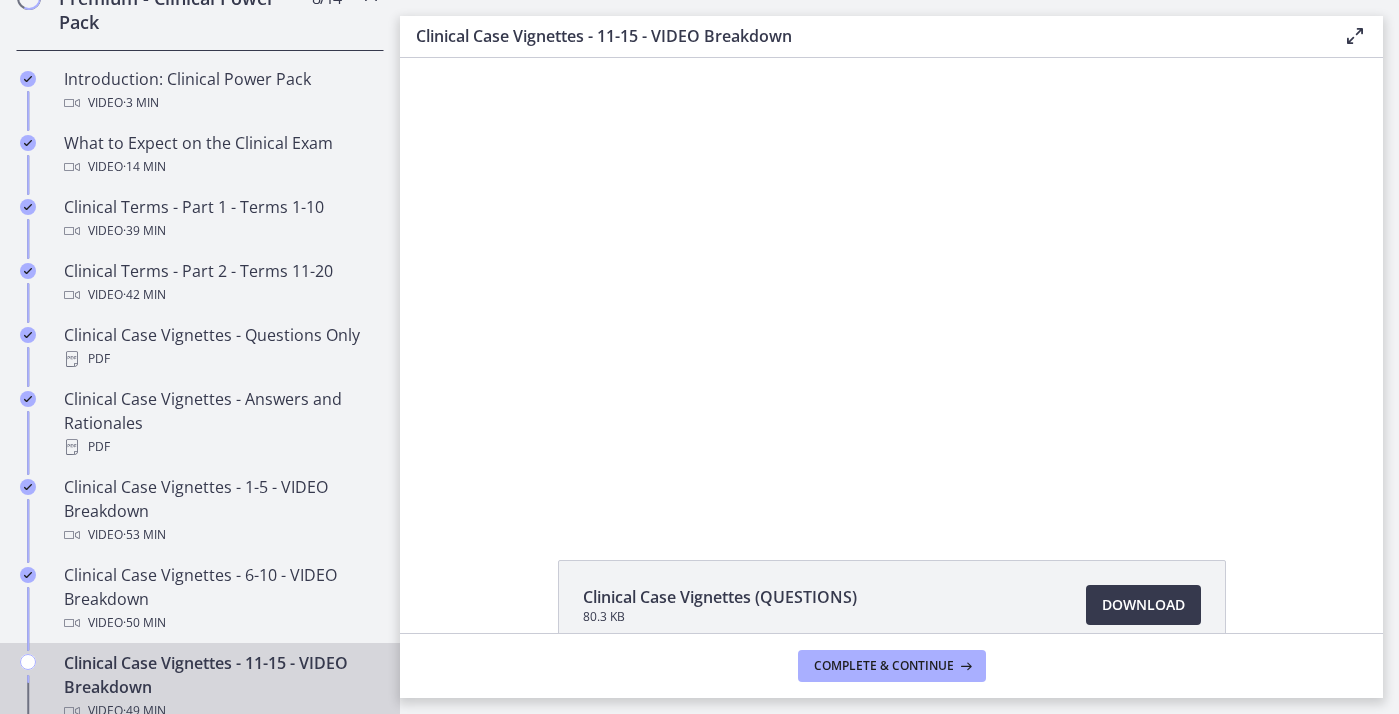 scroll, scrollTop: 0, scrollLeft: 0, axis: both 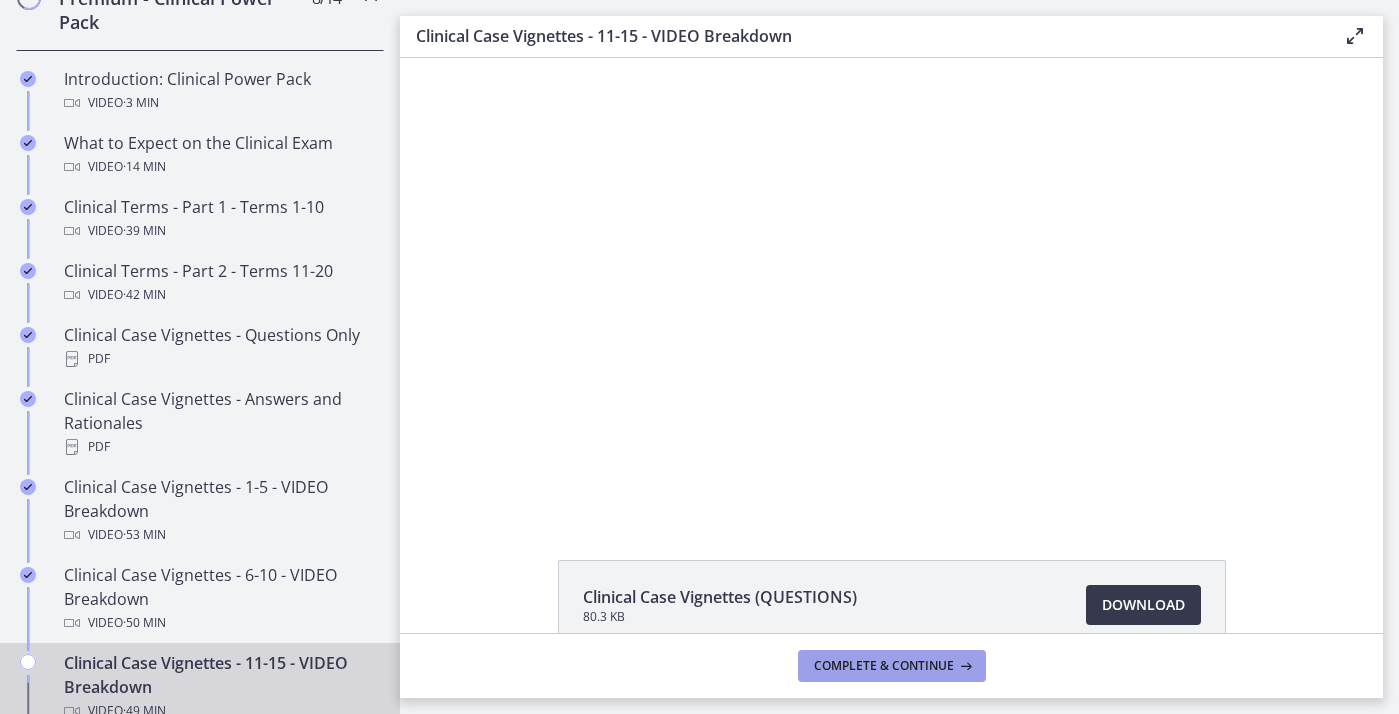 click on "Complete & continue" at bounding box center [884, 666] 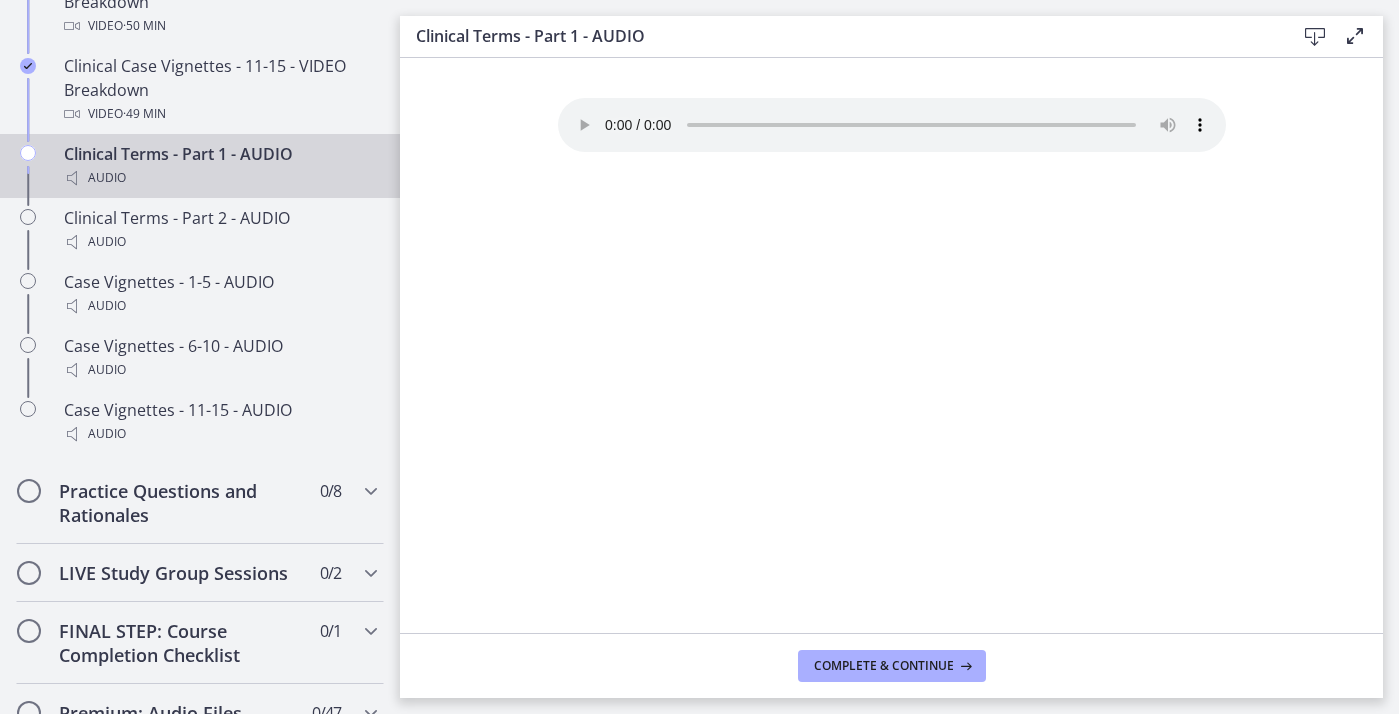scroll, scrollTop: 1600, scrollLeft: 0, axis: vertical 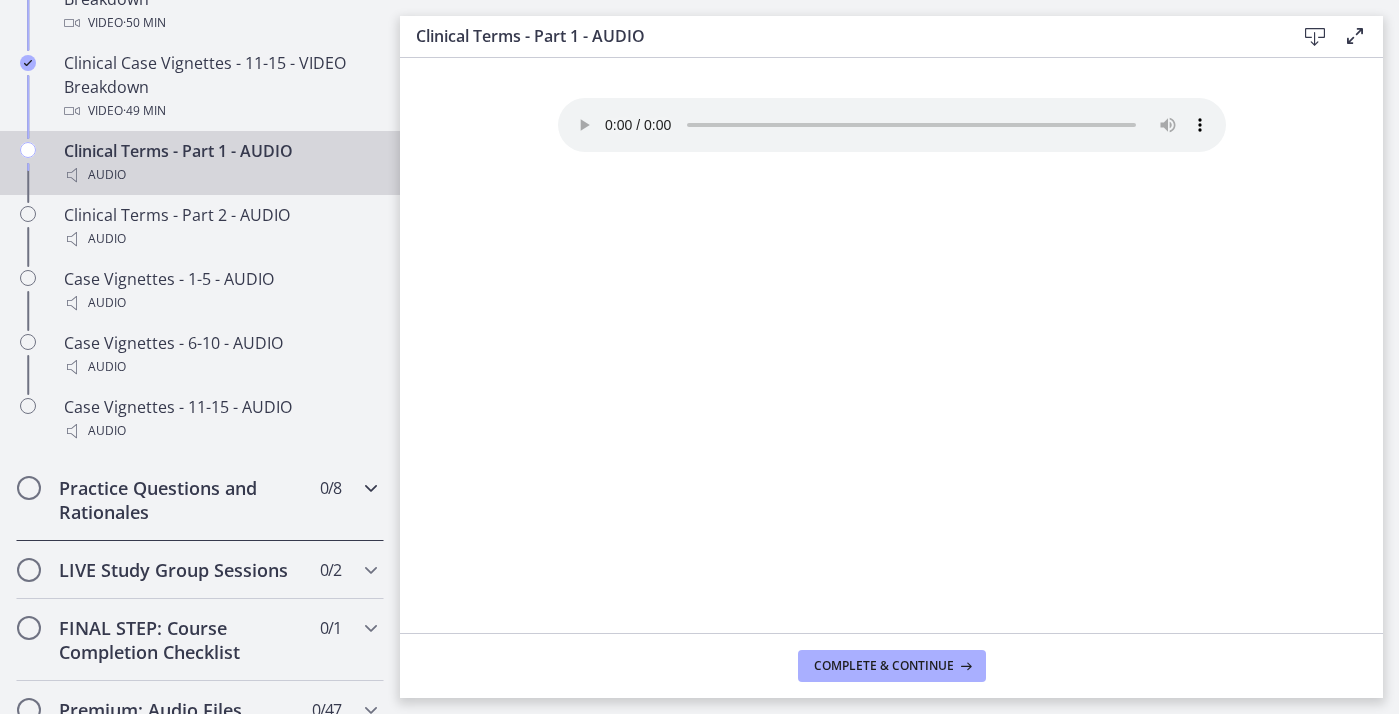 click at bounding box center (371, 488) 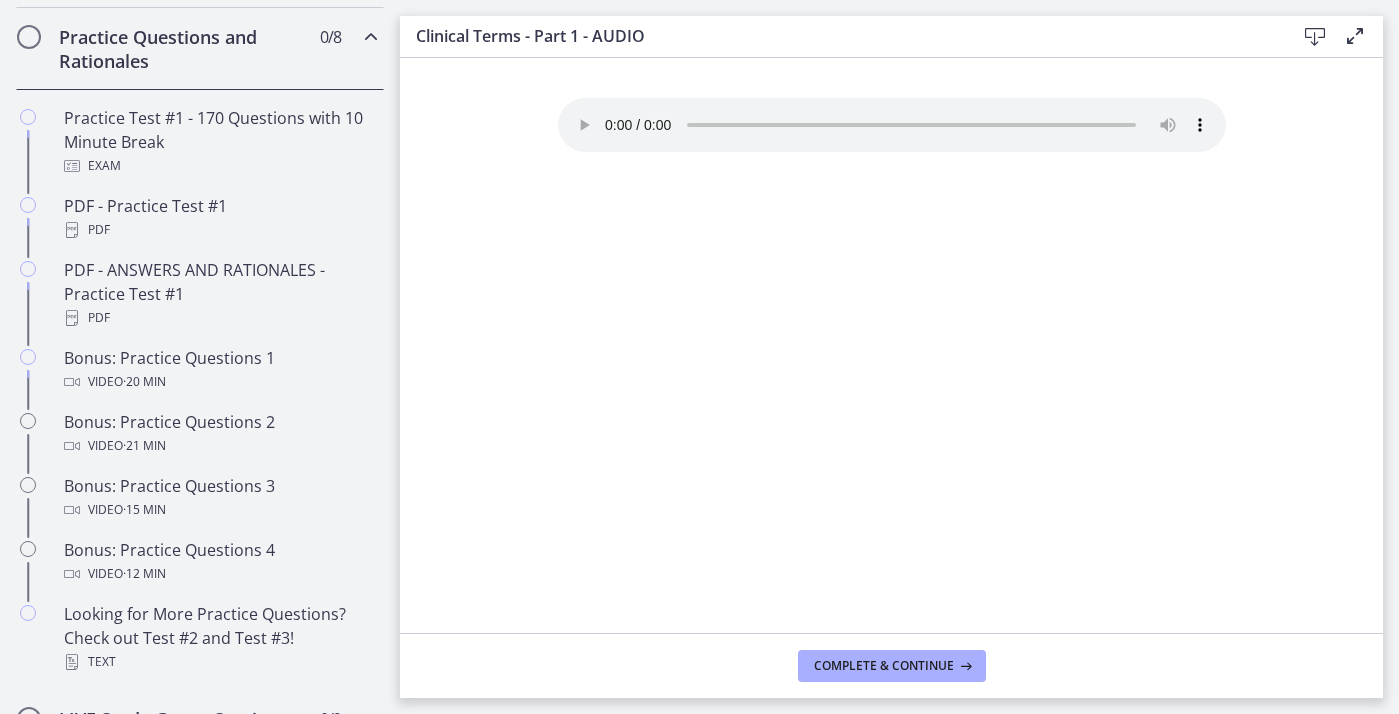 scroll, scrollTop: 1030, scrollLeft: 0, axis: vertical 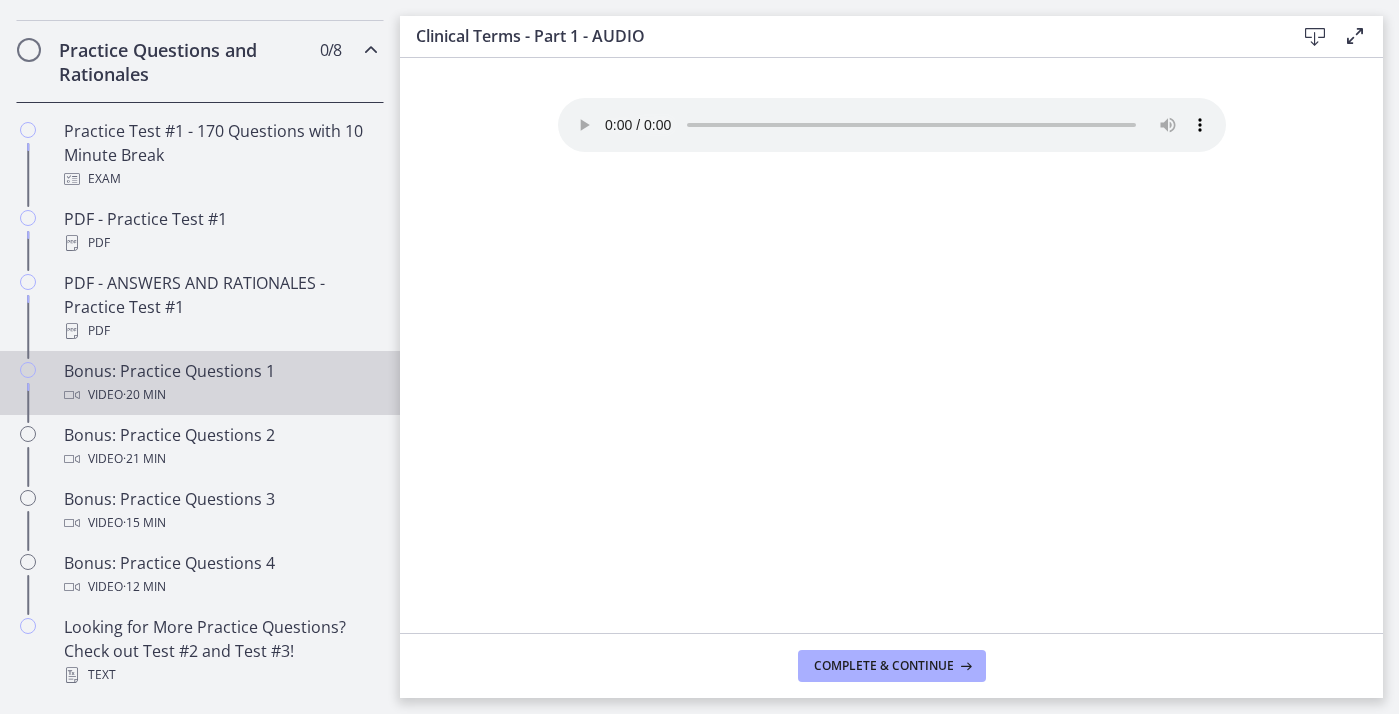 click on "Bonus: Practice Questions 1
Video
·  20 min" at bounding box center [220, 383] 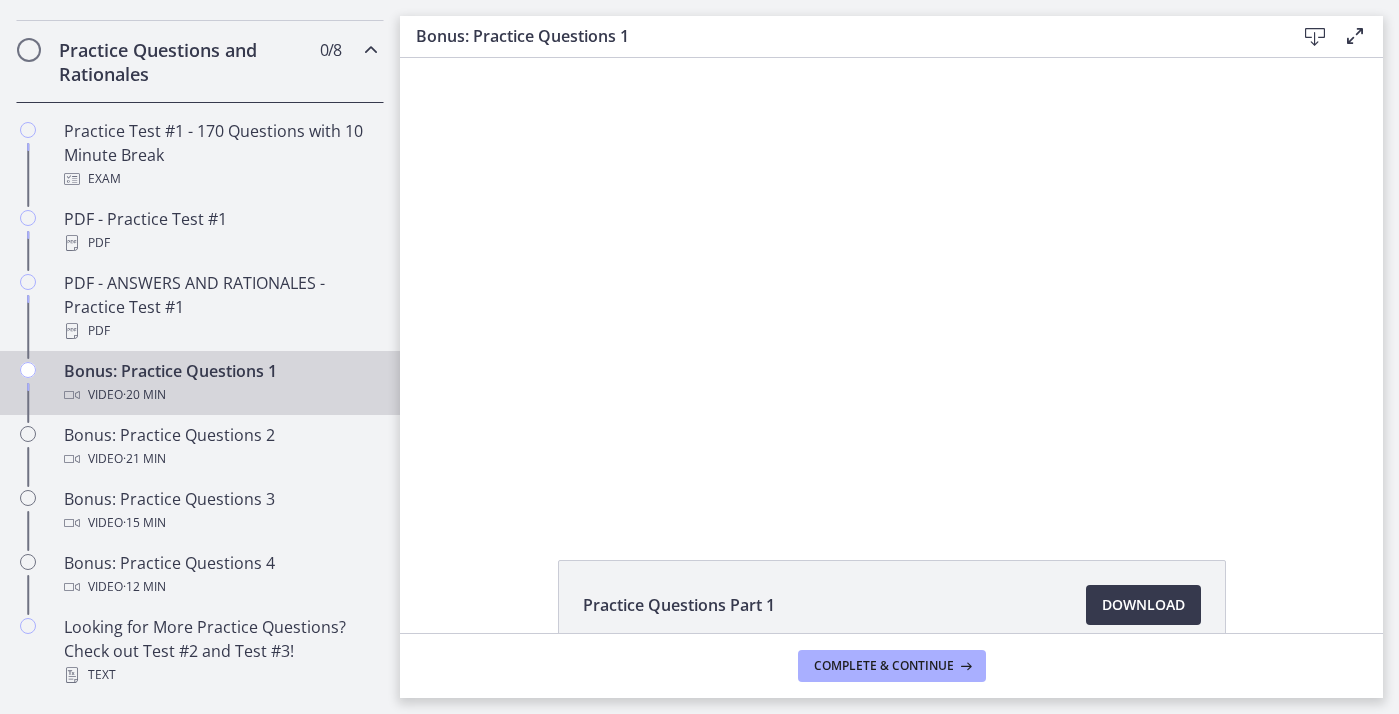 scroll, scrollTop: 0, scrollLeft: 0, axis: both 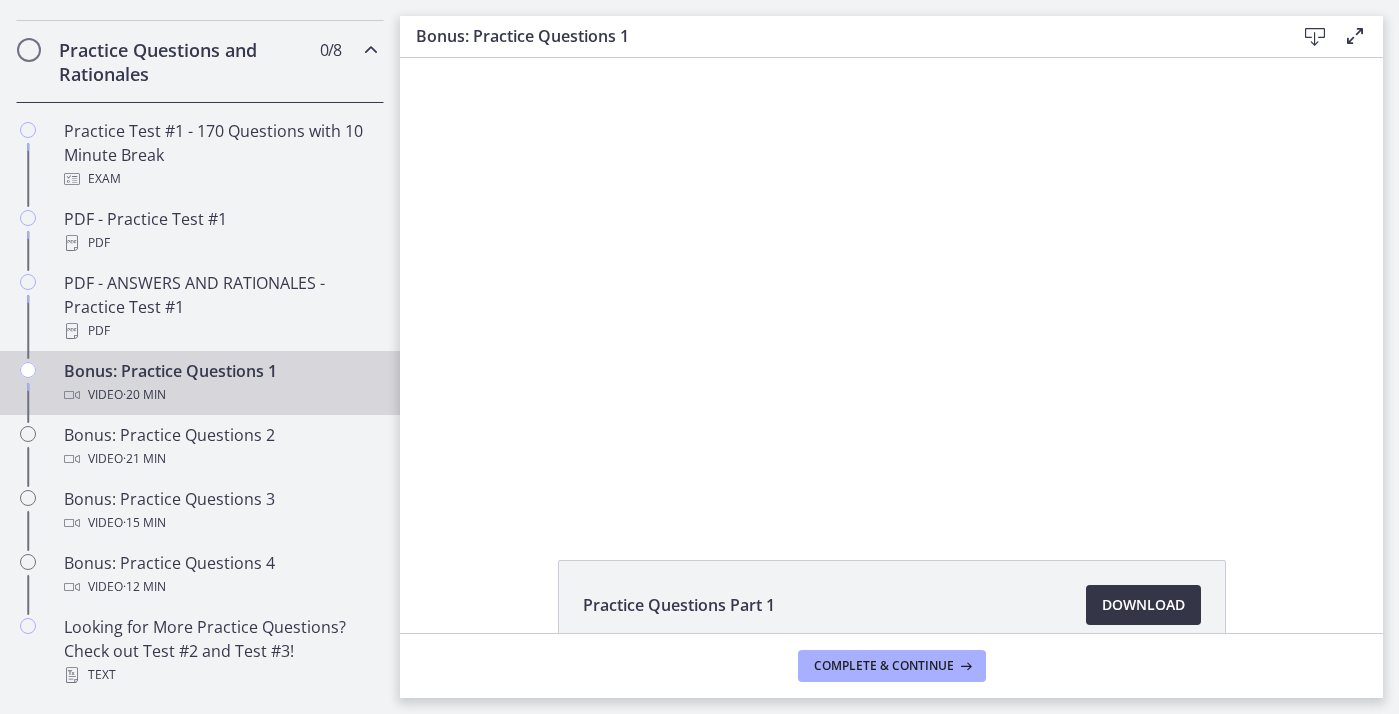 click on "Download
Opens in a new window" at bounding box center (1143, 605) 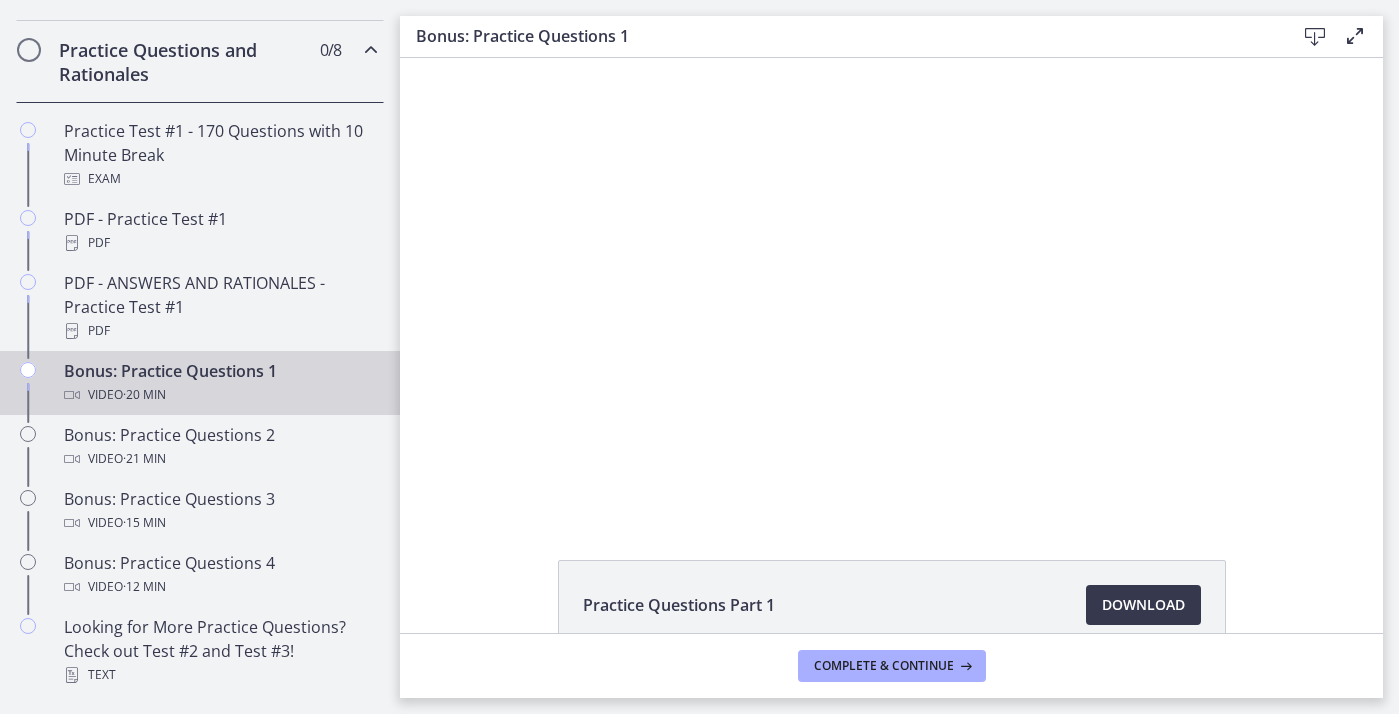 click at bounding box center [371, 50] 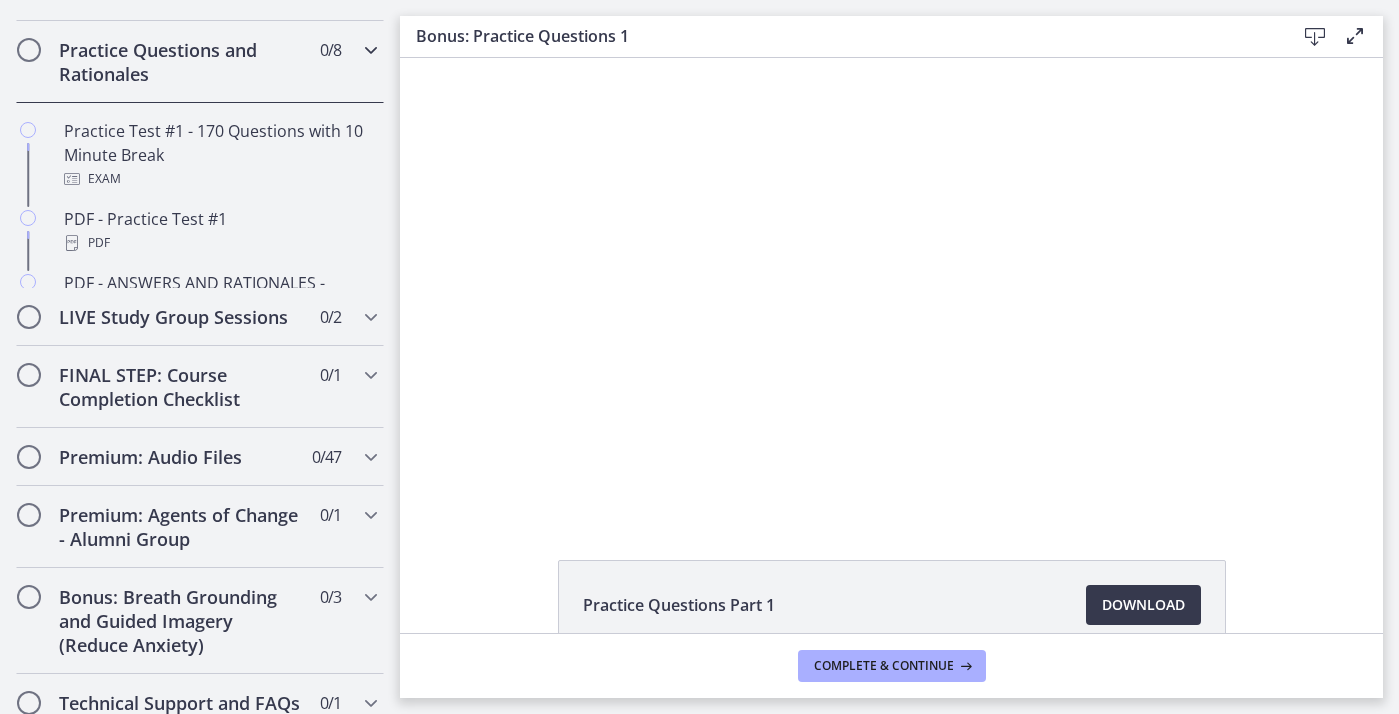 scroll, scrollTop: 968, scrollLeft: 0, axis: vertical 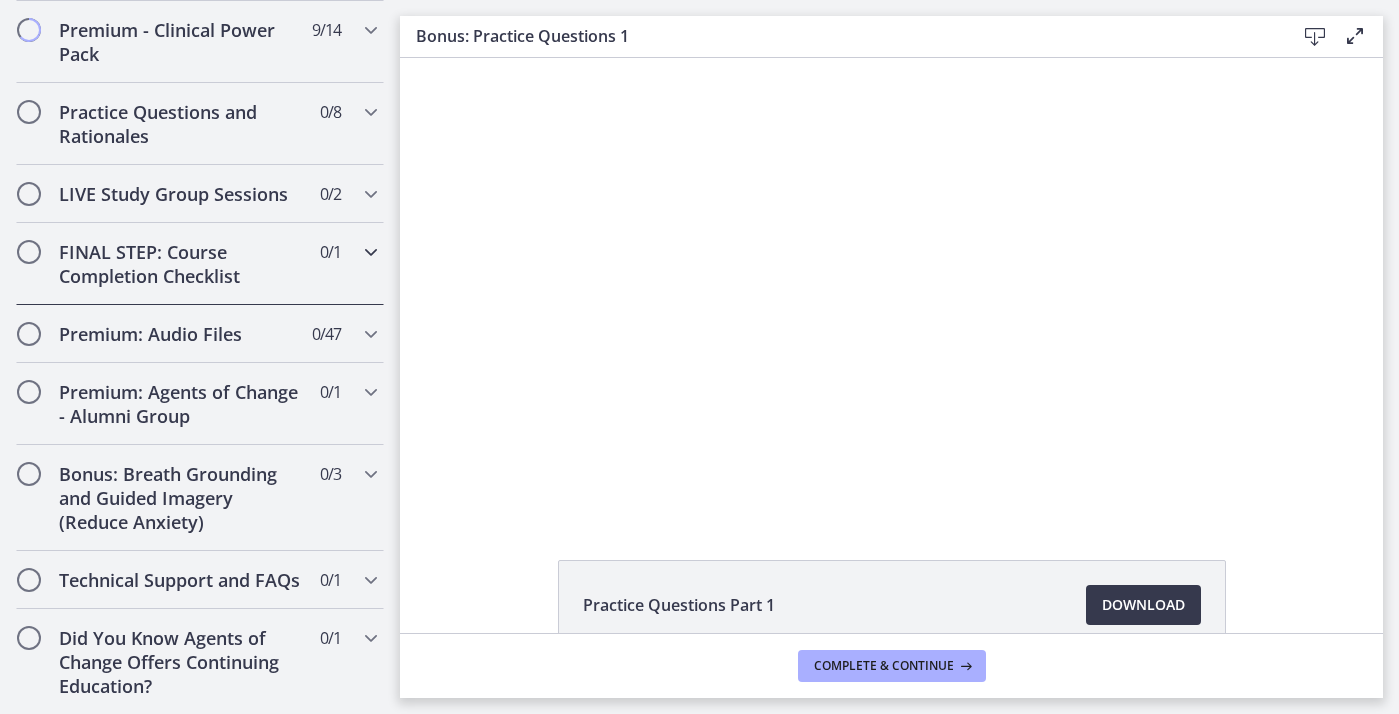 click on "FINAL STEP: Course Completion Checklist" at bounding box center (181, 264) 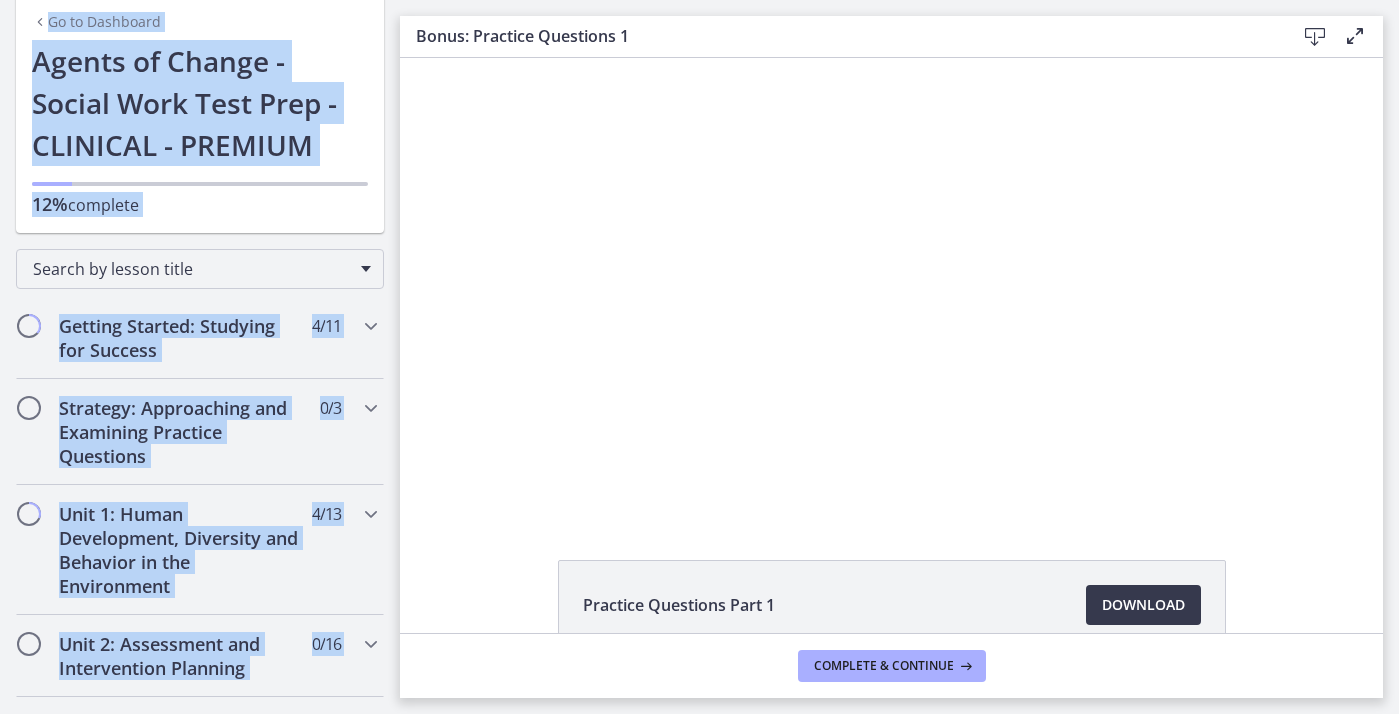 scroll, scrollTop: 0, scrollLeft: 0, axis: both 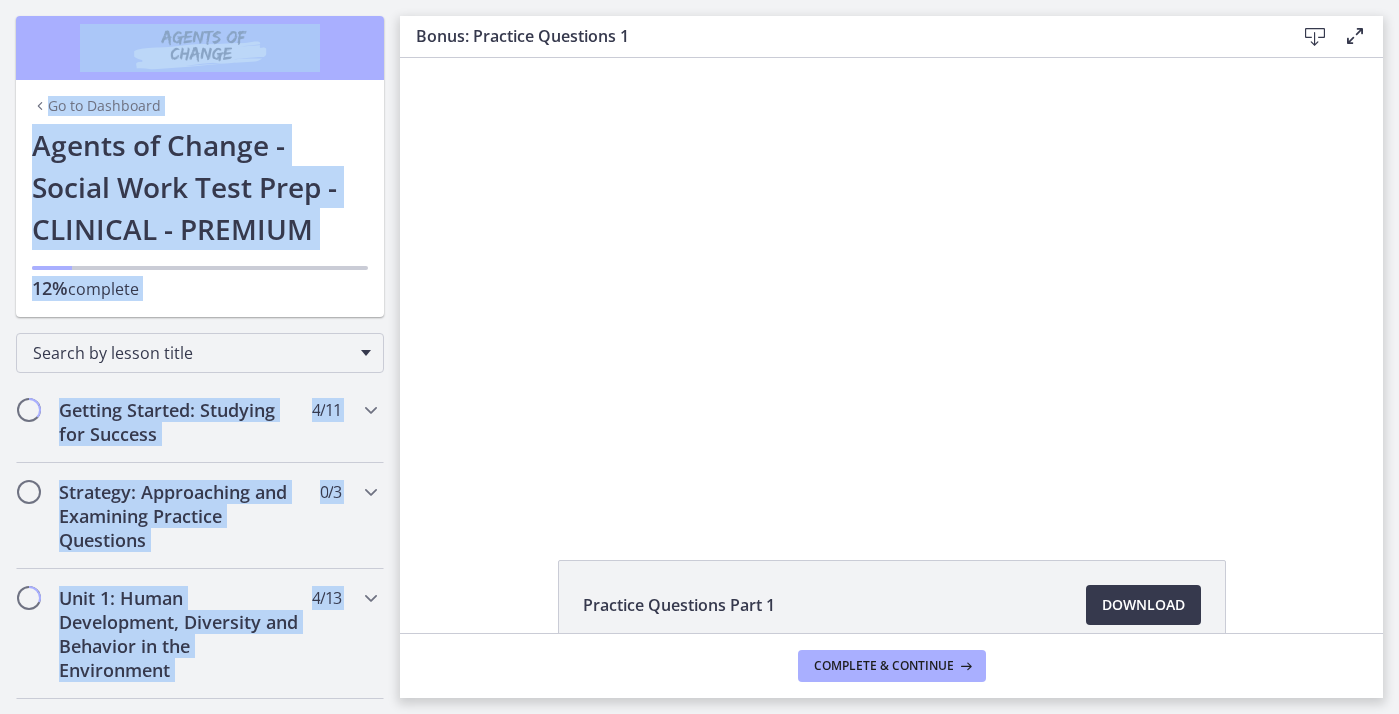 drag, startPoint x: 186, startPoint y: 578, endPoint x: 205, endPoint y: -29, distance: 607.2973 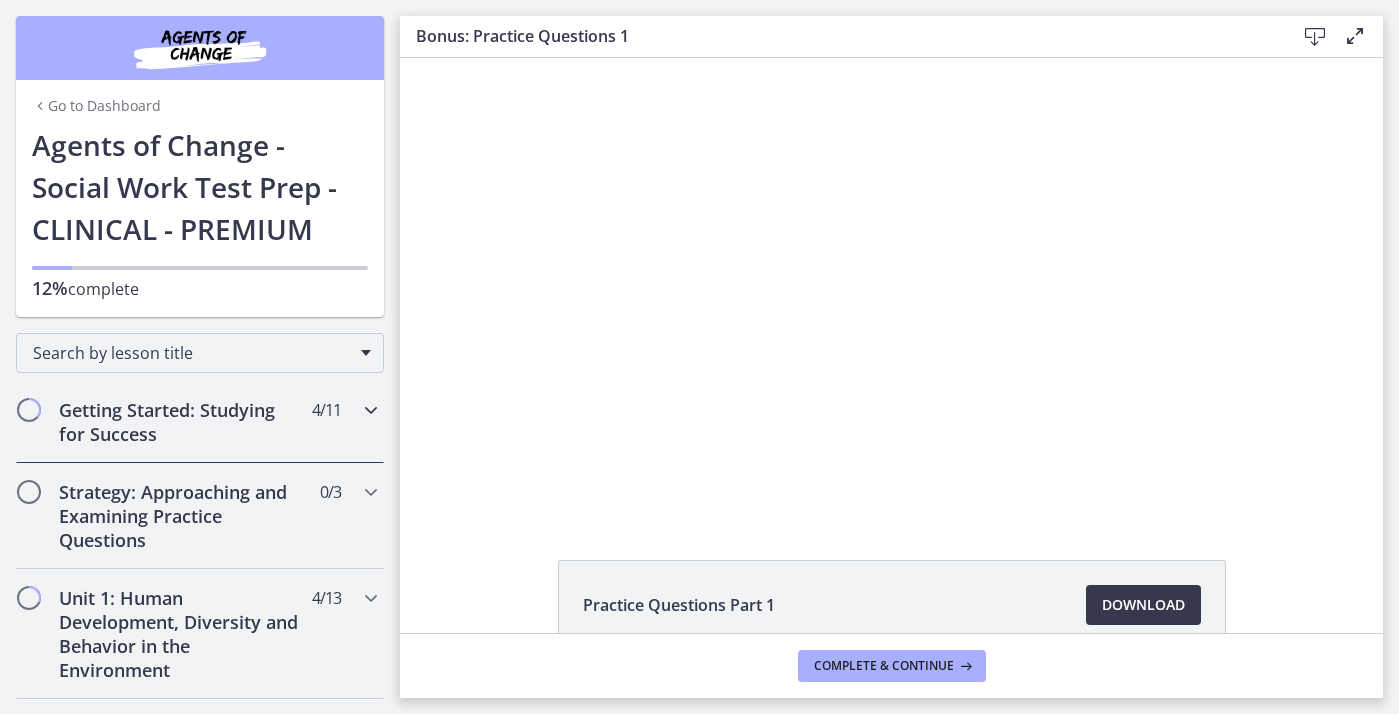 click at bounding box center [371, 410] 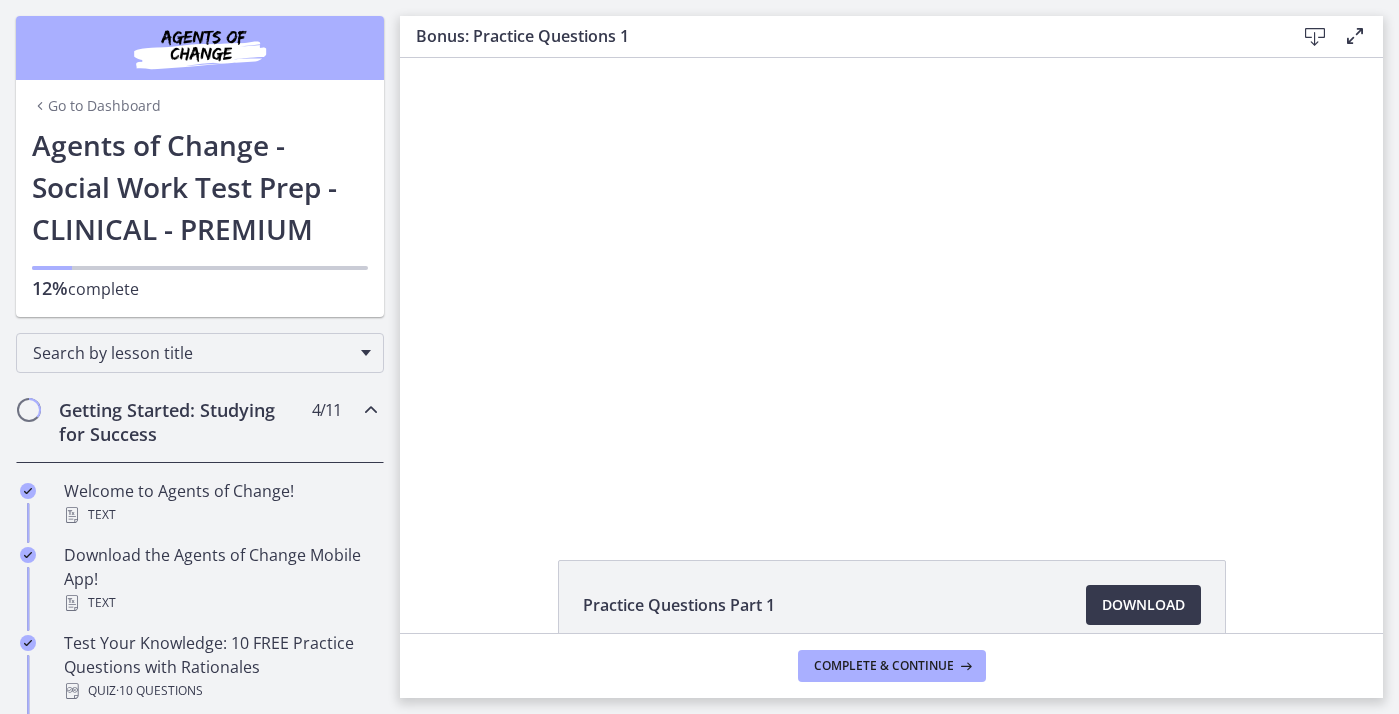 click on "Search by lesson title" at bounding box center [200, 349] 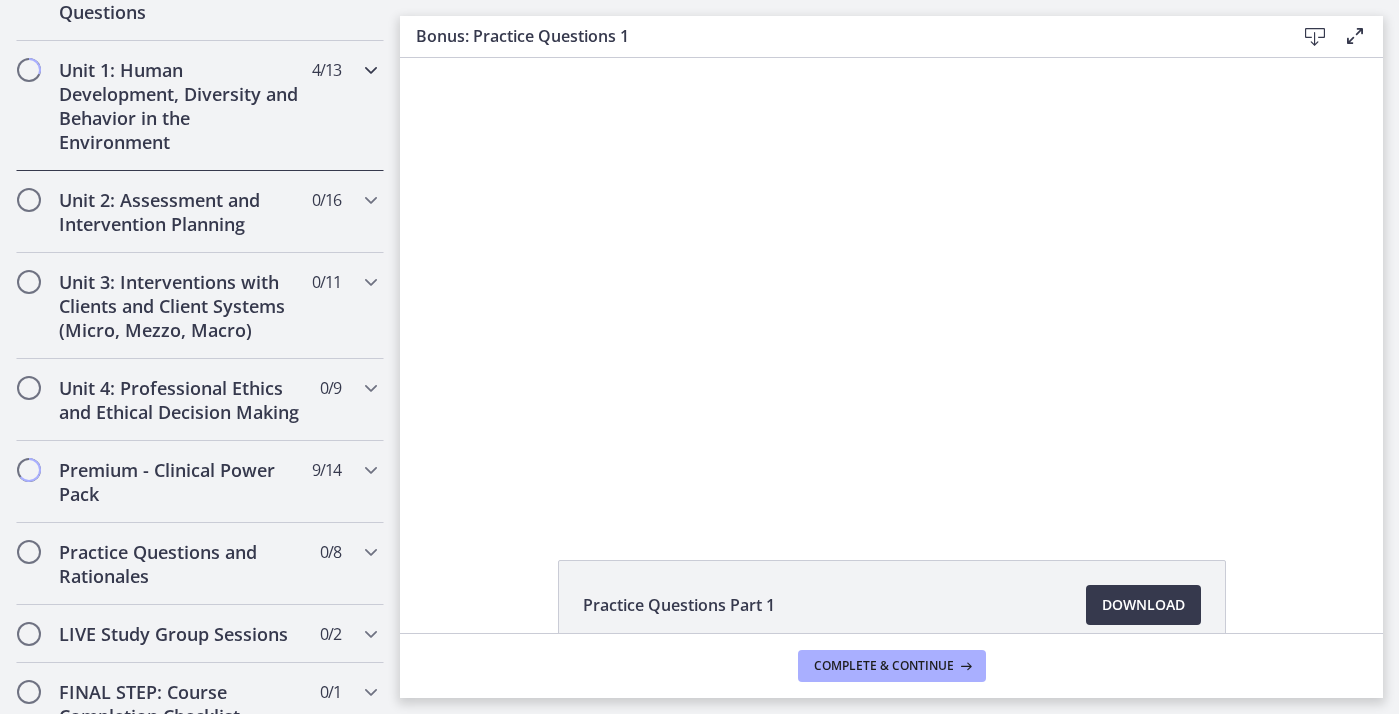 scroll, scrollTop: 1360, scrollLeft: 0, axis: vertical 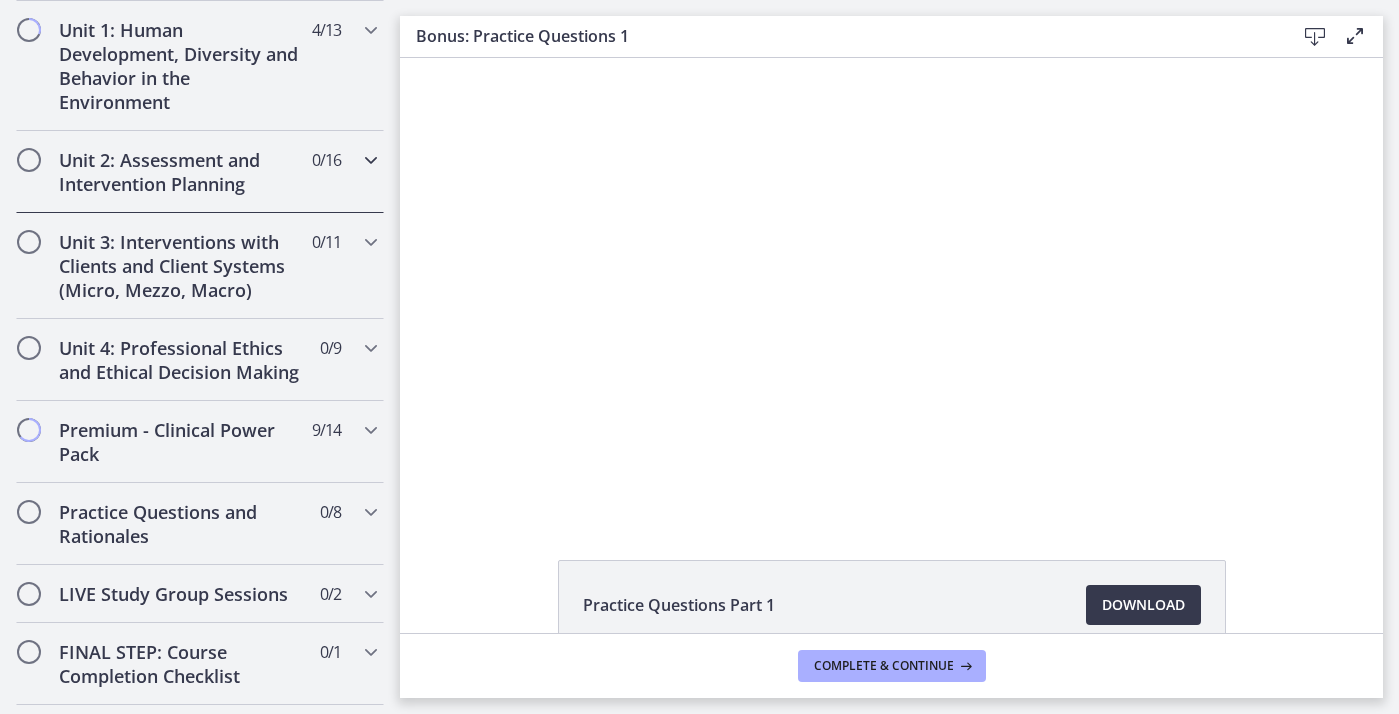 click at bounding box center (371, 160) 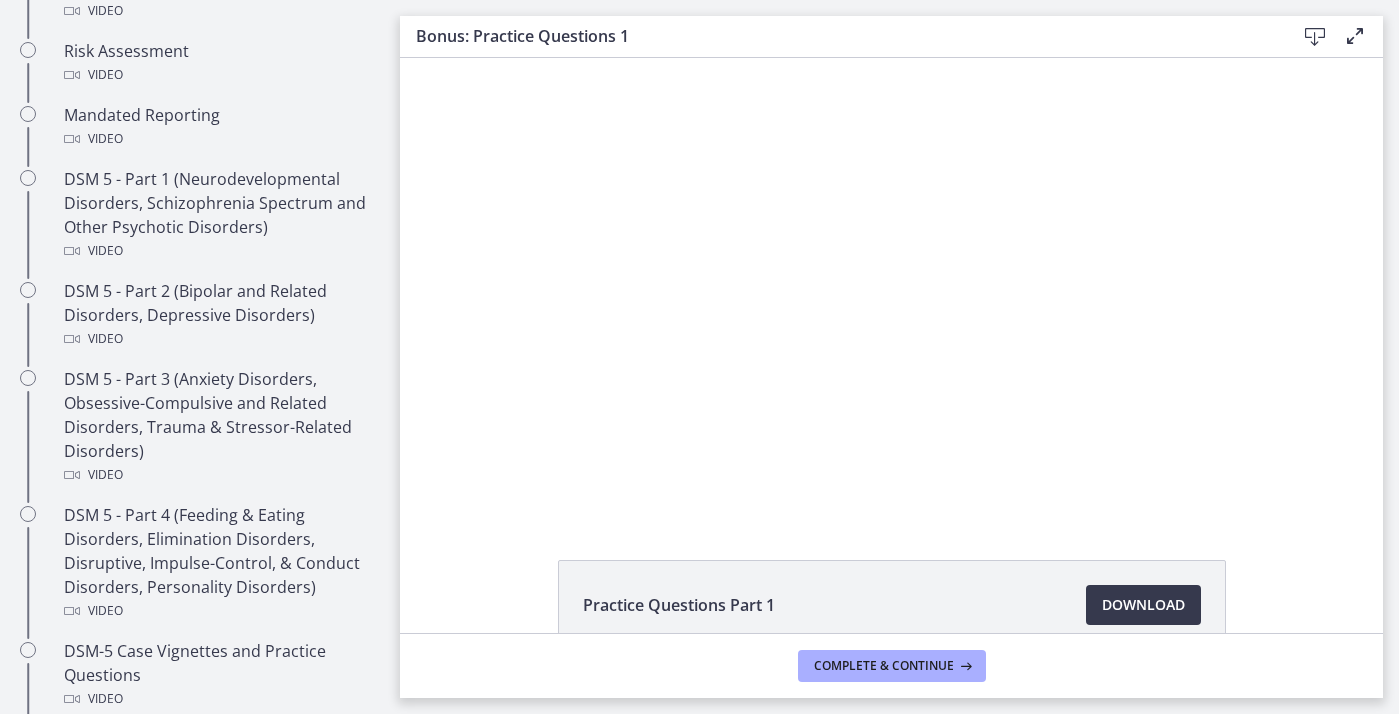 scroll, scrollTop: 568, scrollLeft: 0, axis: vertical 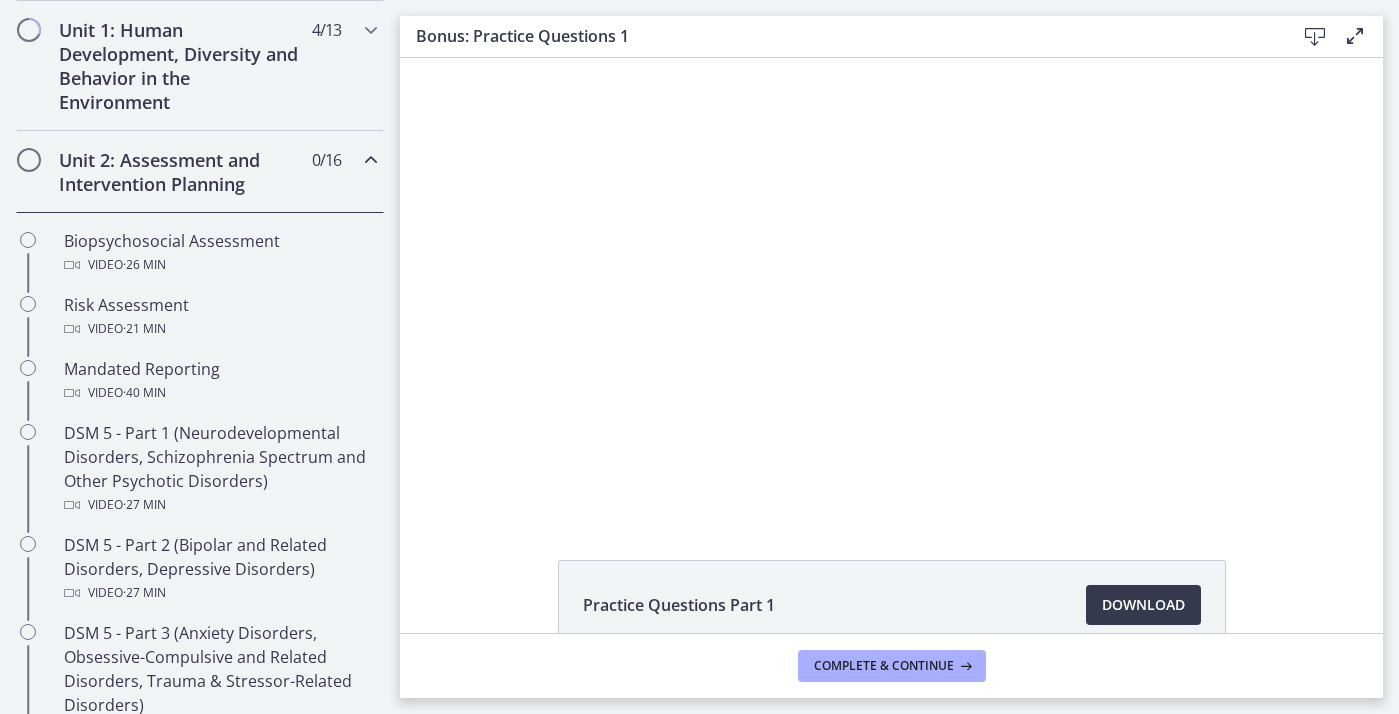 click at bounding box center (371, 160) 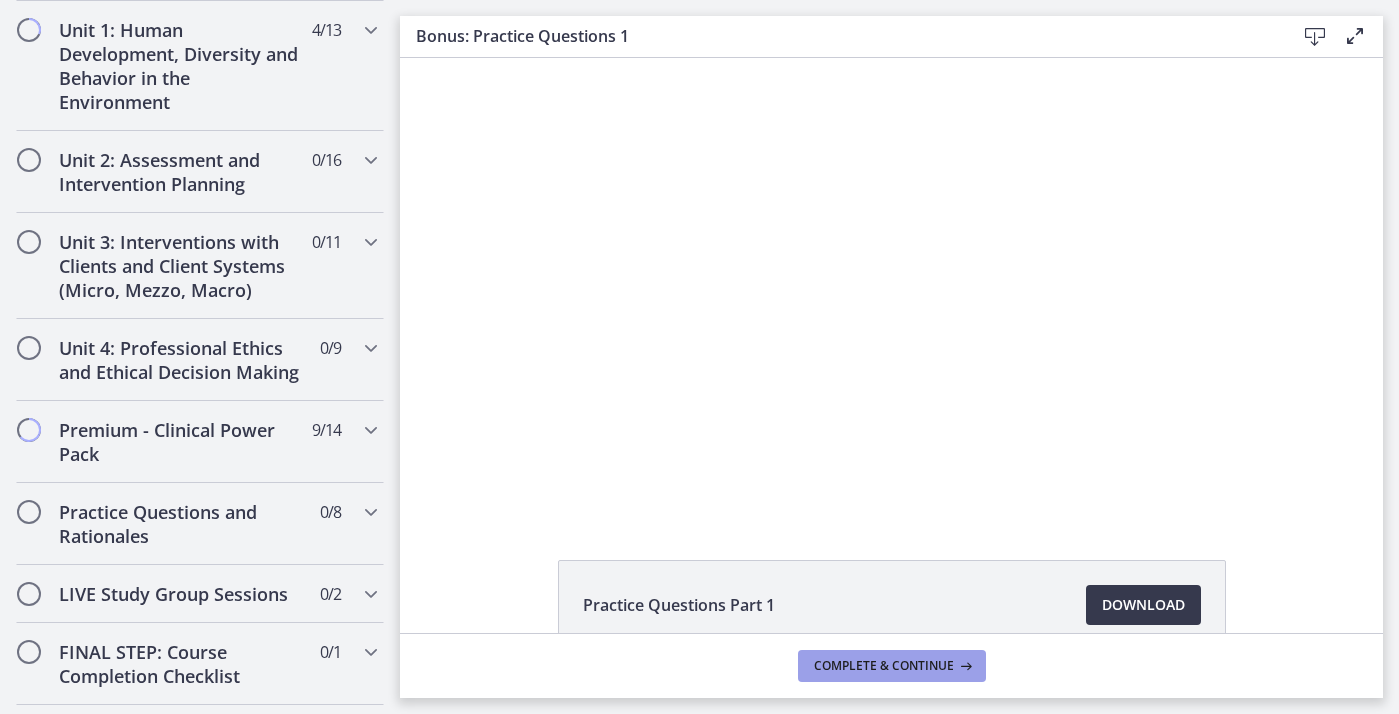 click at bounding box center [964, 666] 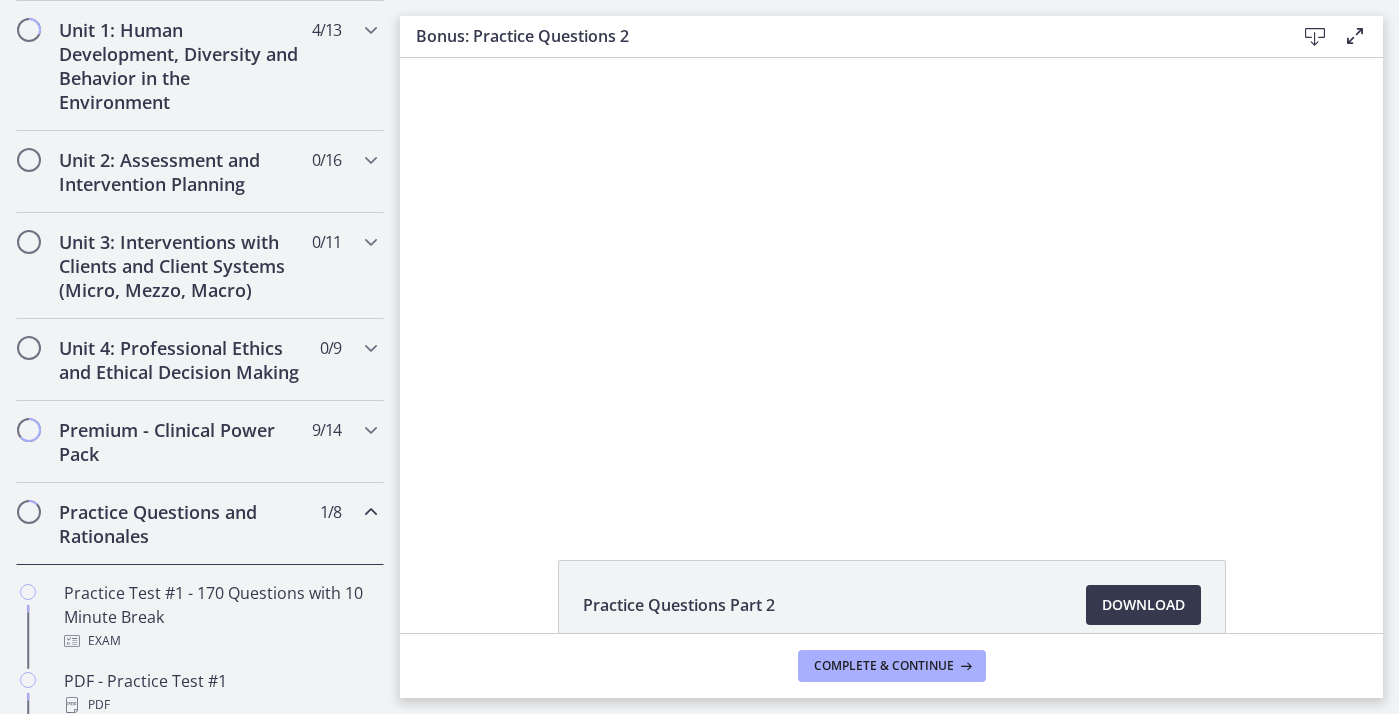 scroll, scrollTop: 0, scrollLeft: 0, axis: both 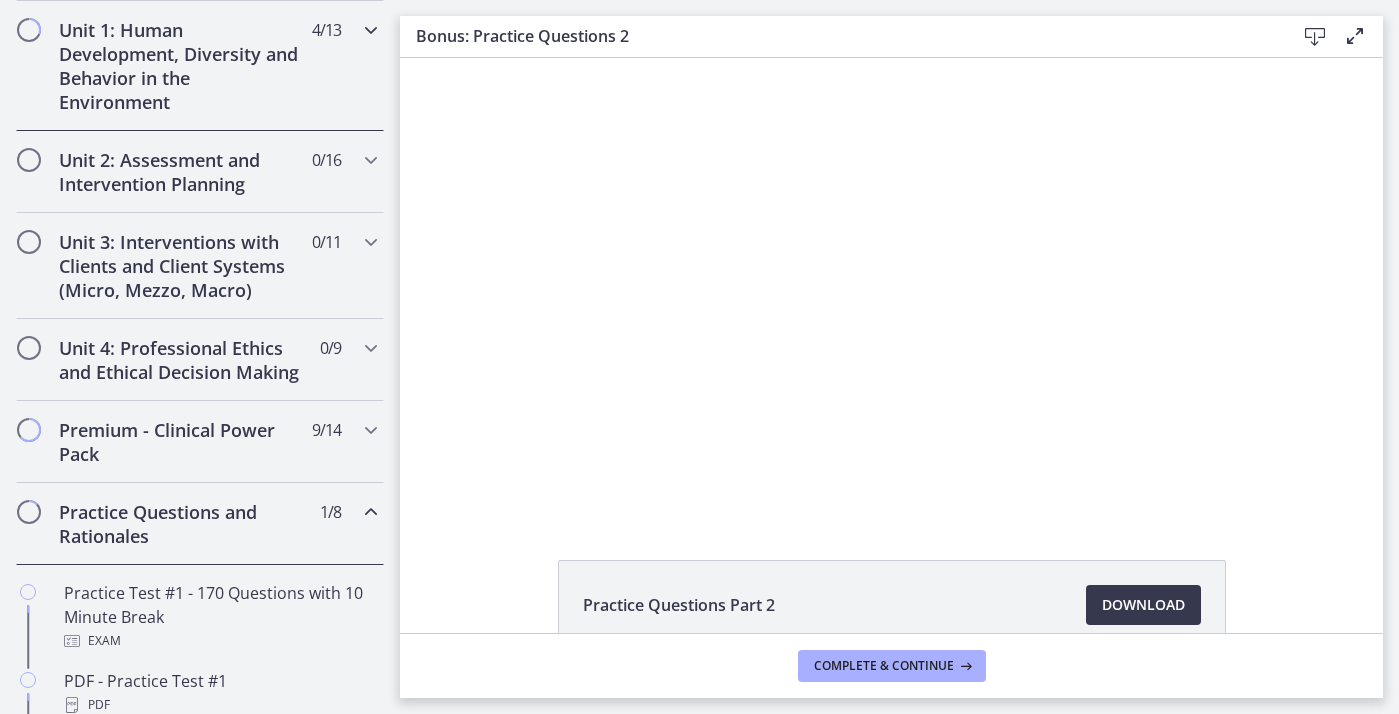 click on "Unit 1: Human Development, Diversity and Behavior in the Environment
4  /  13
Completed" at bounding box center (200, 66) 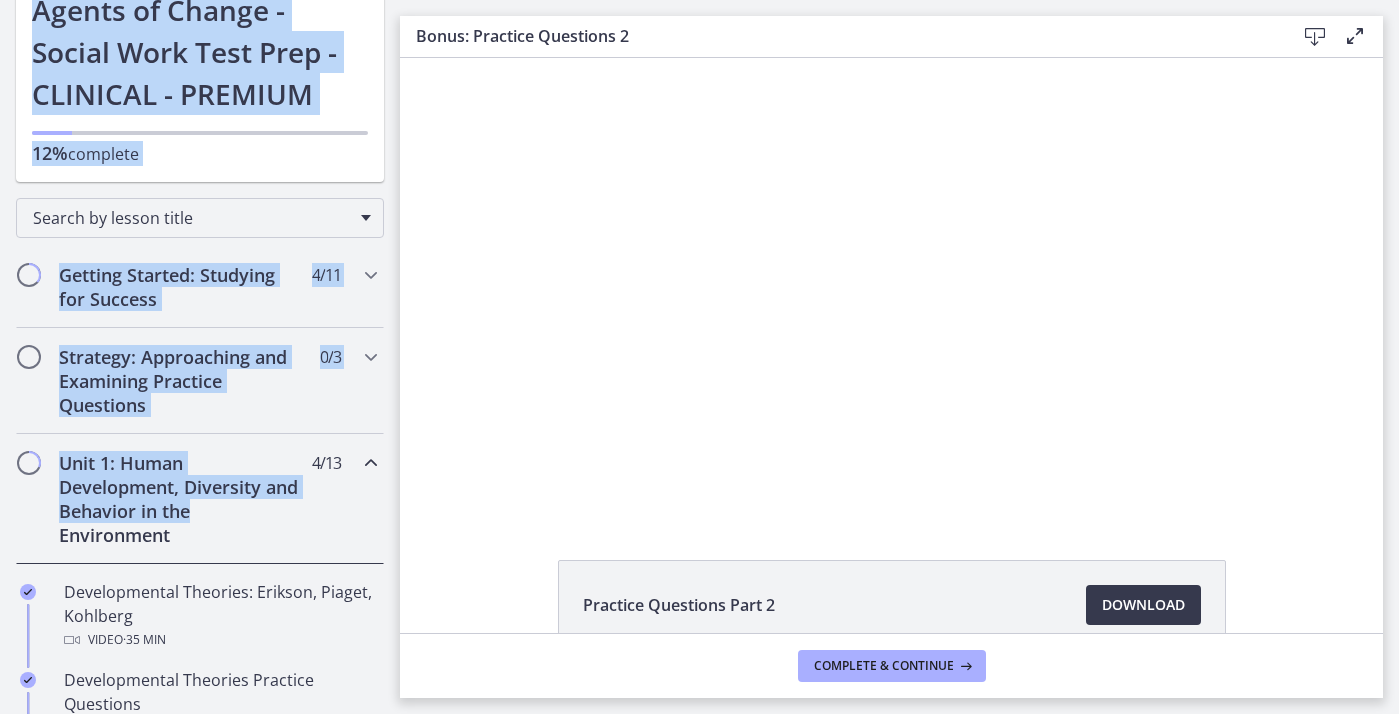scroll, scrollTop: 0, scrollLeft: 0, axis: both 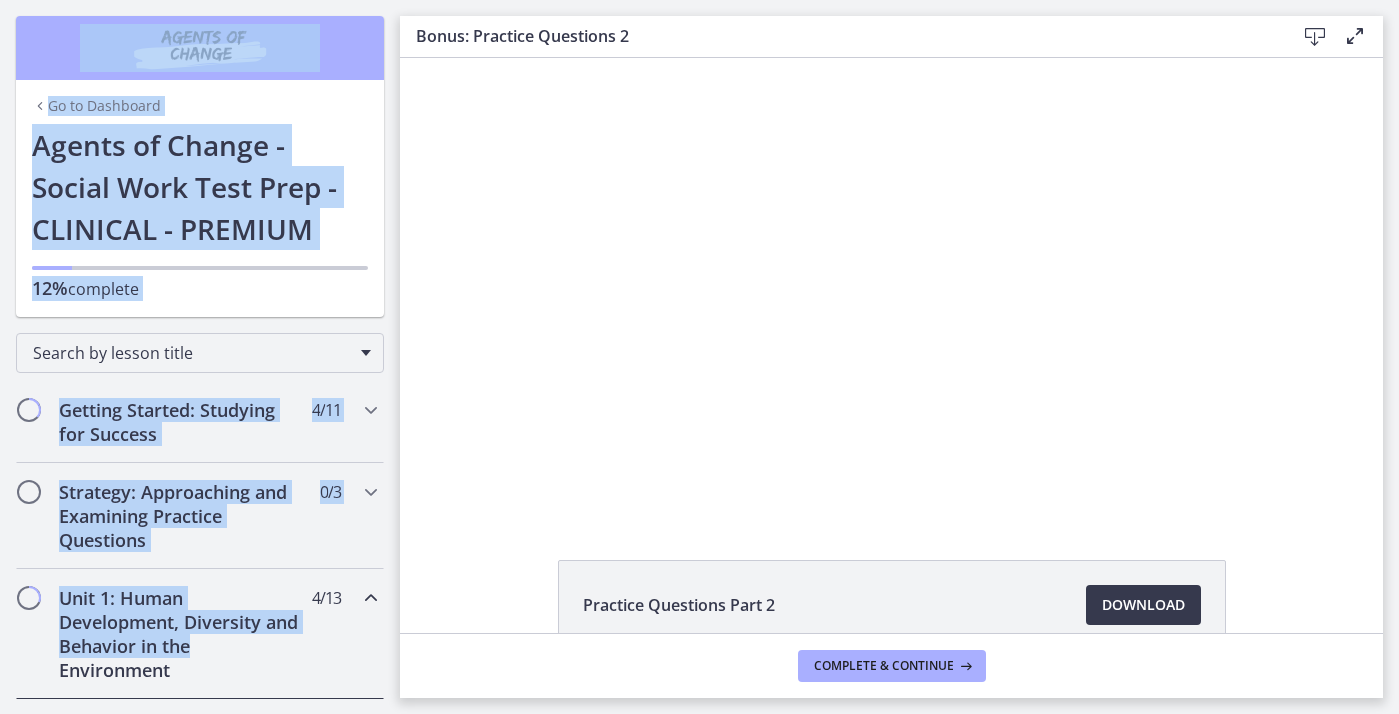 drag, startPoint x: 298, startPoint y: 82, endPoint x: 298, endPoint y: -21, distance: 103 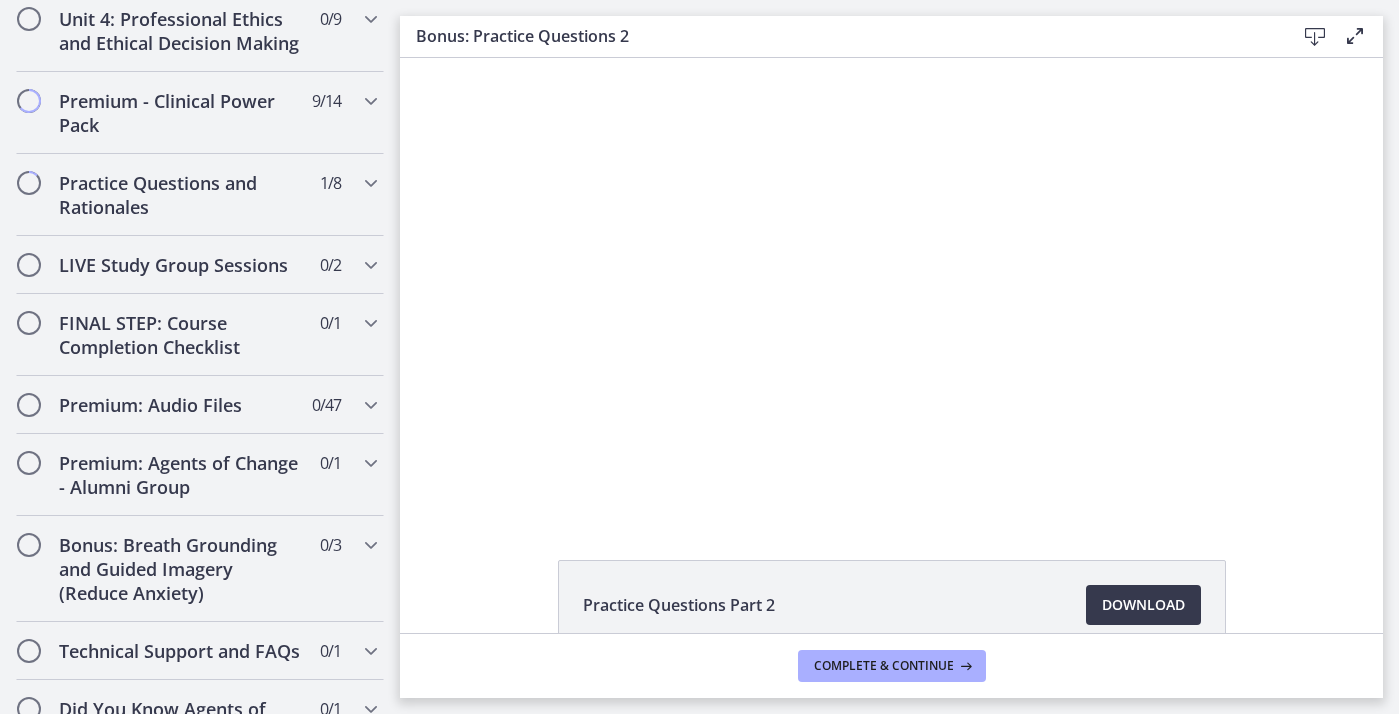 scroll, scrollTop: 1912, scrollLeft: 0, axis: vertical 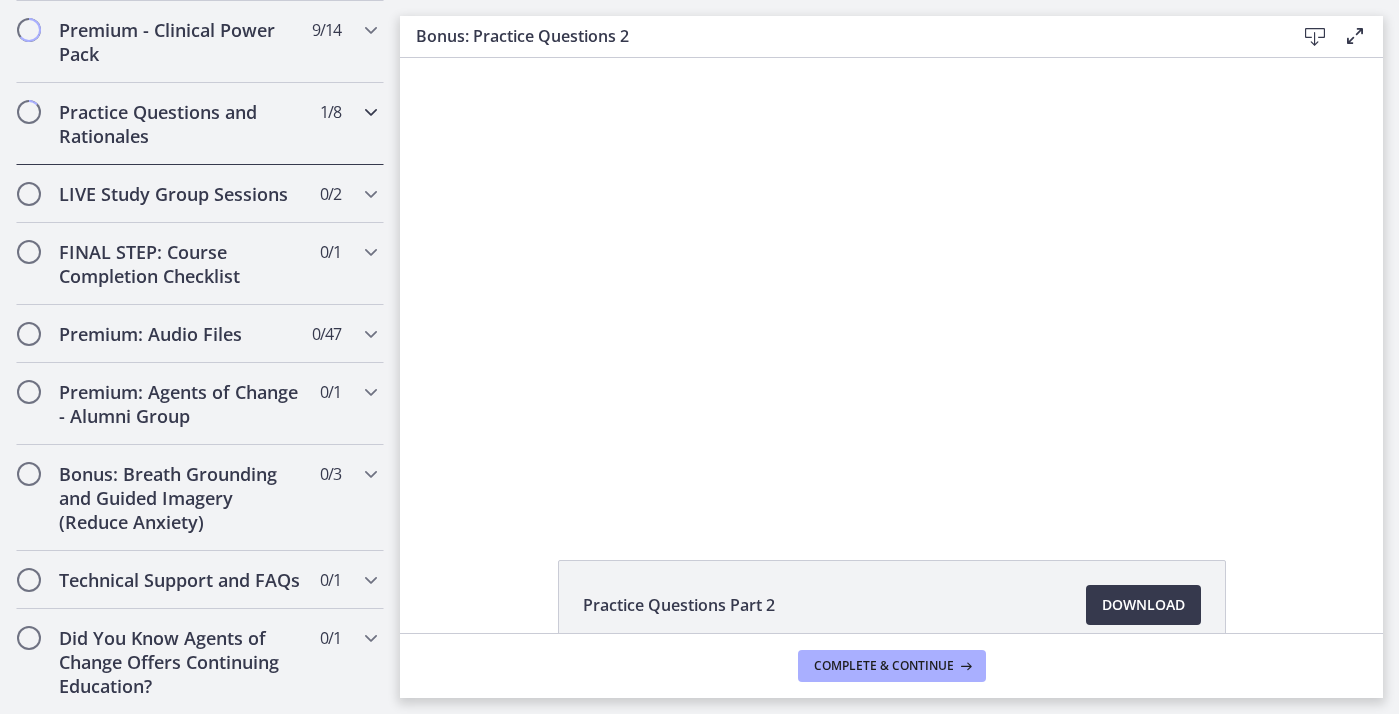 click on "Practice Questions and Rationales
1  /  8
Completed" at bounding box center (200, 124) 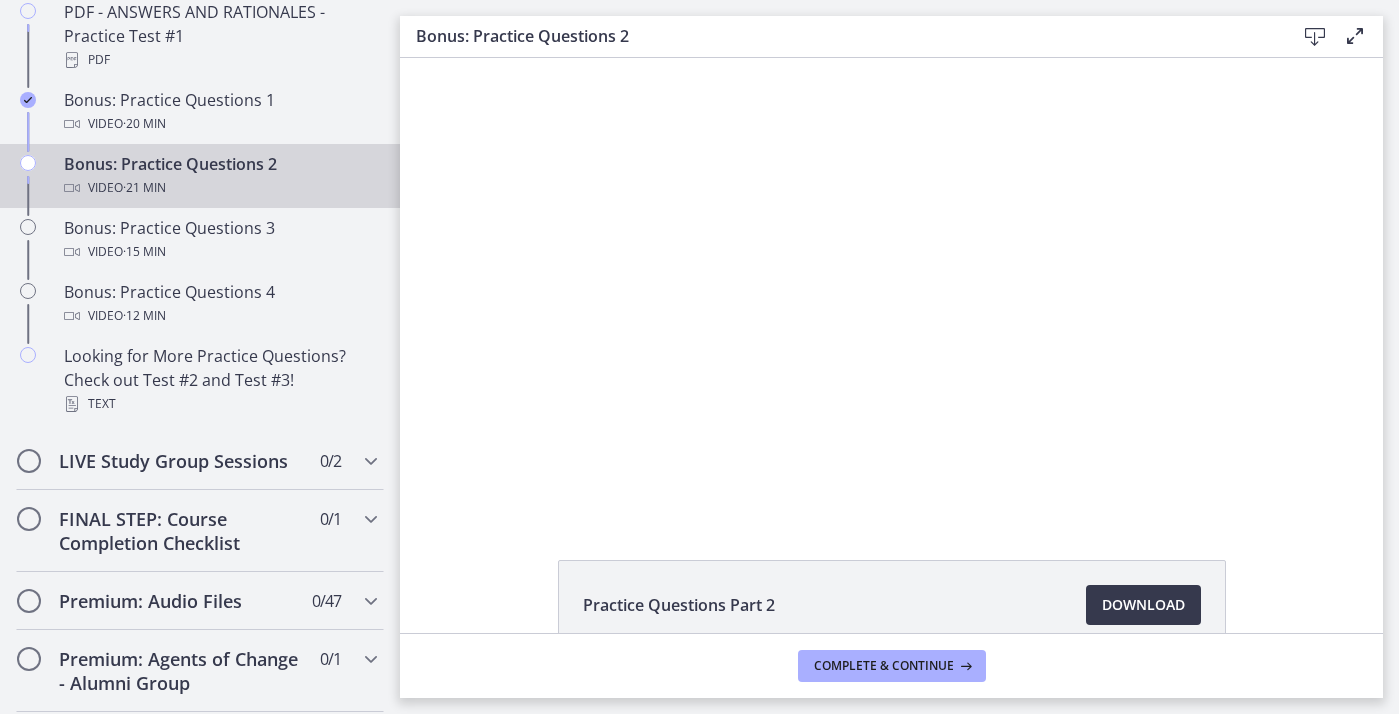 scroll, scrollTop: 968, scrollLeft: 0, axis: vertical 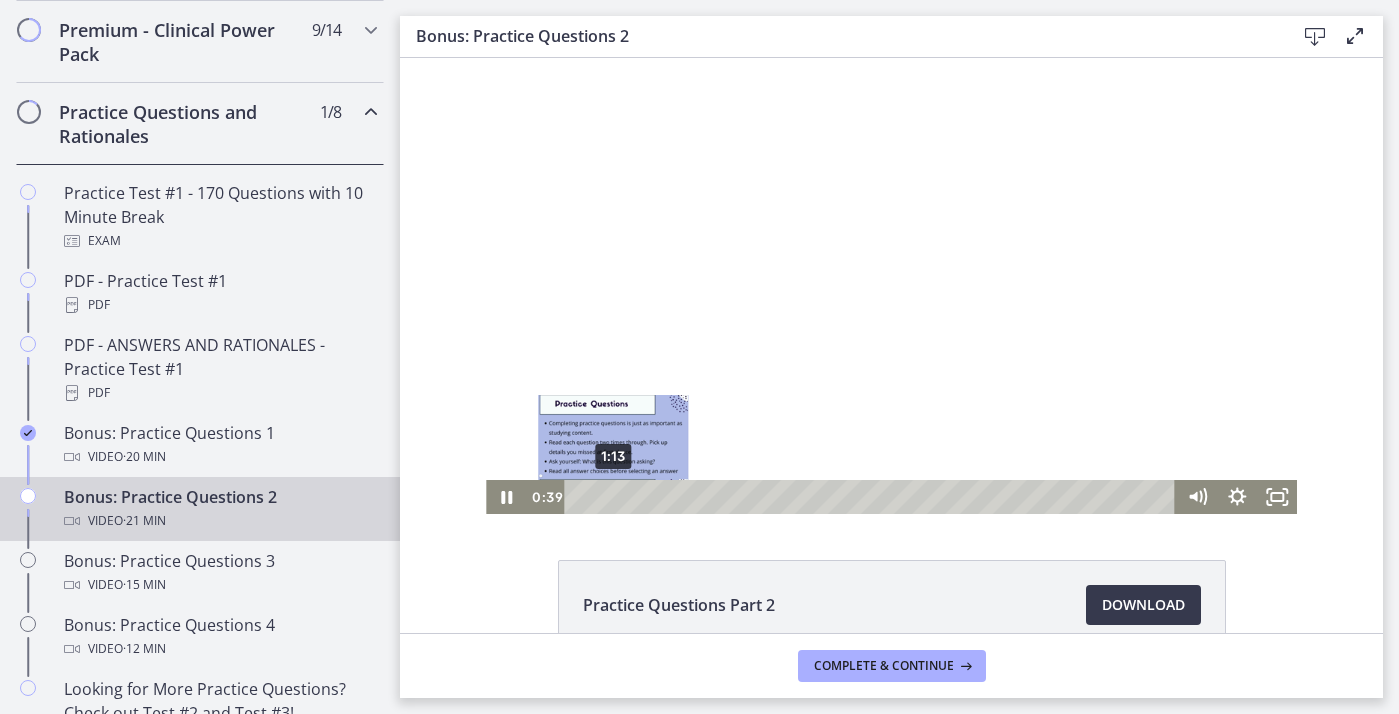 click on "1:13" at bounding box center [873, 497] 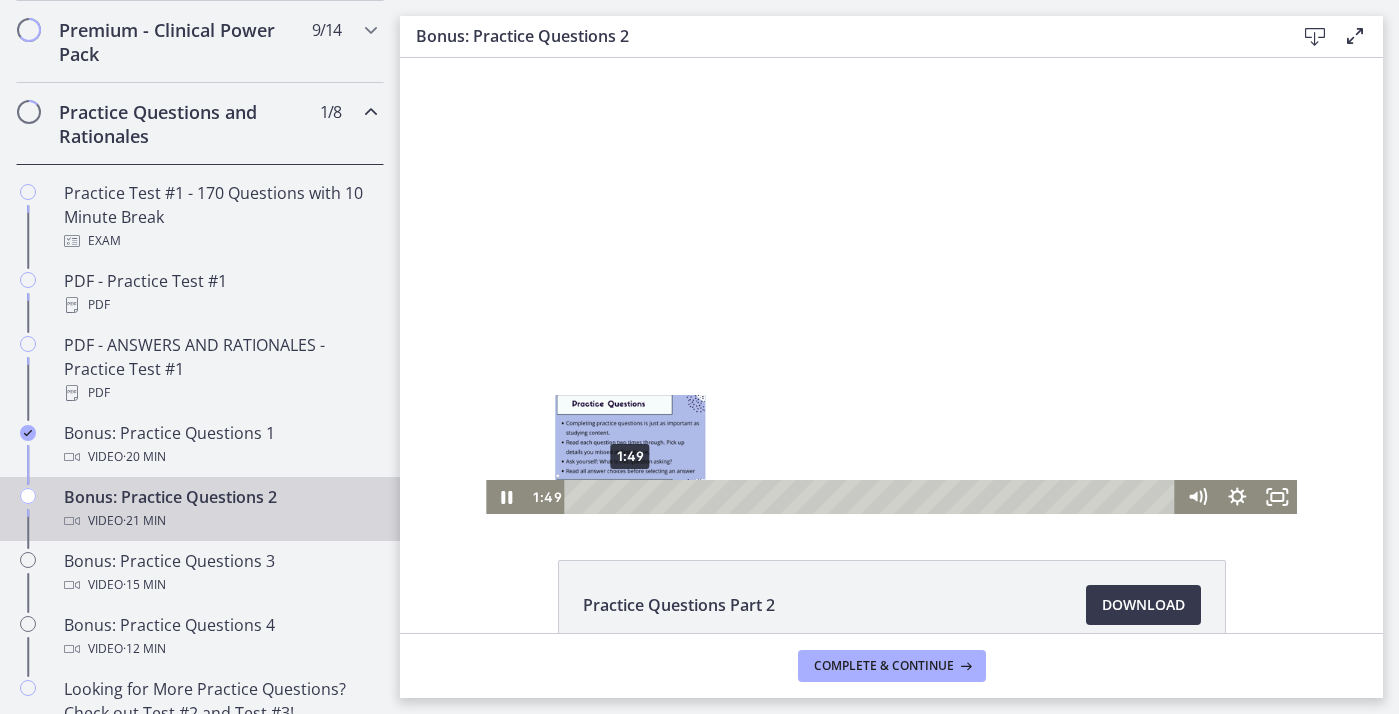 click on "1:49" at bounding box center [873, 497] 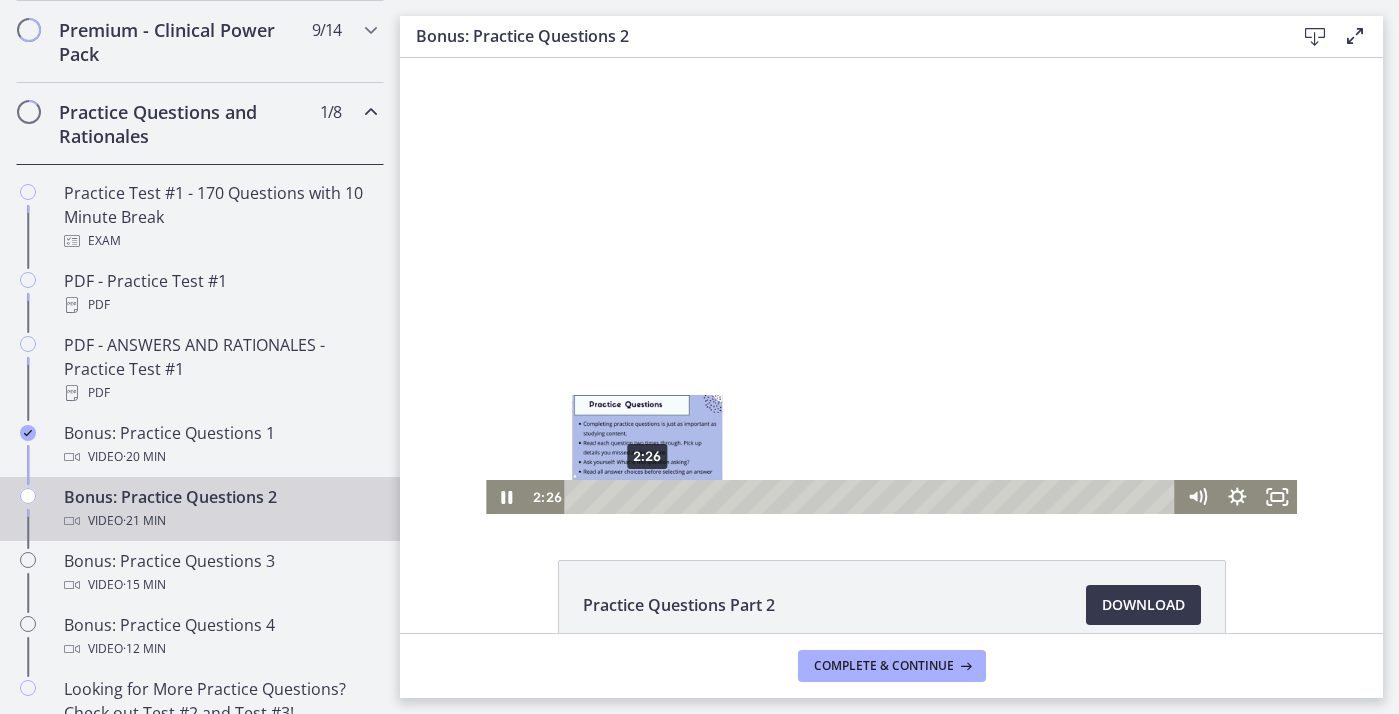 click on "2:26" at bounding box center [873, 497] 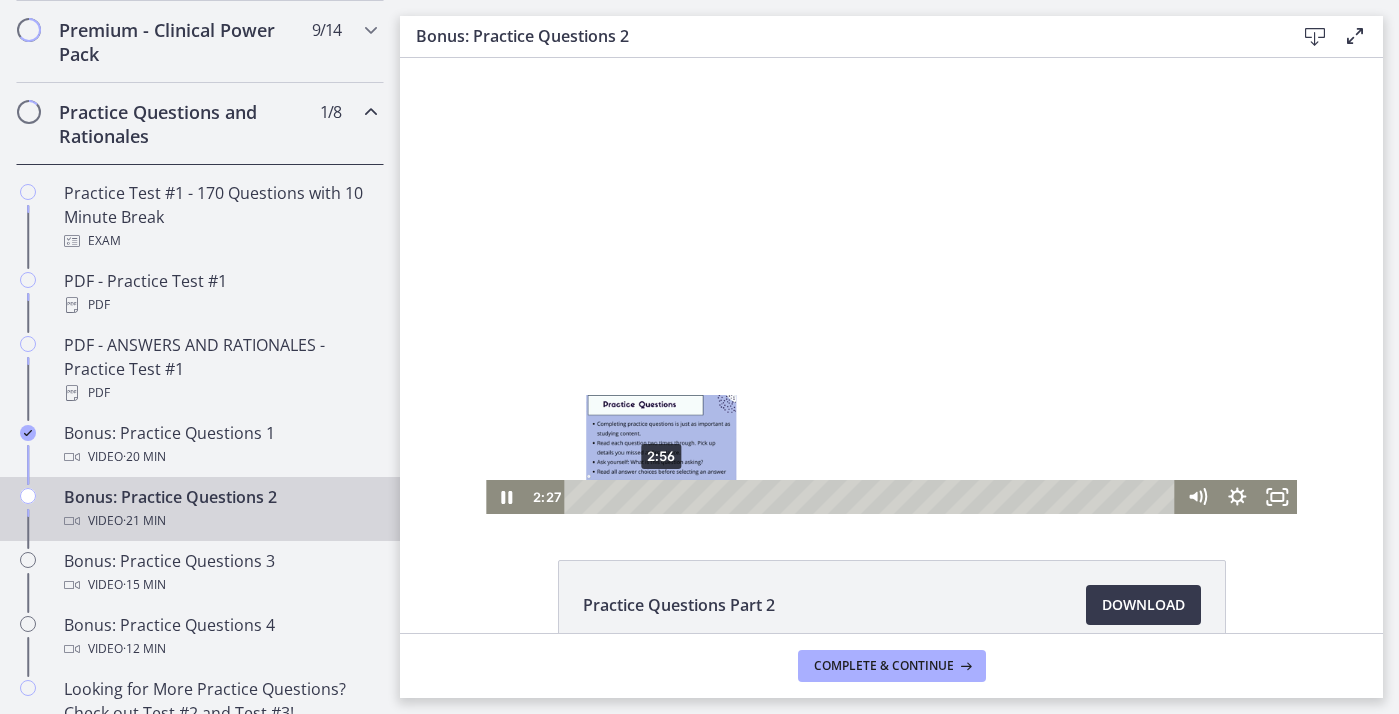 click on "2:56" at bounding box center (873, 497) 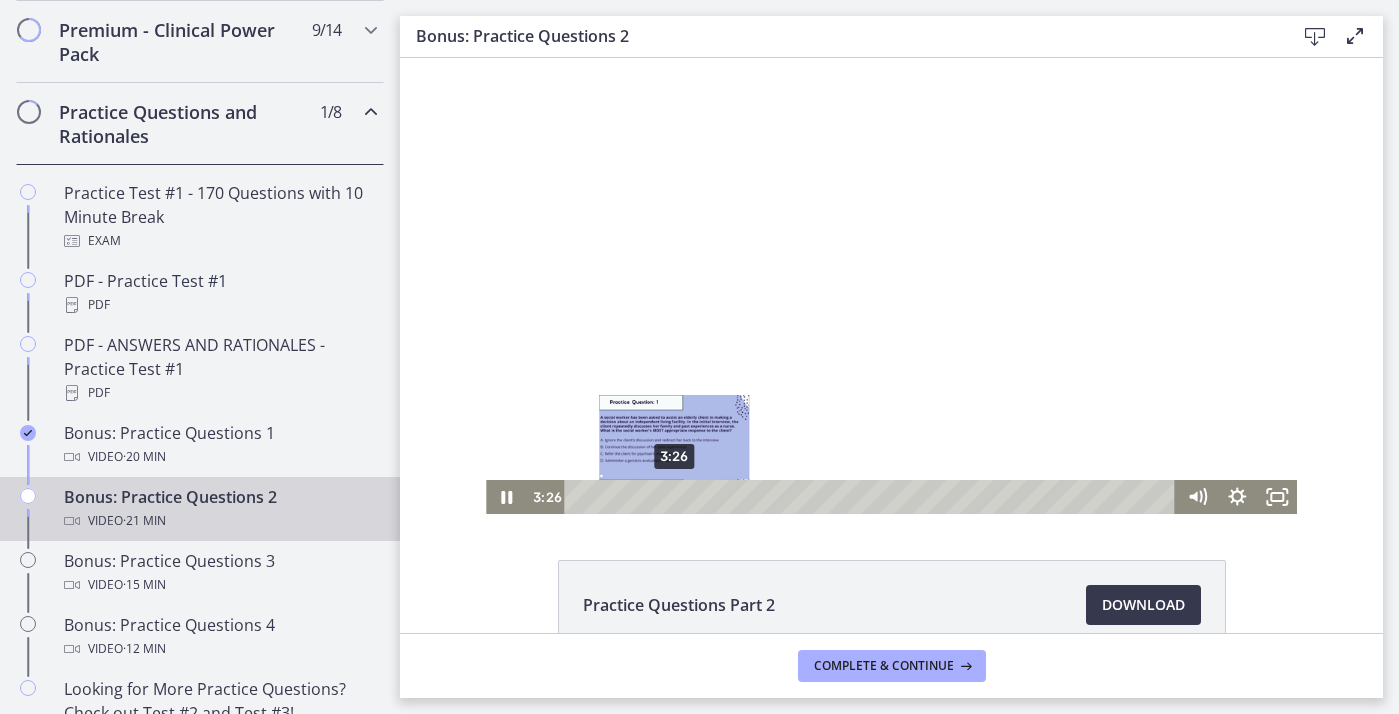 click on "3:26" at bounding box center [873, 497] 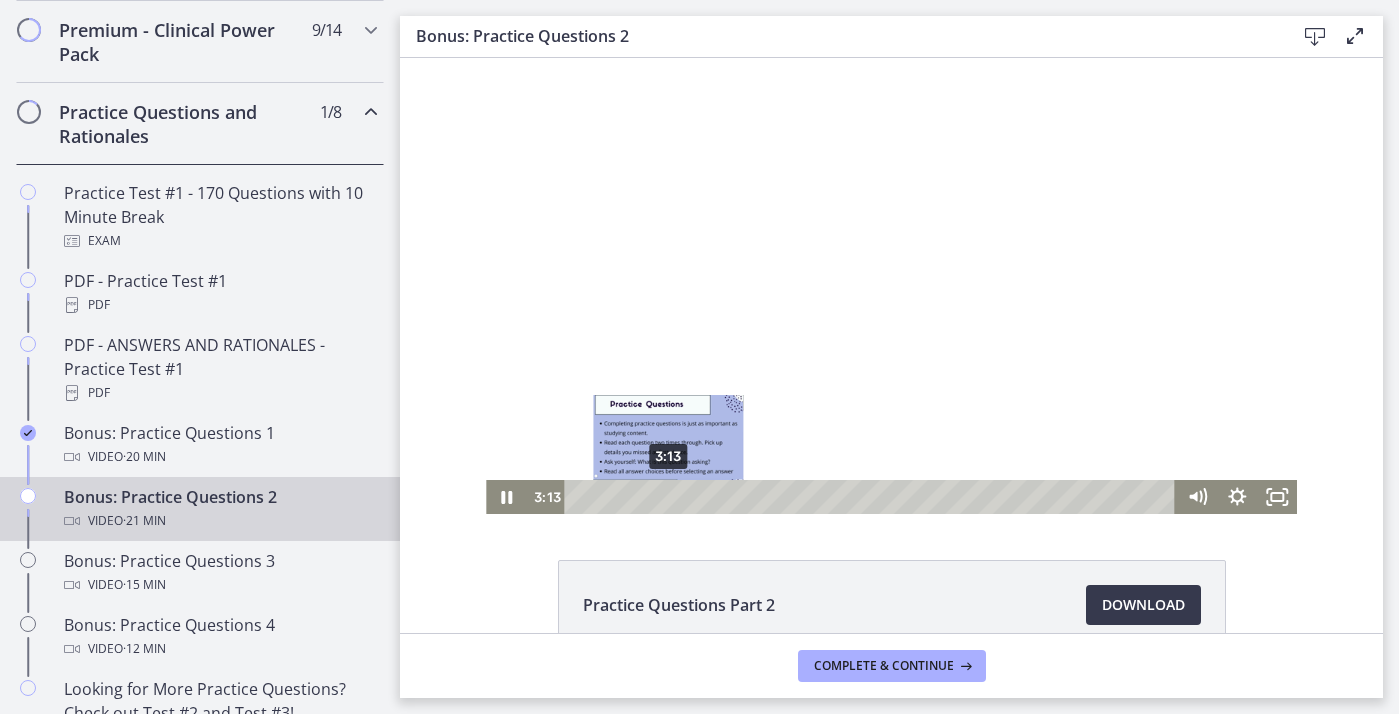 click on "3:13" at bounding box center (873, 497) 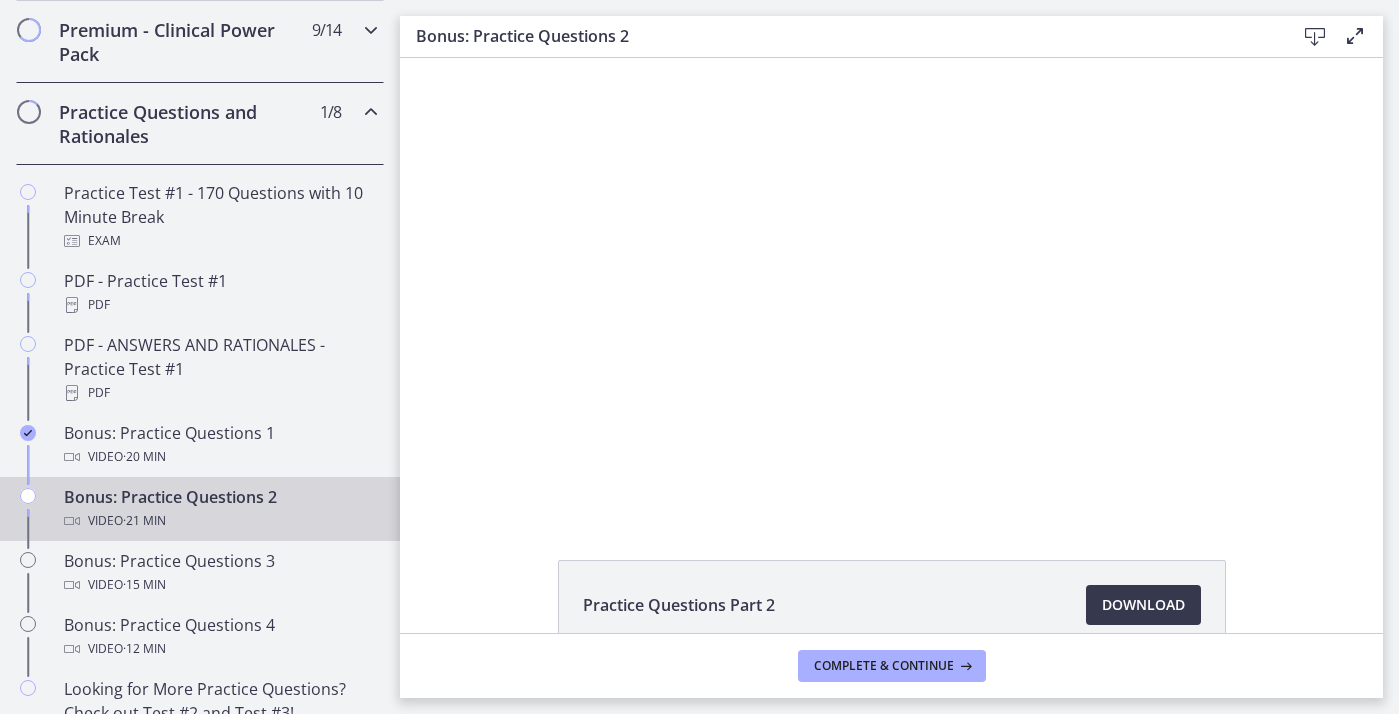 click at bounding box center [371, 30] 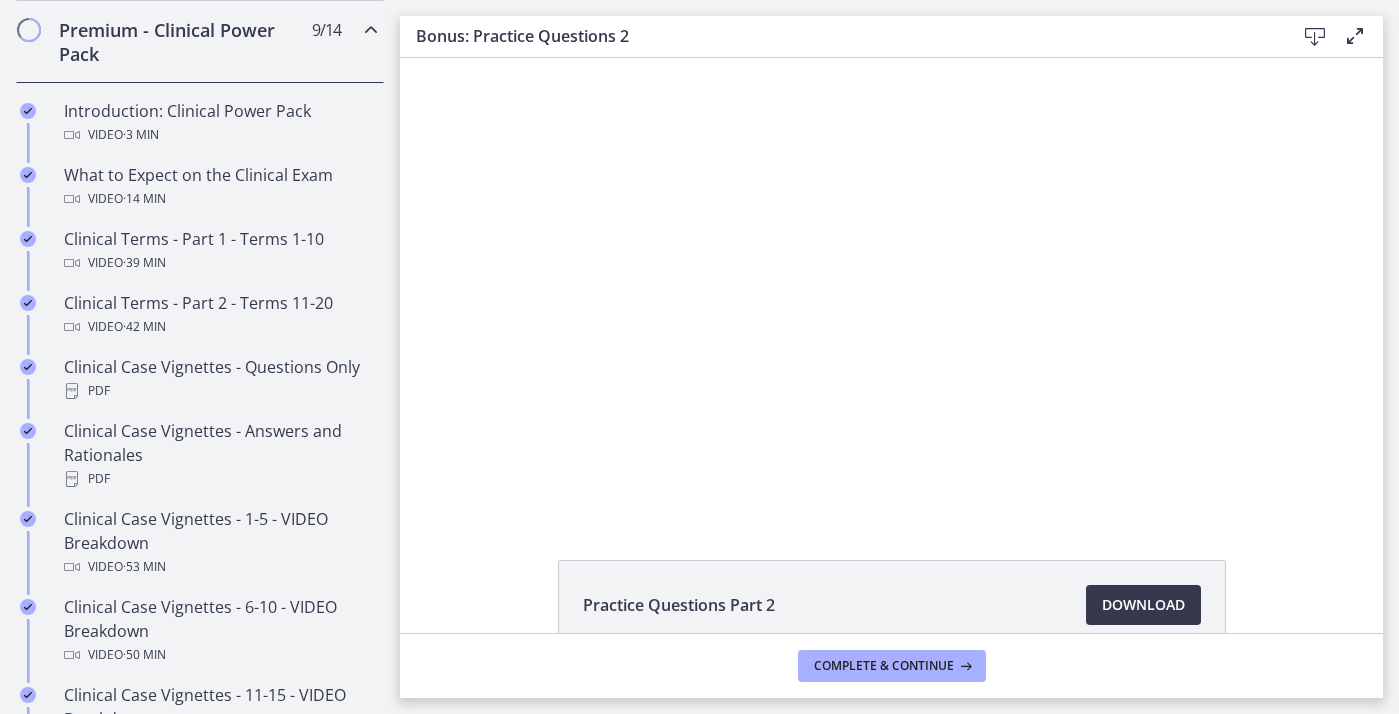 click at bounding box center [371, 30] 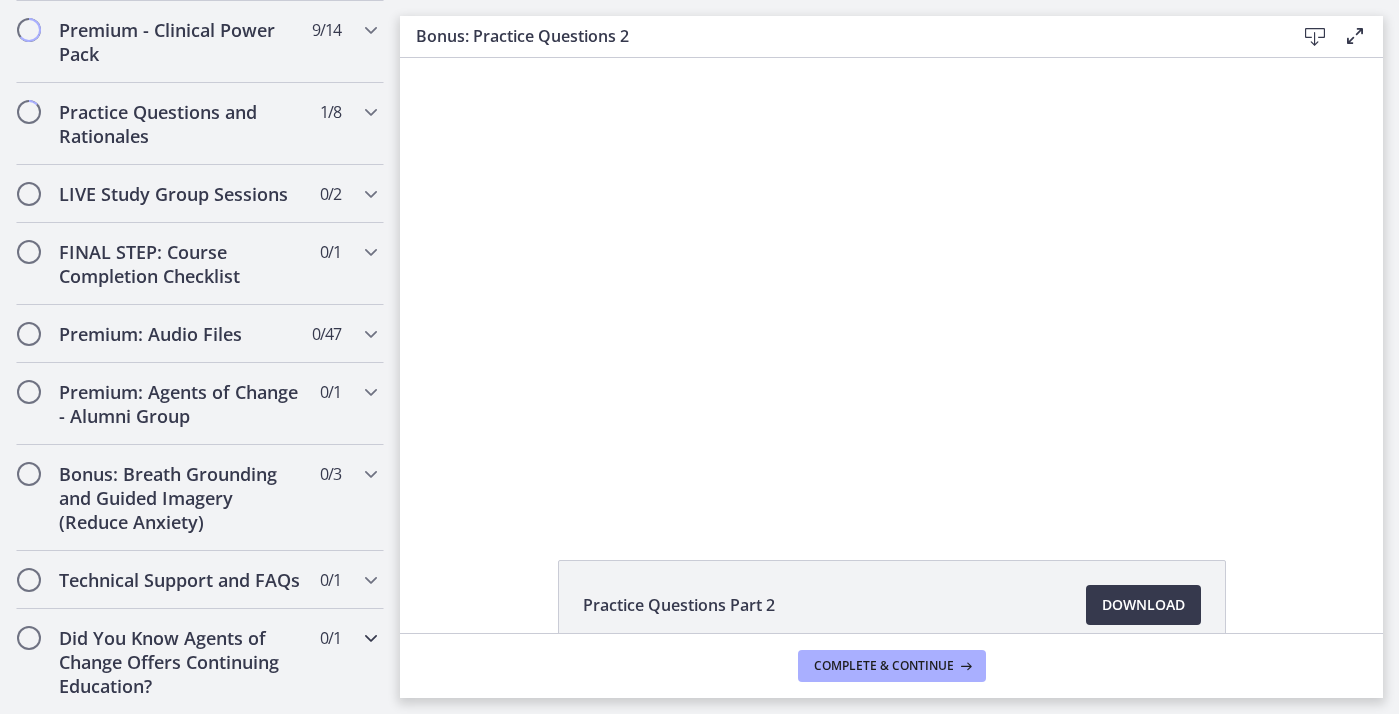 click at bounding box center (371, 638) 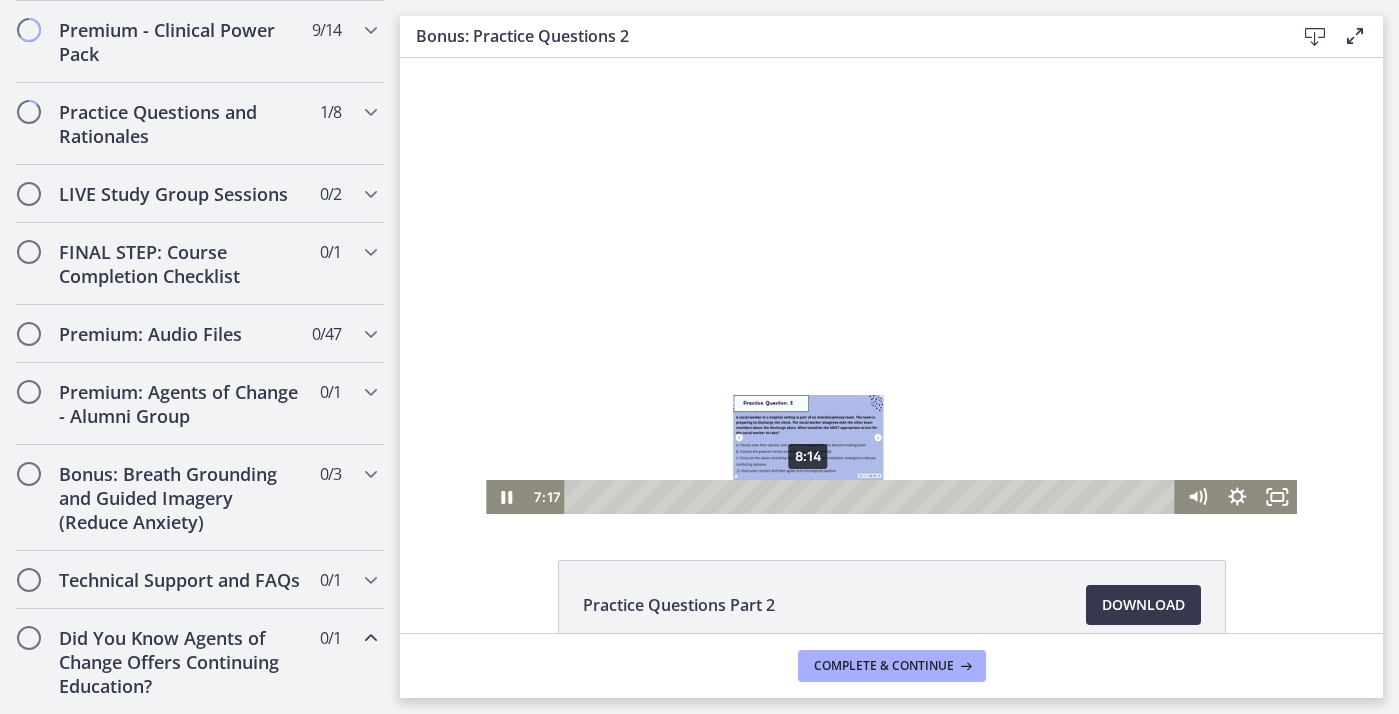 click on "8:14" at bounding box center (873, 497) 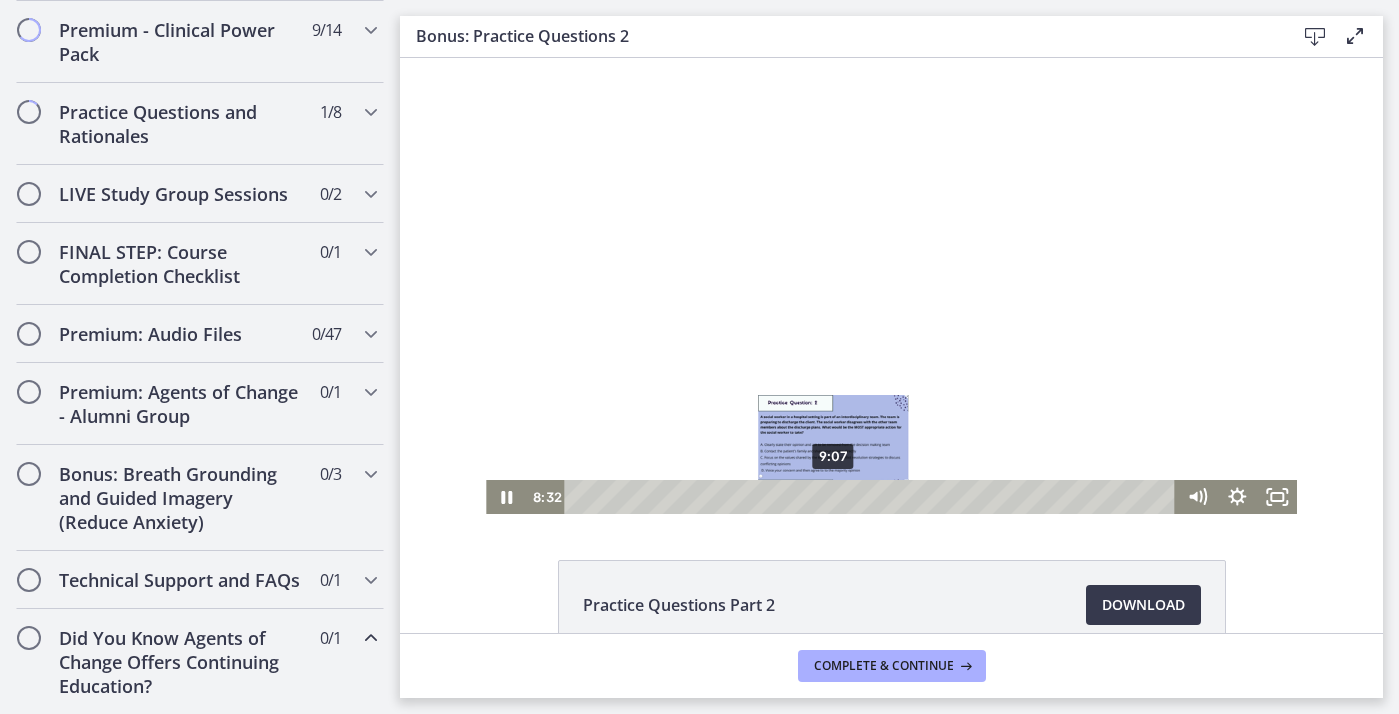 click on "9:07" at bounding box center [873, 497] 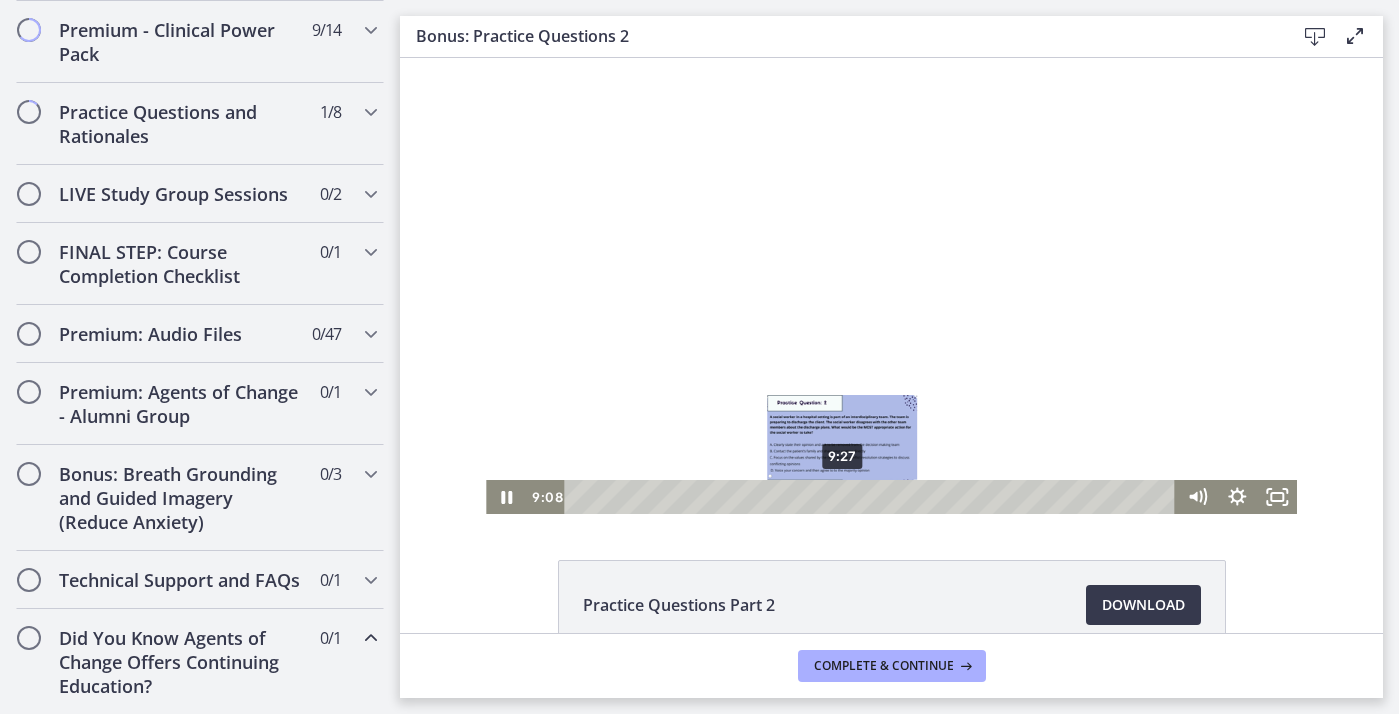 click on "9:27" at bounding box center (873, 497) 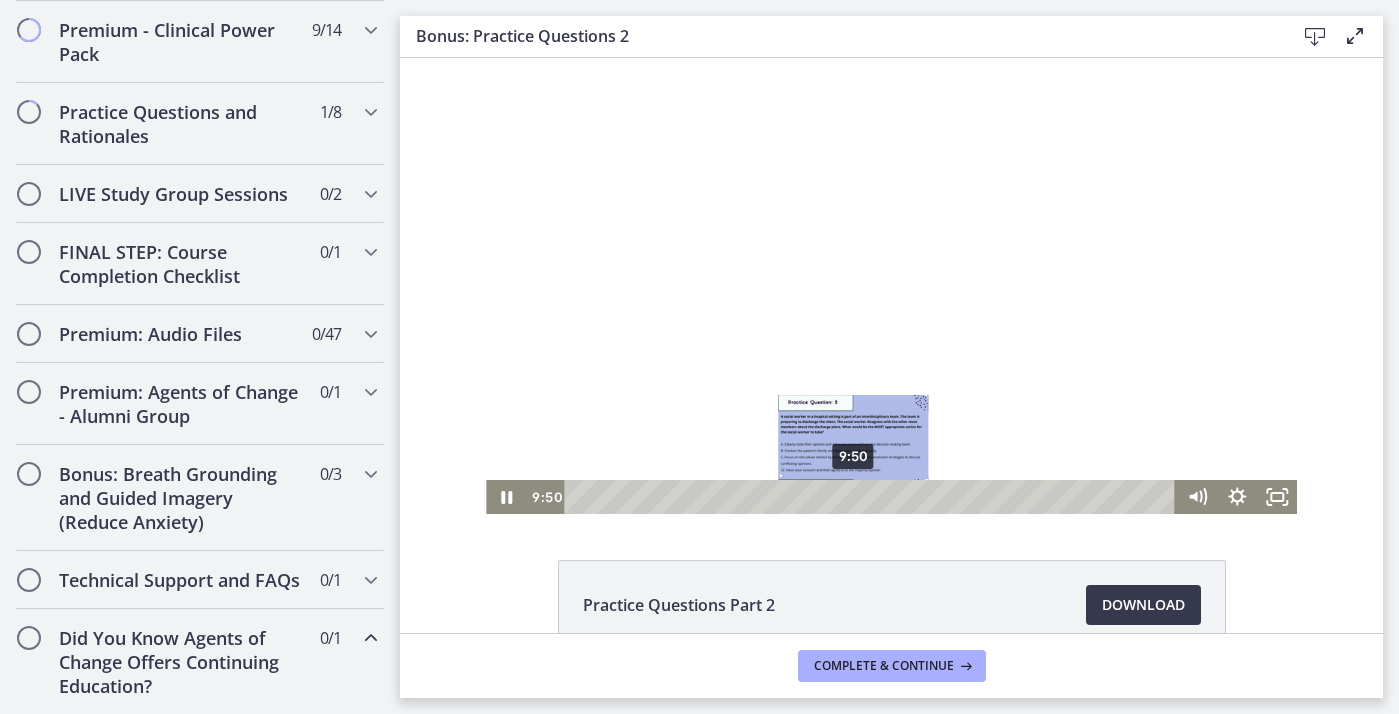 click on "9:50" at bounding box center [873, 497] 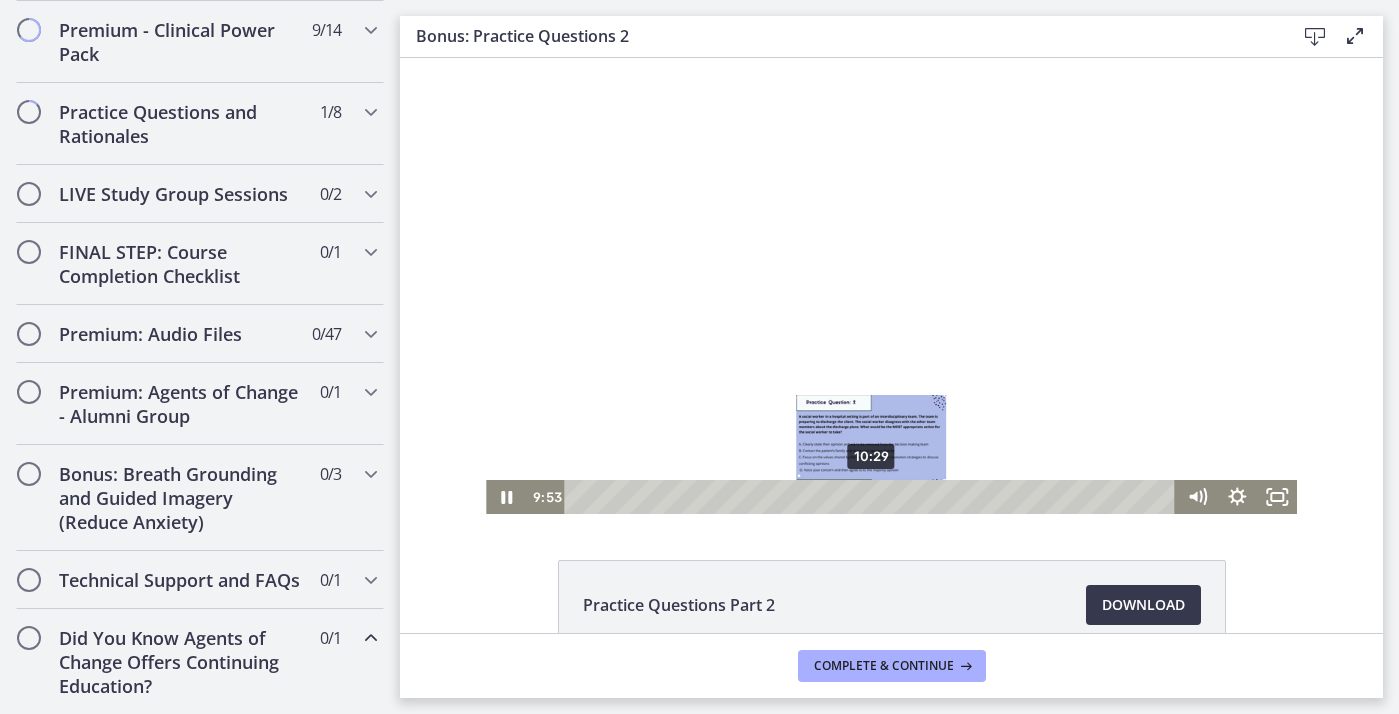 click on "10:29" at bounding box center (873, 497) 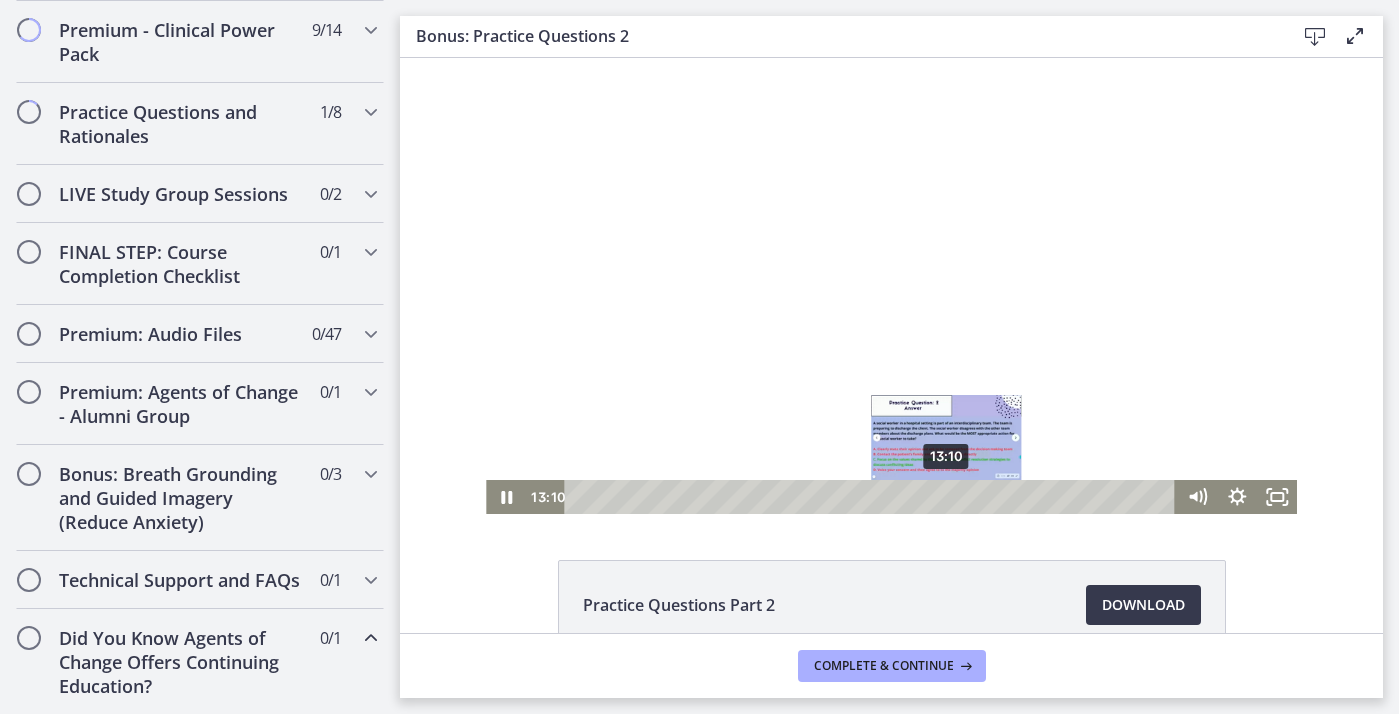 click on "13:10" at bounding box center (873, 497) 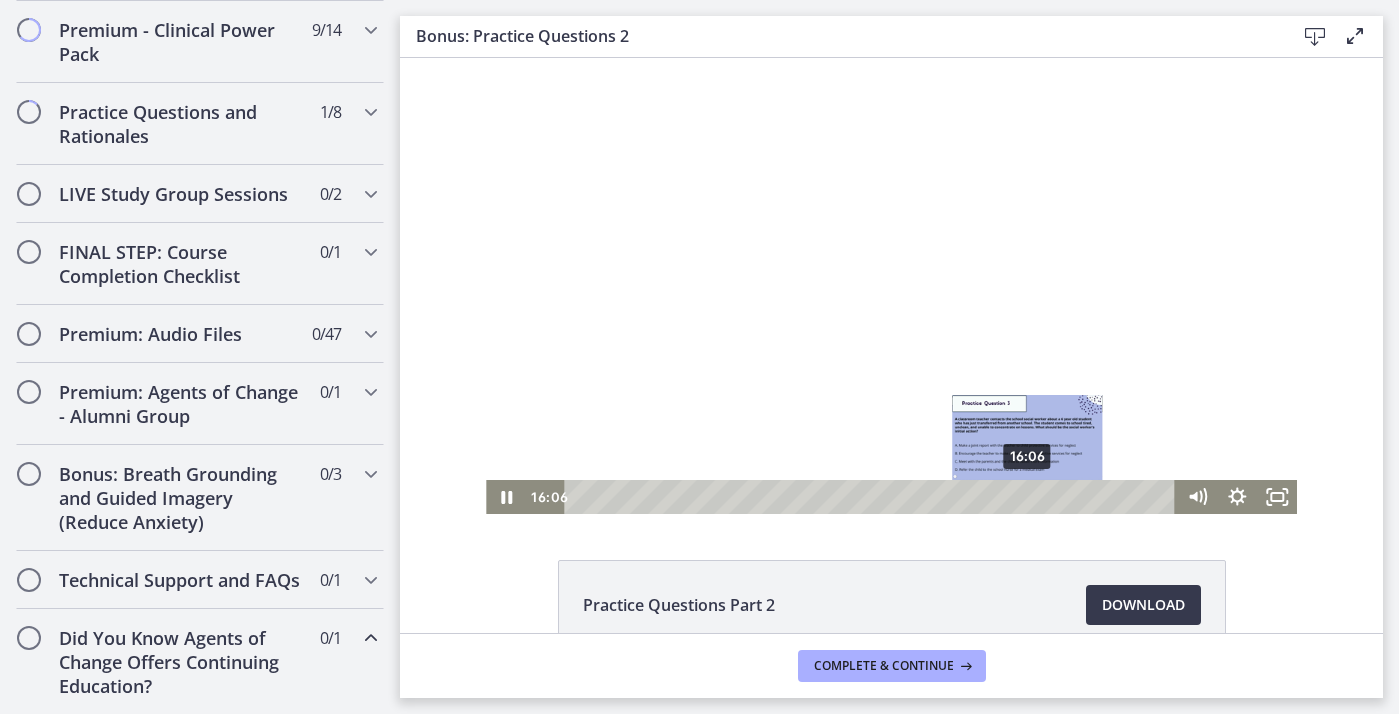 click on "16:06" at bounding box center (873, 497) 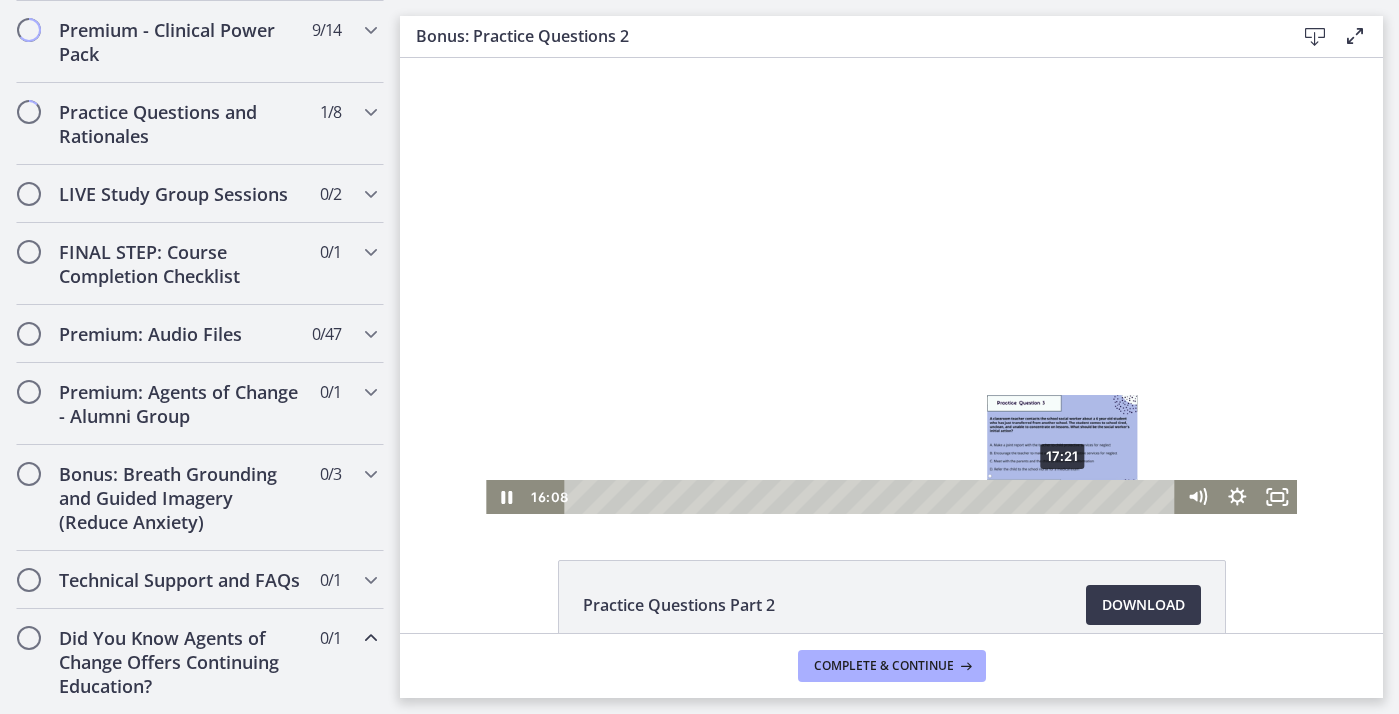 click on "17:21" at bounding box center [873, 497] 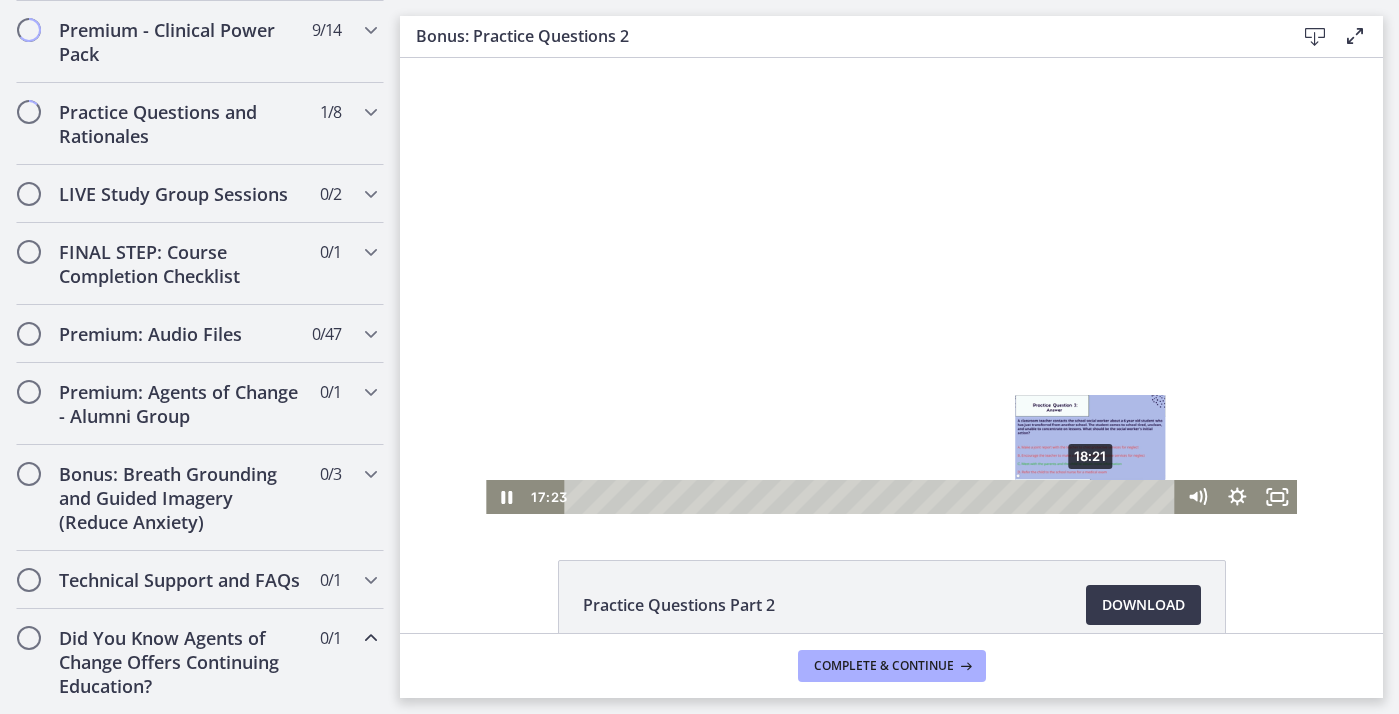 click on "18:21" at bounding box center (873, 497) 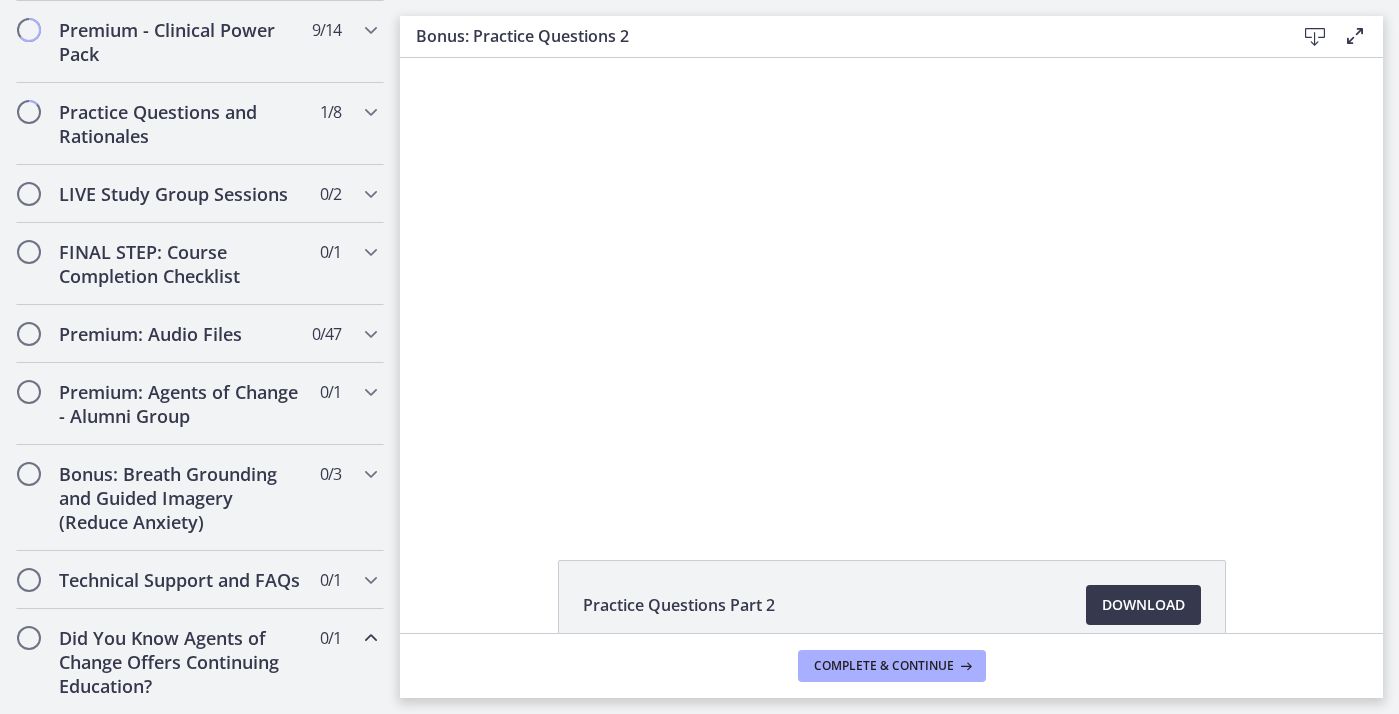 click on "Click for sound
@keyframes VOLUME_SMALL_WAVE_FLASH {
0% { opacity: 0; }
33% { opacity: 1; }
66% { opacity: 1; }
100% { opacity: 0; }
}
@keyframes VOLUME_LARGE_WAVE_FLASH {
0% { opacity: 0; }
33% { opacity: 1; }
66% { opacity: 1; }
100% { opacity: 0; }
}
.volume__small-wave {
animation: VOLUME_SMALL_WAVE_FLASH 2s infinite;
opacity: 0;
}
.volume__large-wave {
animation: VOLUME_LARGE_WAVE_FLASH 2s infinite .3s;
opacity: 0;
}
[TIME] [TIME]" at bounding box center (891, 286) 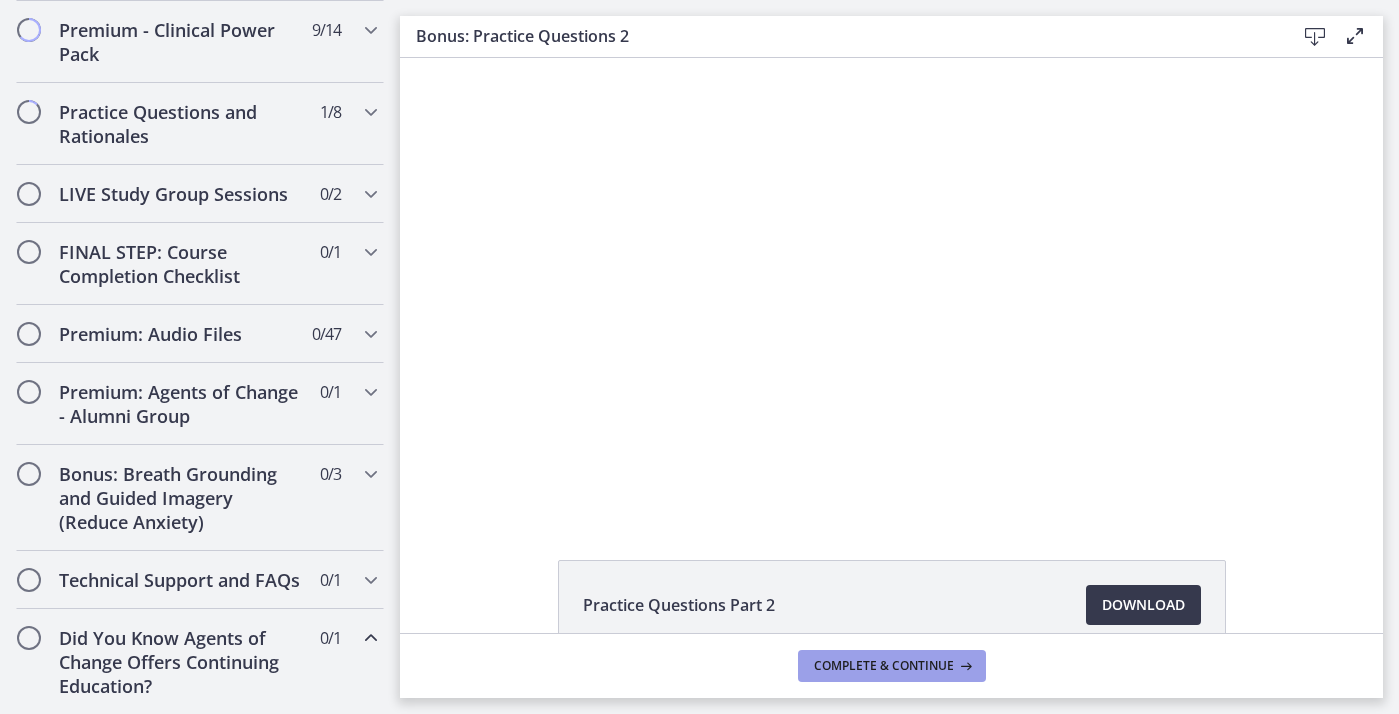 click on "Complete & continue" at bounding box center (884, 666) 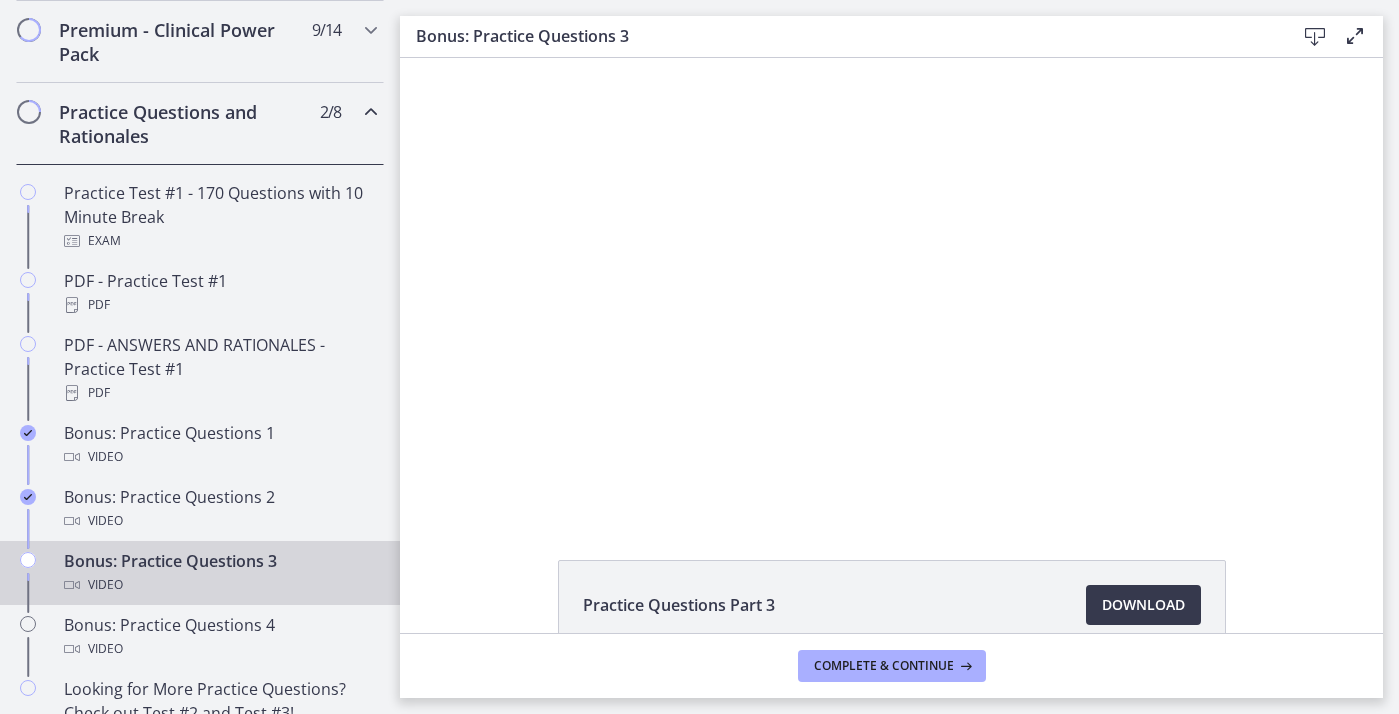 scroll, scrollTop: 0, scrollLeft: 0, axis: both 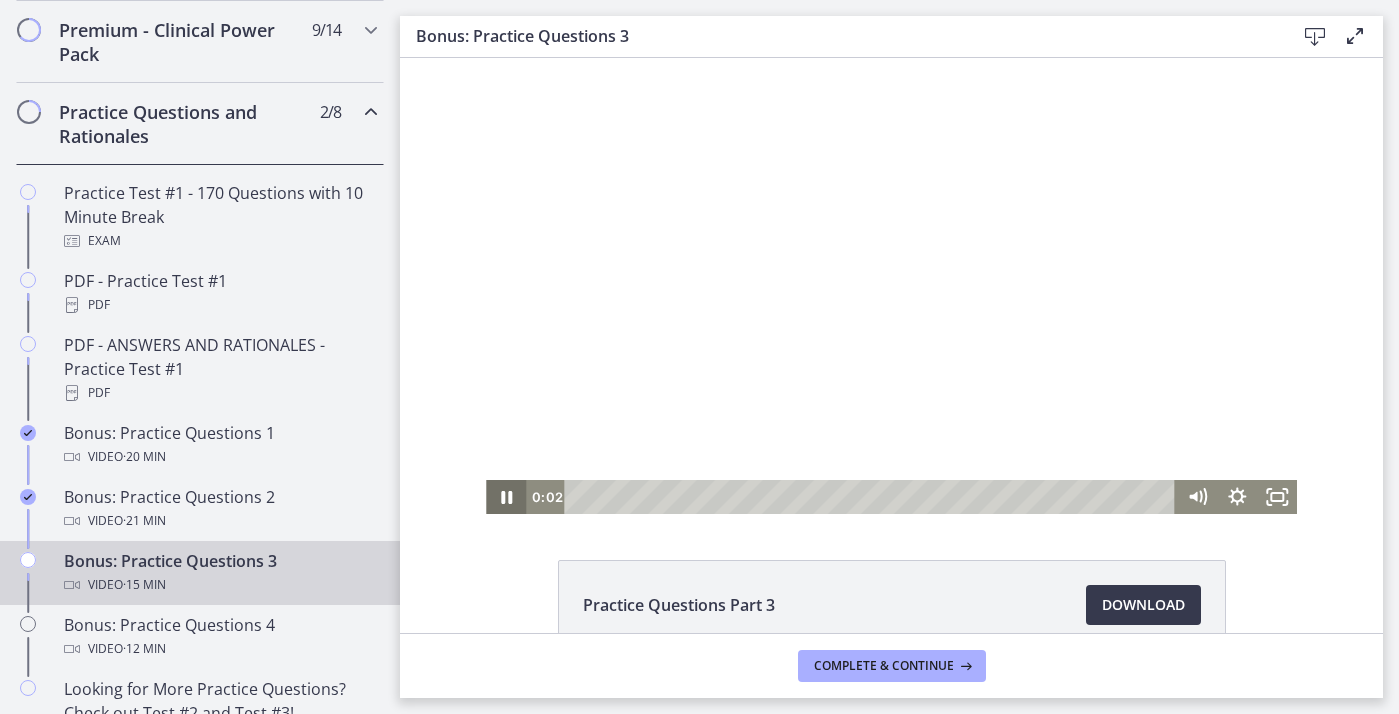 click 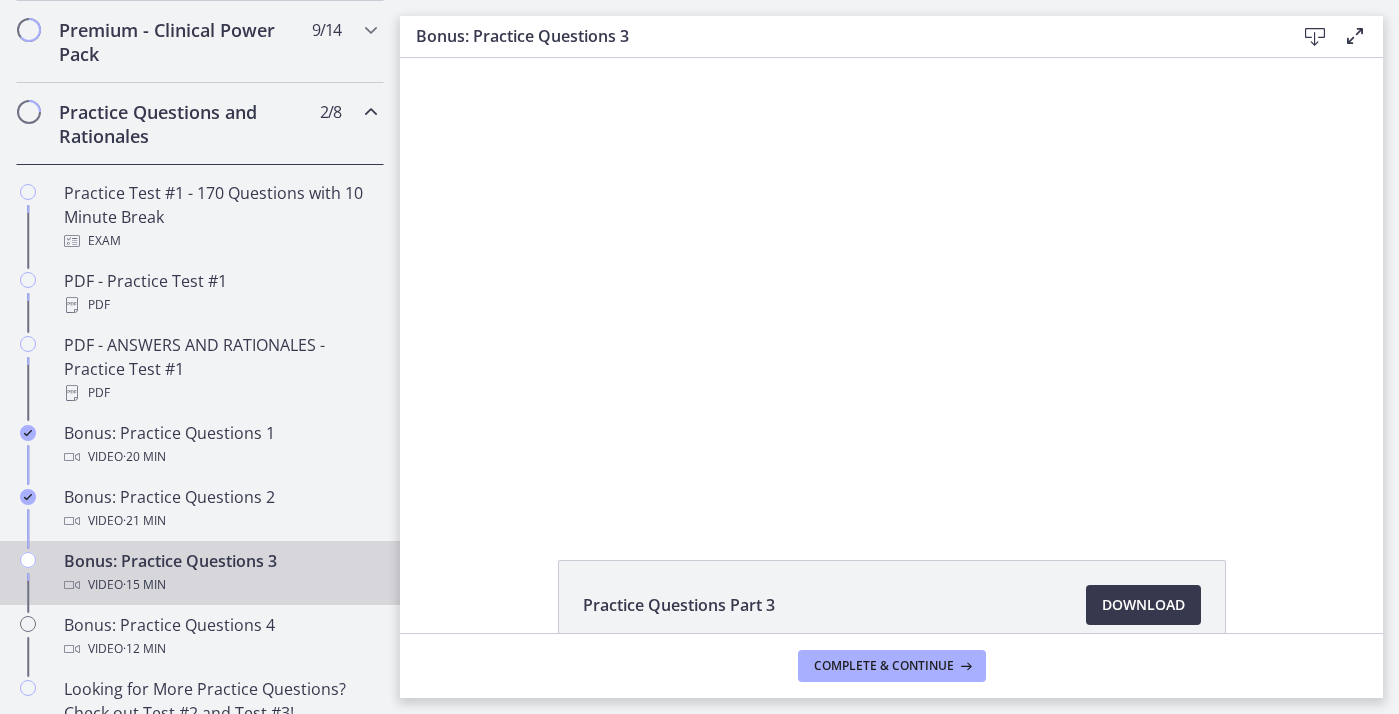 click on "Practice Questions and Rationales
2  /  8
Completed" at bounding box center (200, 124) 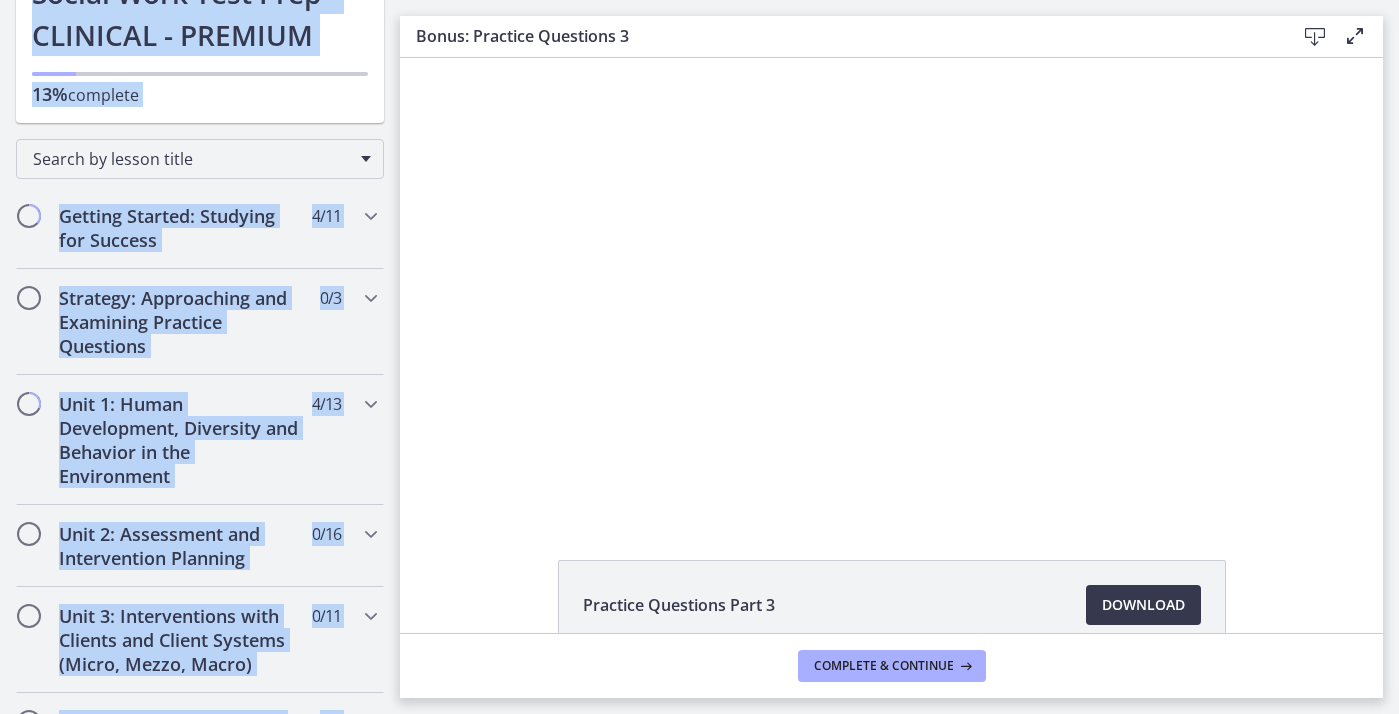 scroll, scrollTop: 0, scrollLeft: 0, axis: both 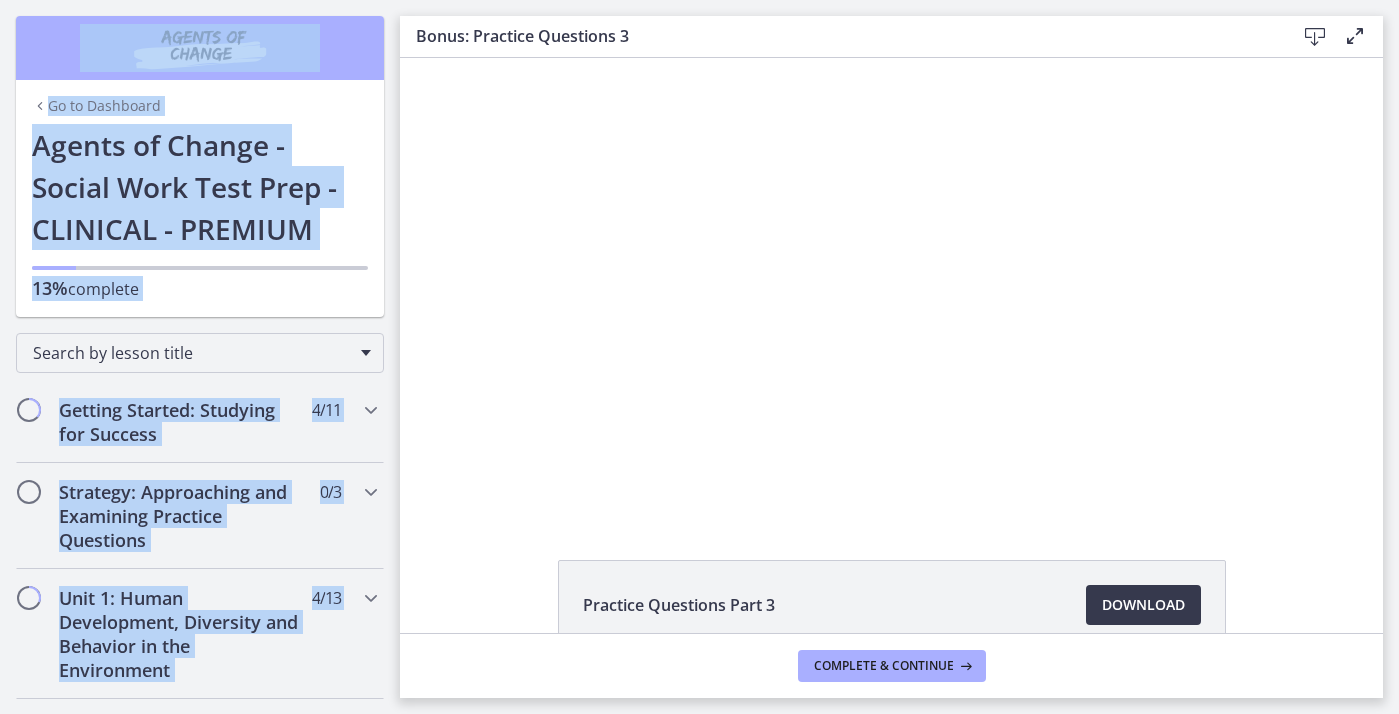 drag, startPoint x: 366, startPoint y: 98, endPoint x: 367, endPoint y: -10, distance: 108.00463 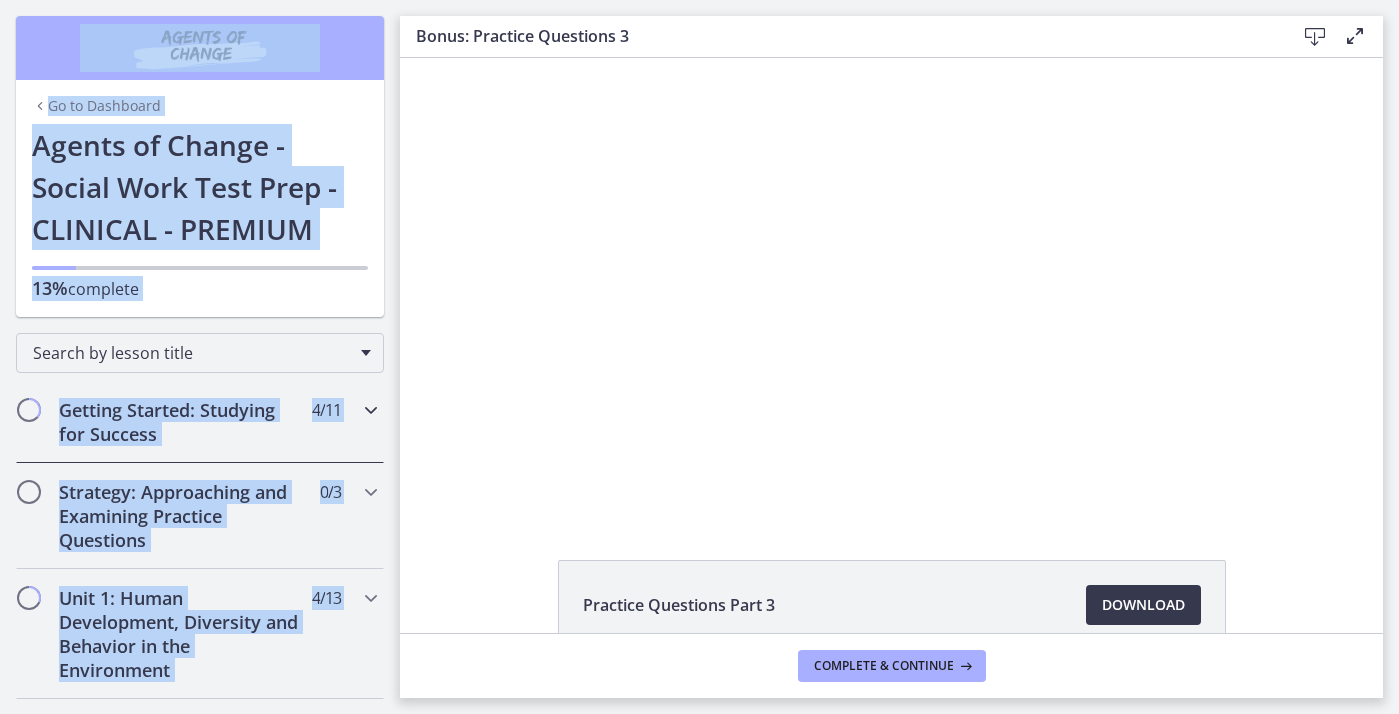 click on "Getting Started: Studying for Success" at bounding box center [181, 422] 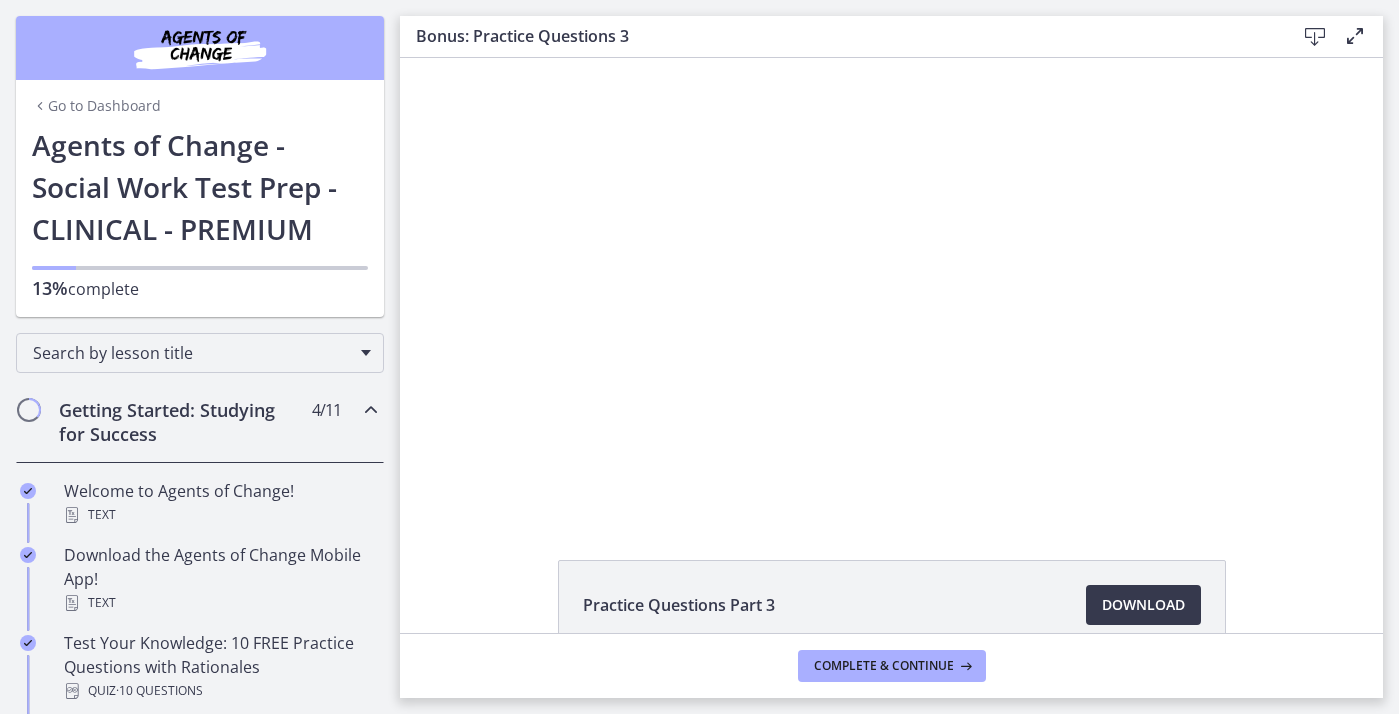 click on "Getting Started: Studying for Success
4  /  11
Completed" at bounding box center (200, 422) 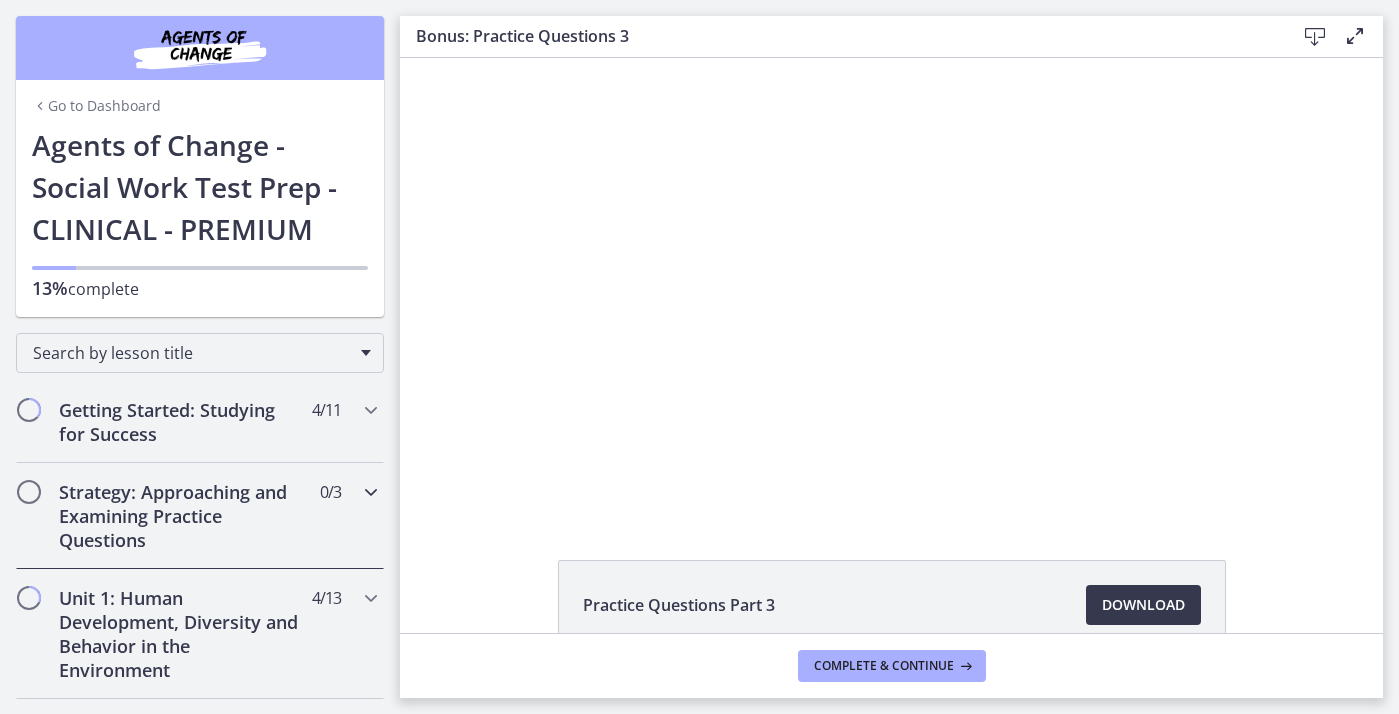 click on "Strategy: Approaching and Examining Practice Questions
0  /  3
Completed" at bounding box center [200, 516] 